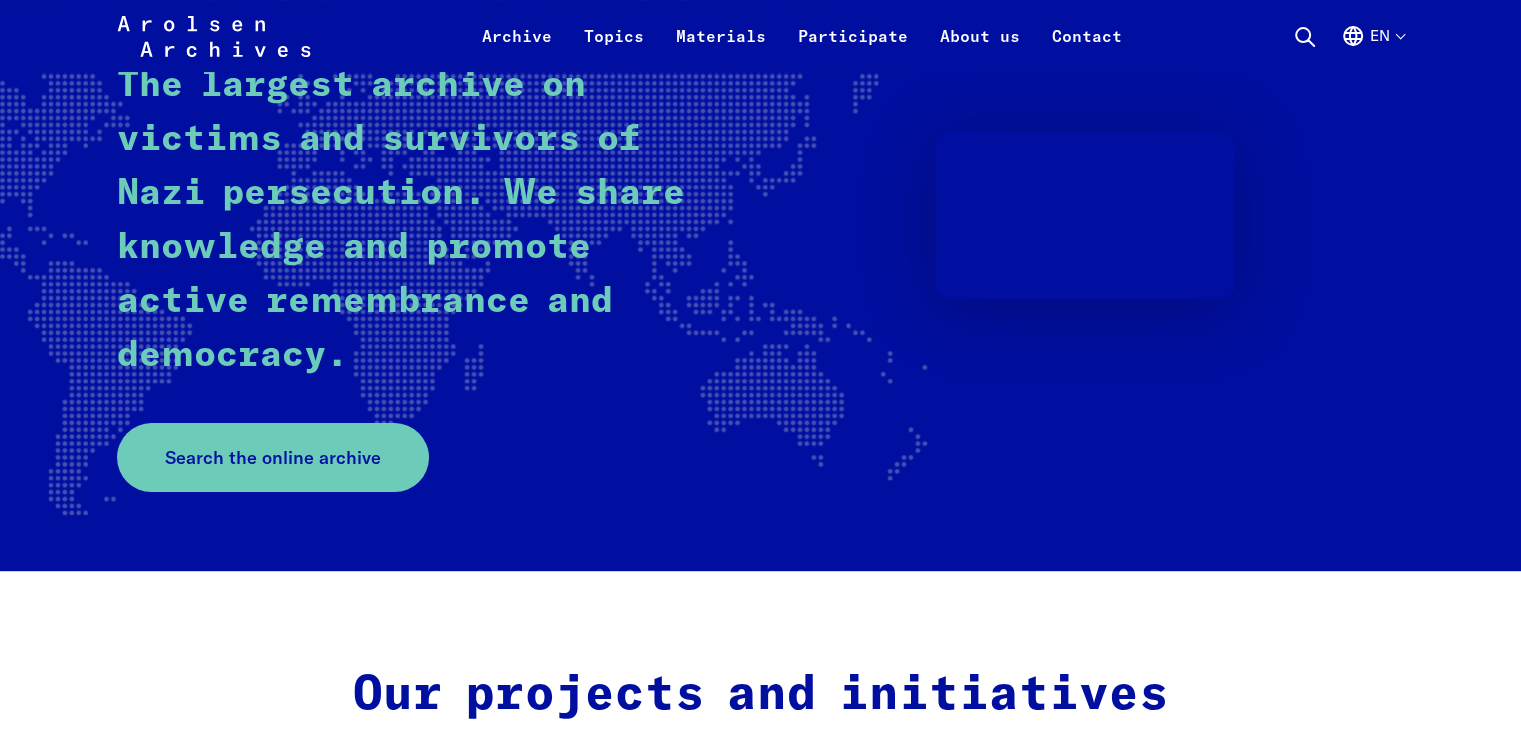 scroll, scrollTop: 323, scrollLeft: 0, axis: vertical 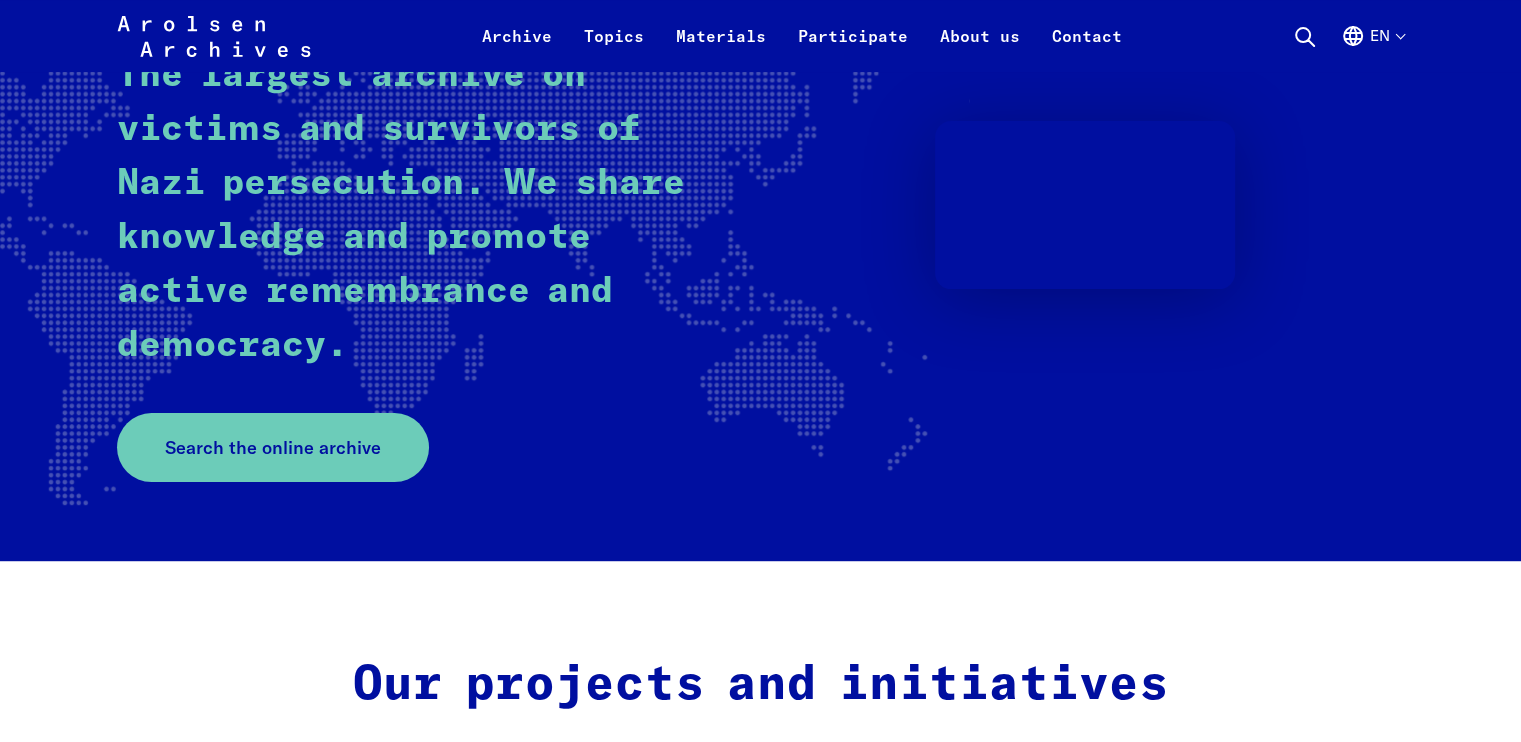 click on "Search the online archive" at bounding box center [273, 447] 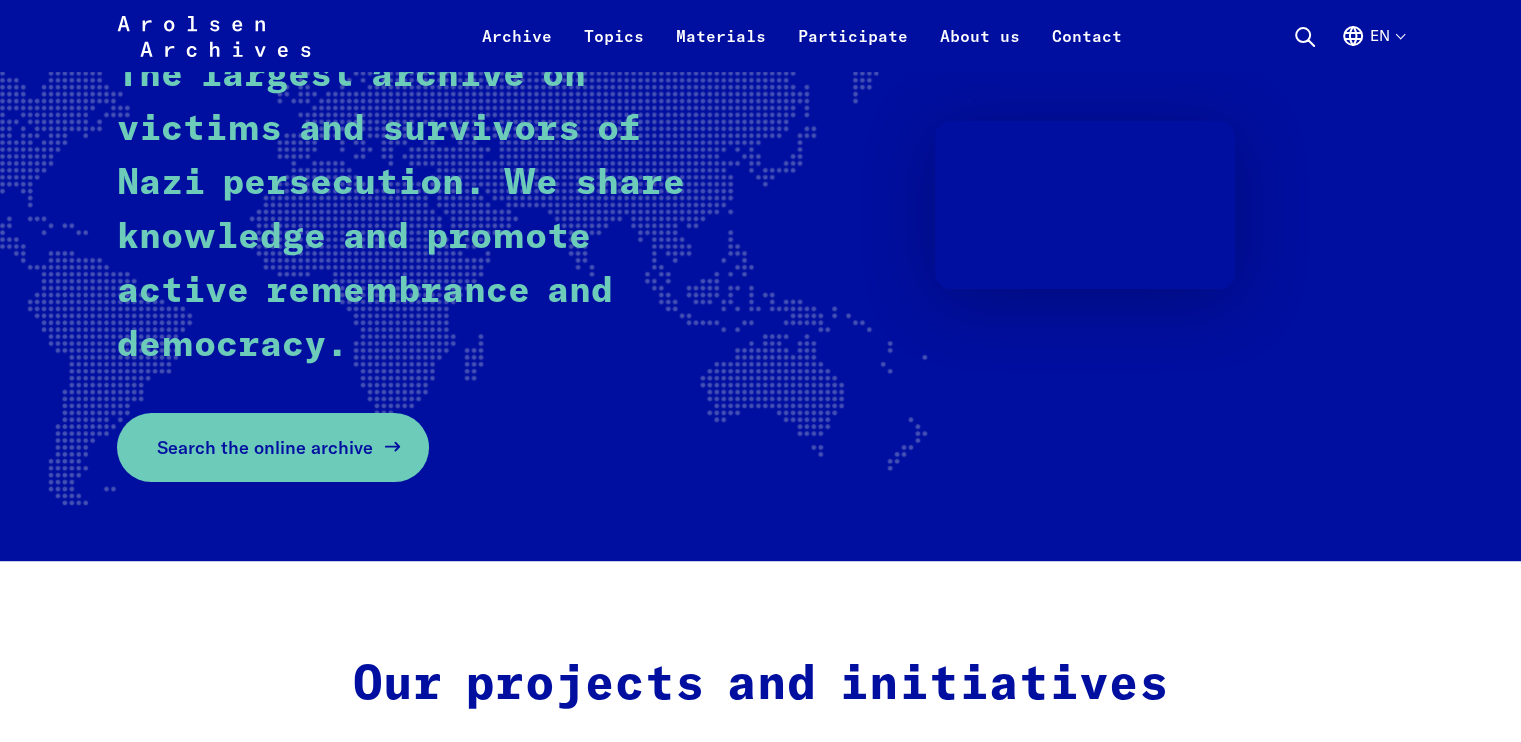 click on "Search the online archive" at bounding box center (265, 447) 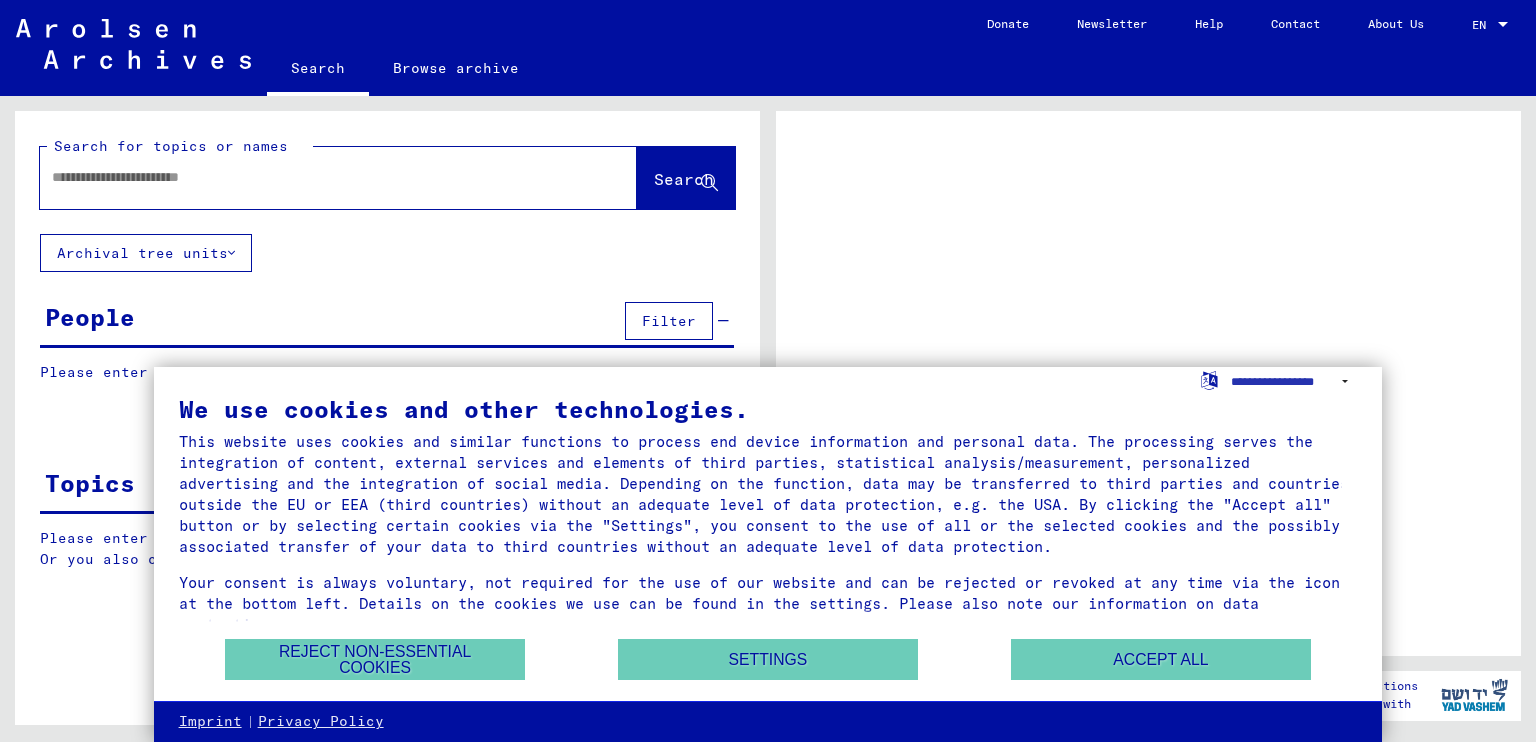 scroll, scrollTop: 0, scrollLeft: 0, axis: both 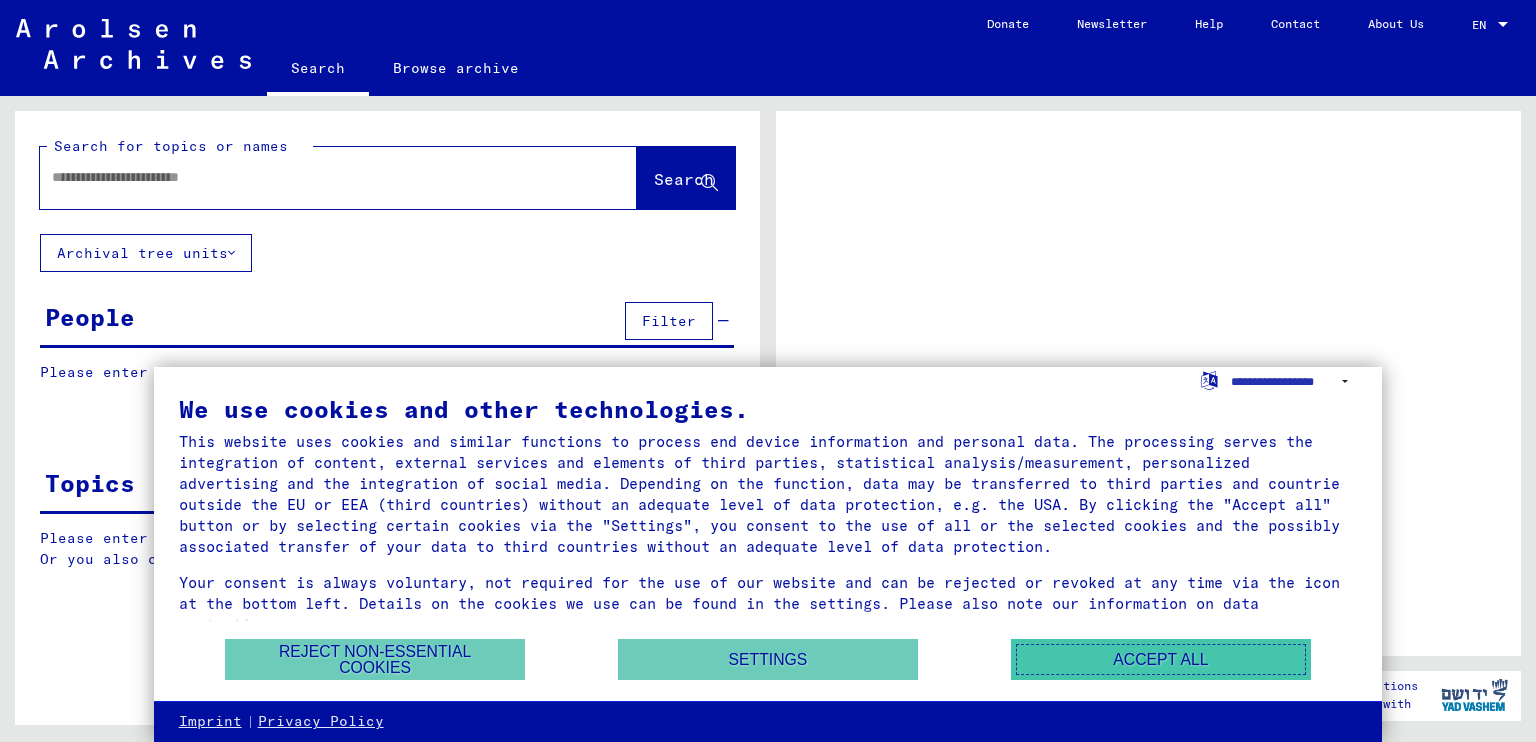 click on "Accept all" at bounding box center [1161, 659] 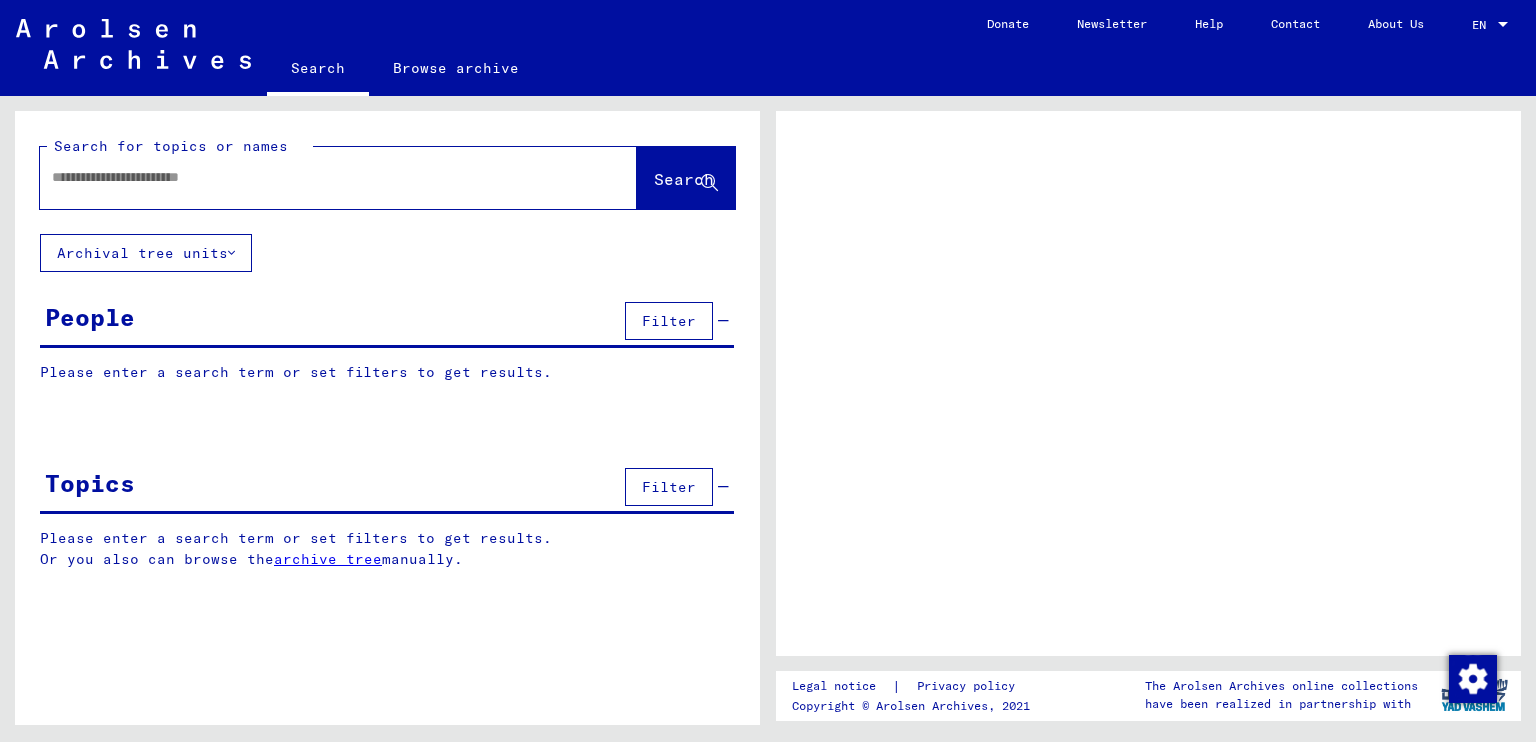 click at bounding box center [320, 177] 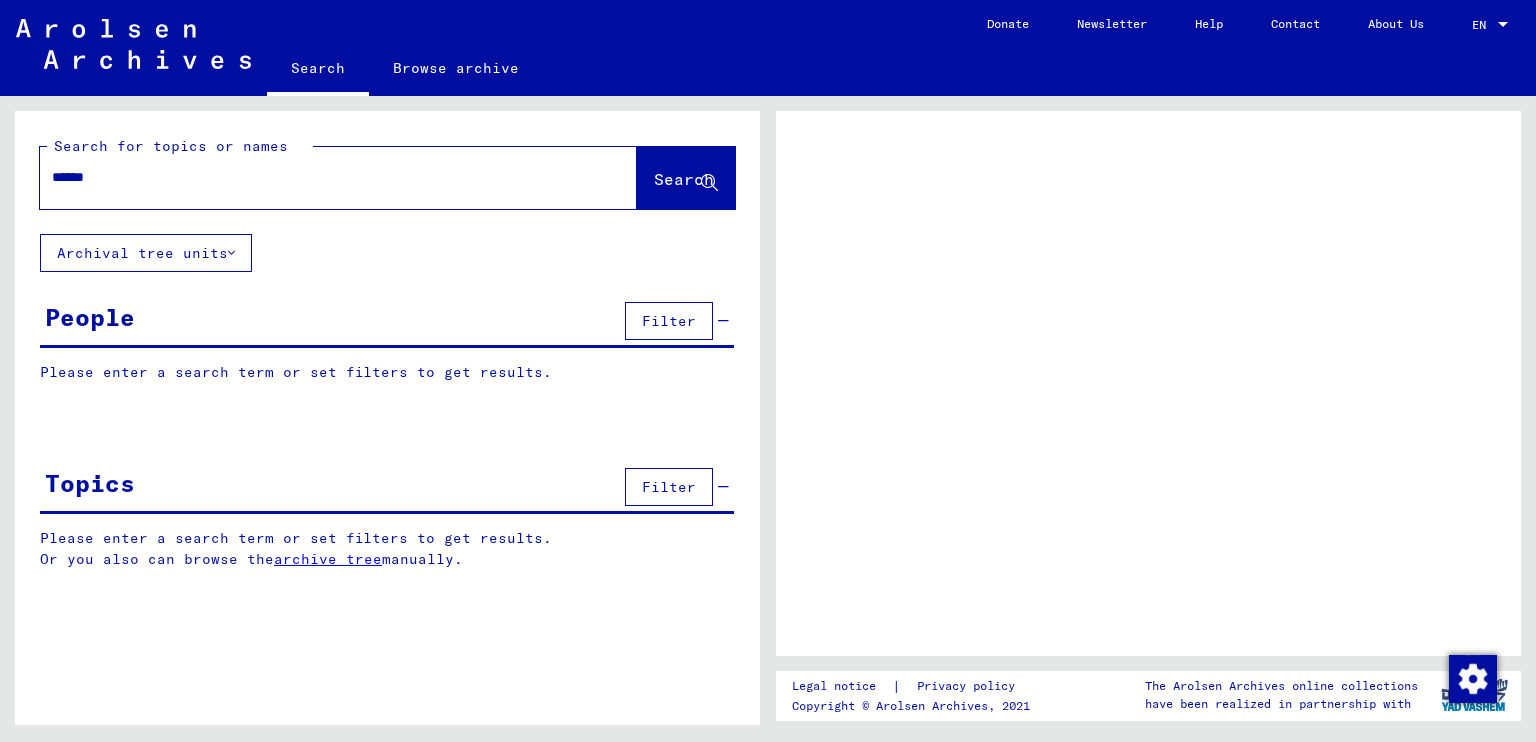 type on "*******" 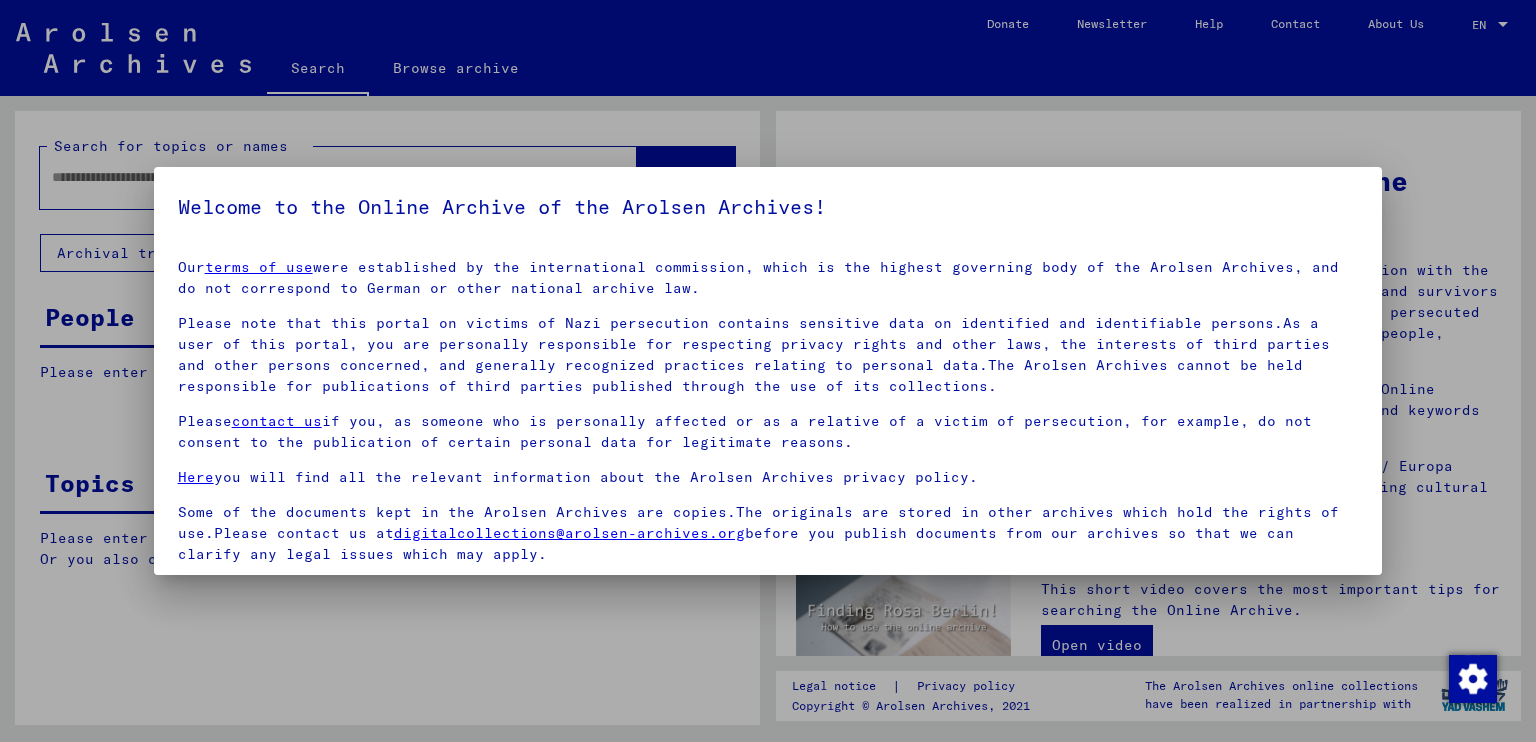click on "terms of use" at bounding box center [259, 267] 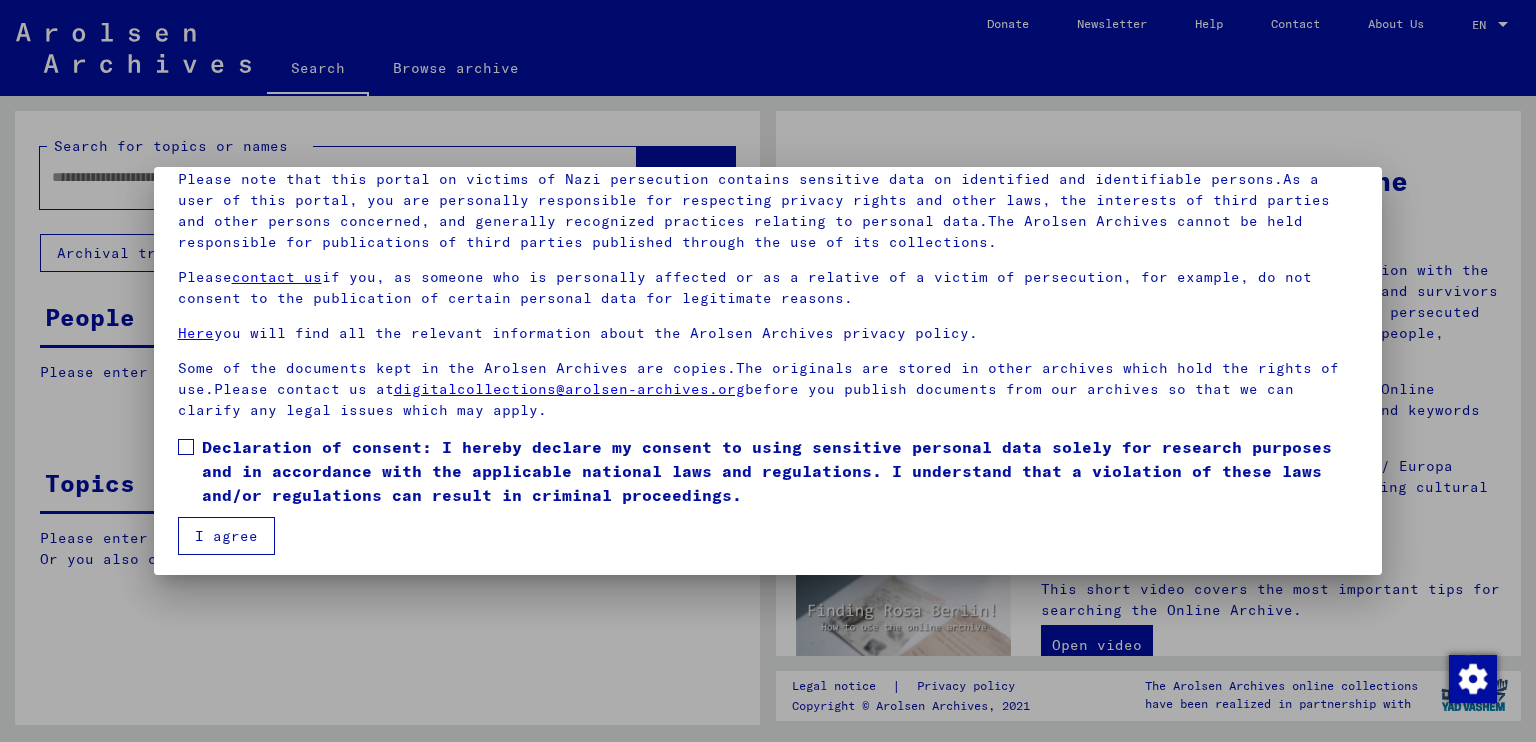 scroll, scrollTop: 147, scrollLeft: 0, axis: vertical 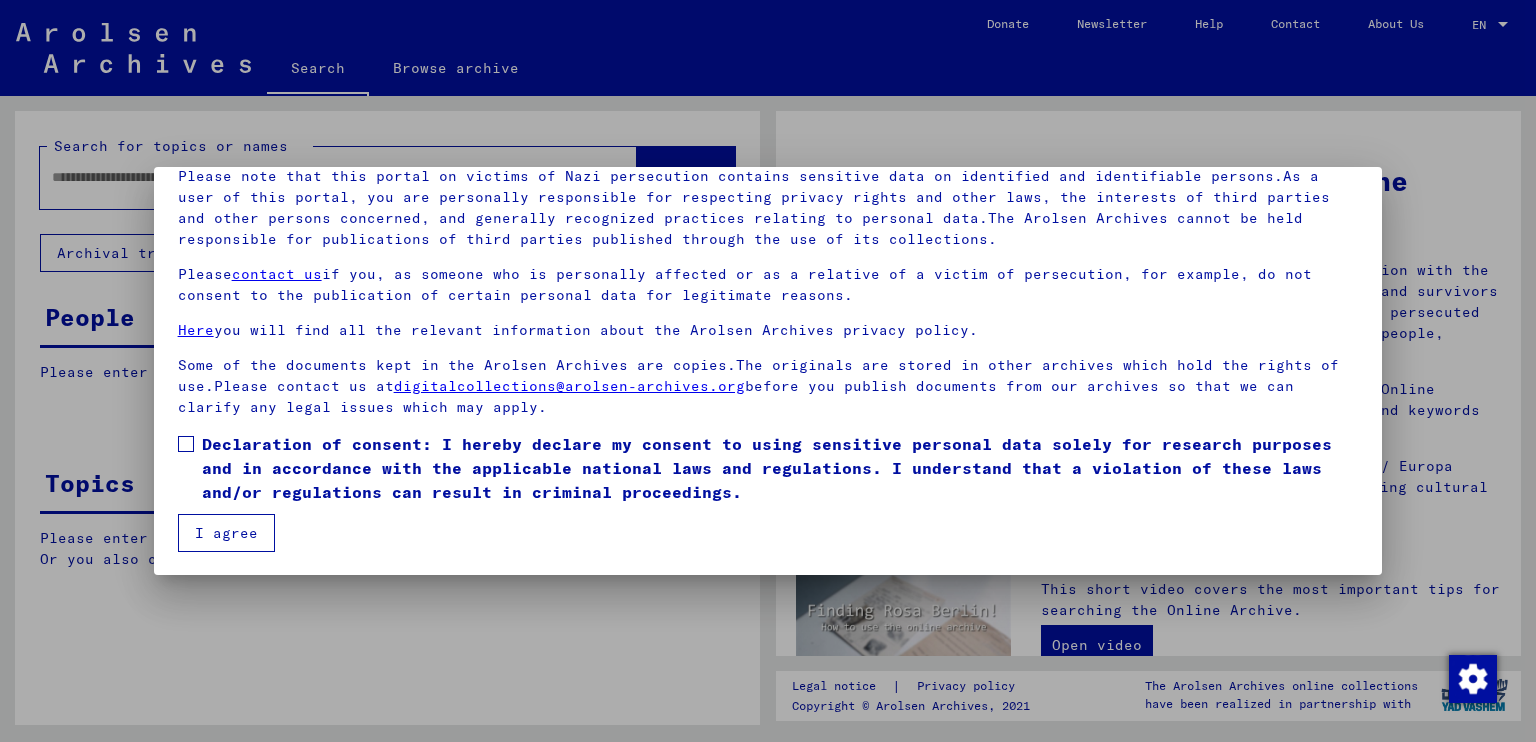 click at bounding box center [186, 444] 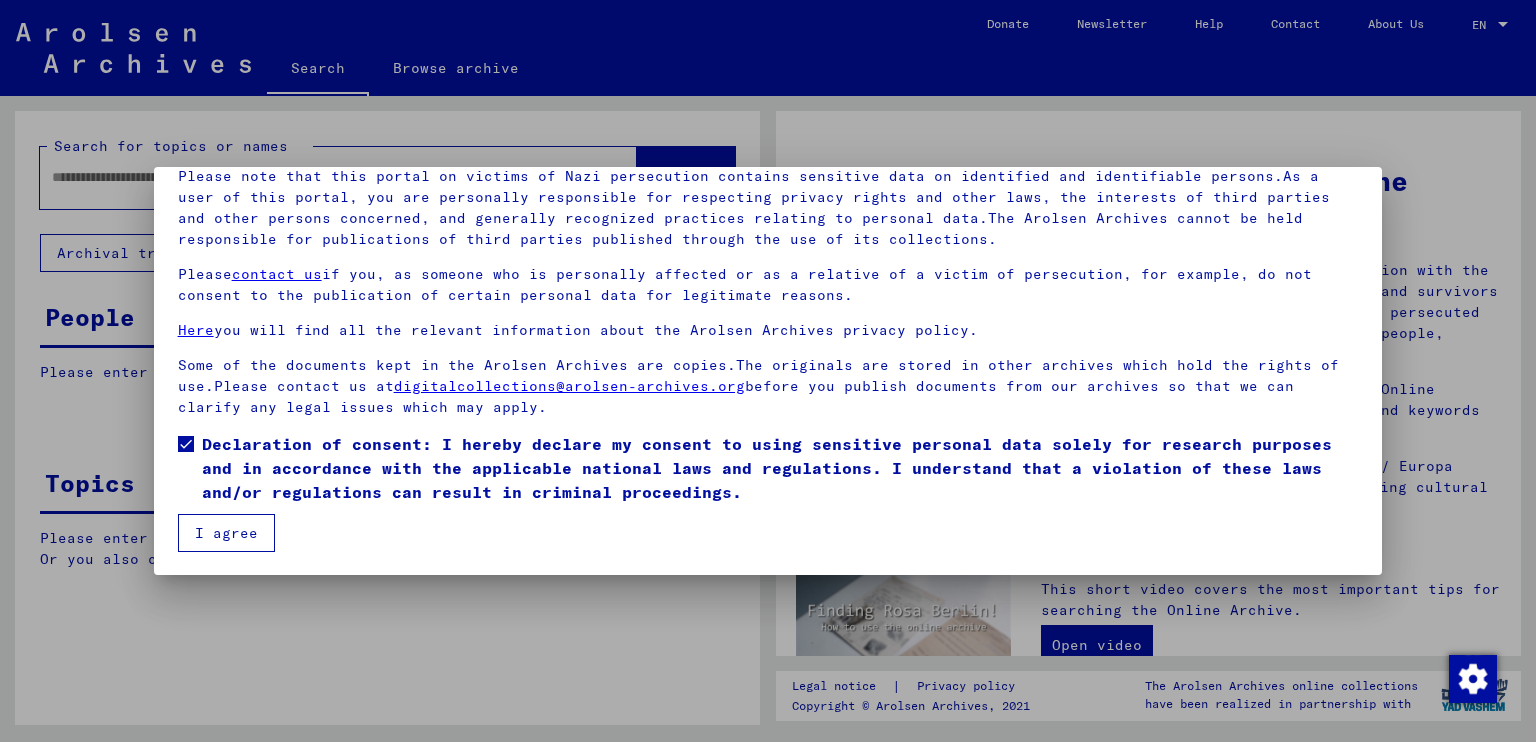click on "I agree" at bounding box center [226, 533] 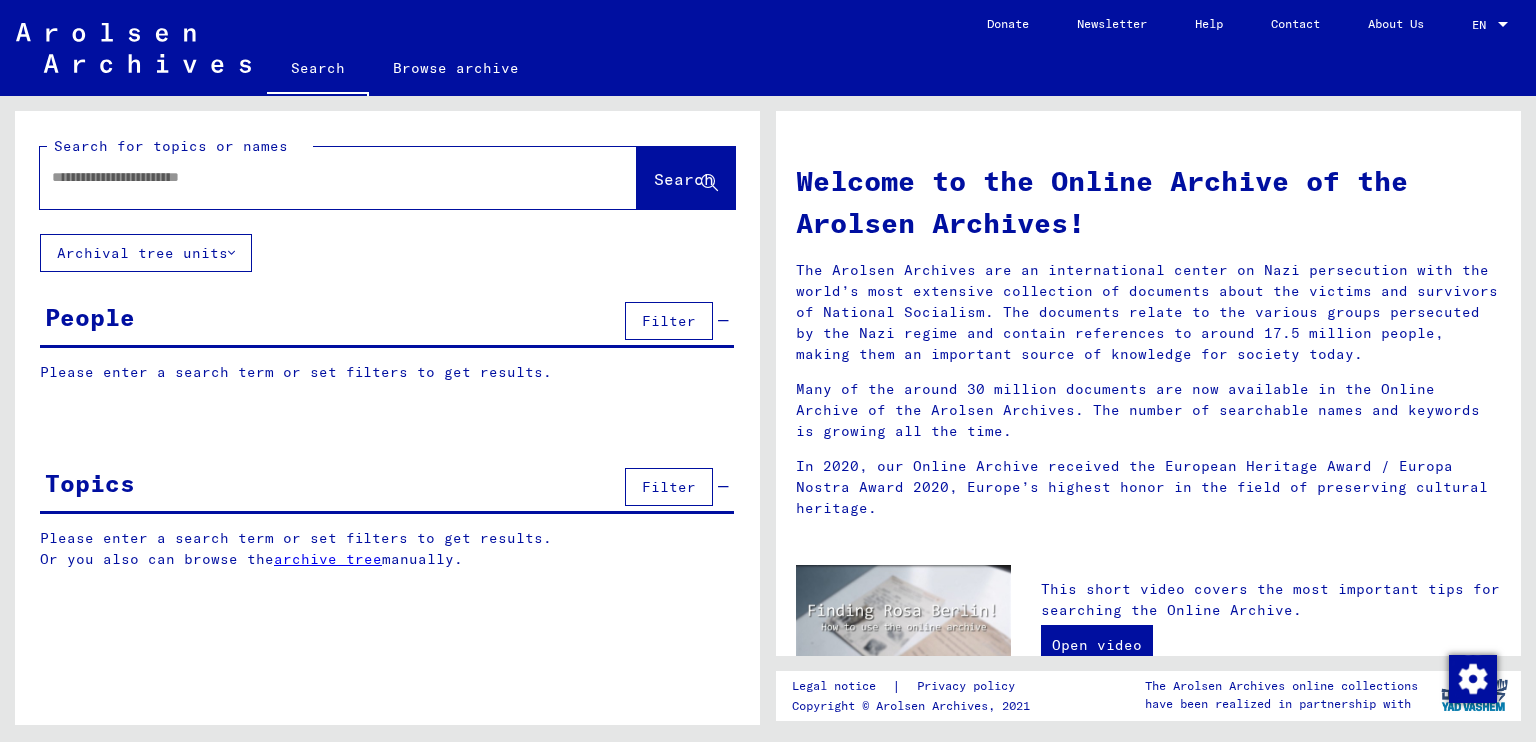click at bounding box center [314, 177] 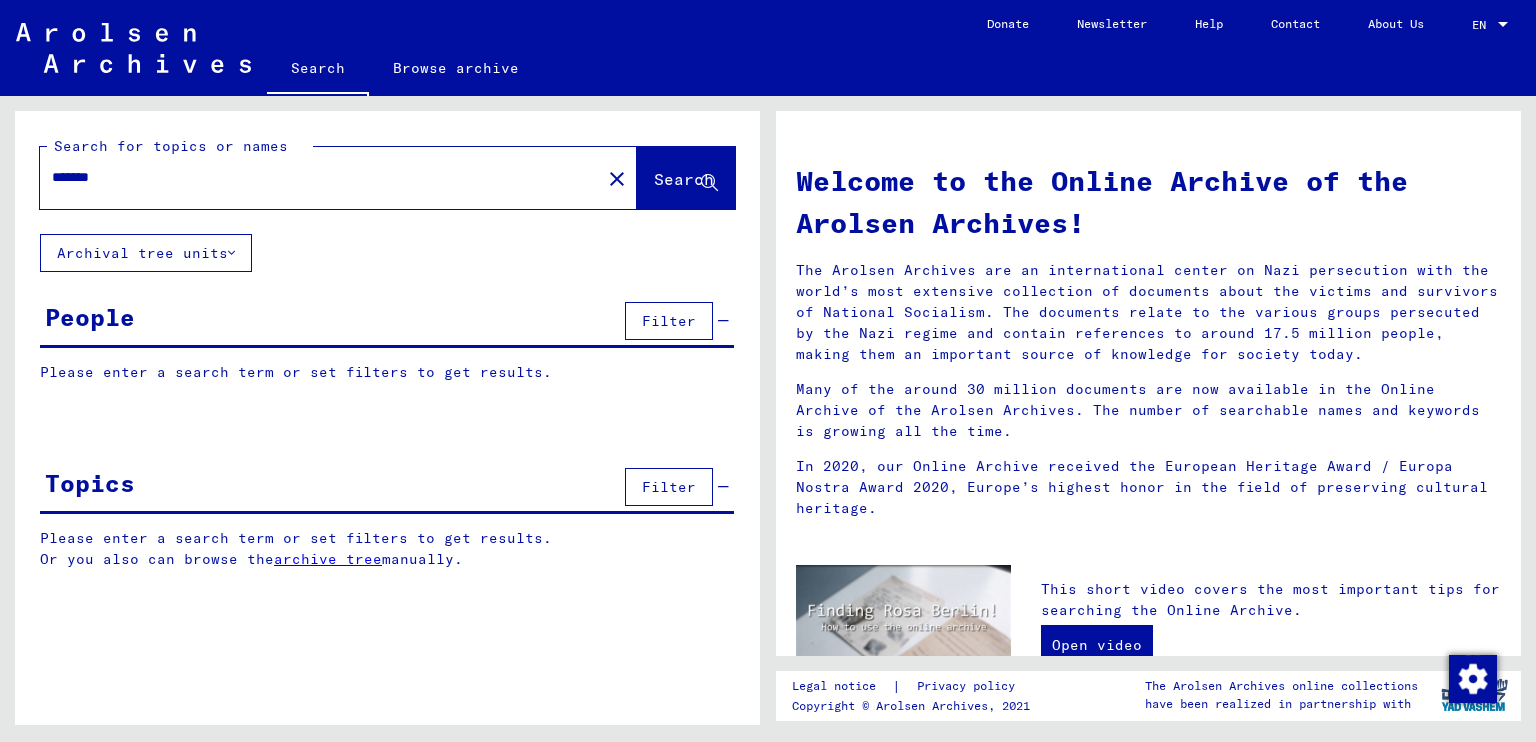 type on "*******" 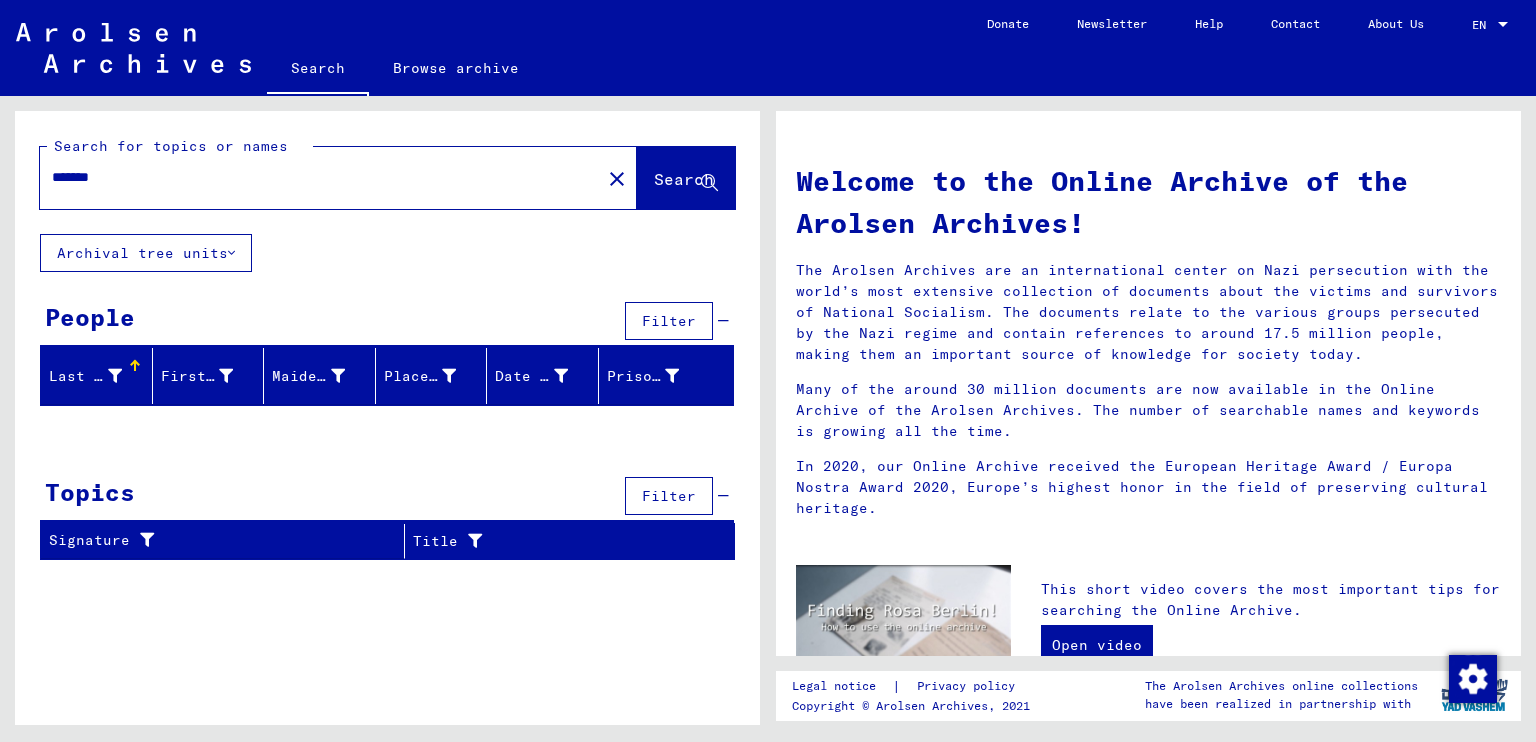 click on "Search" 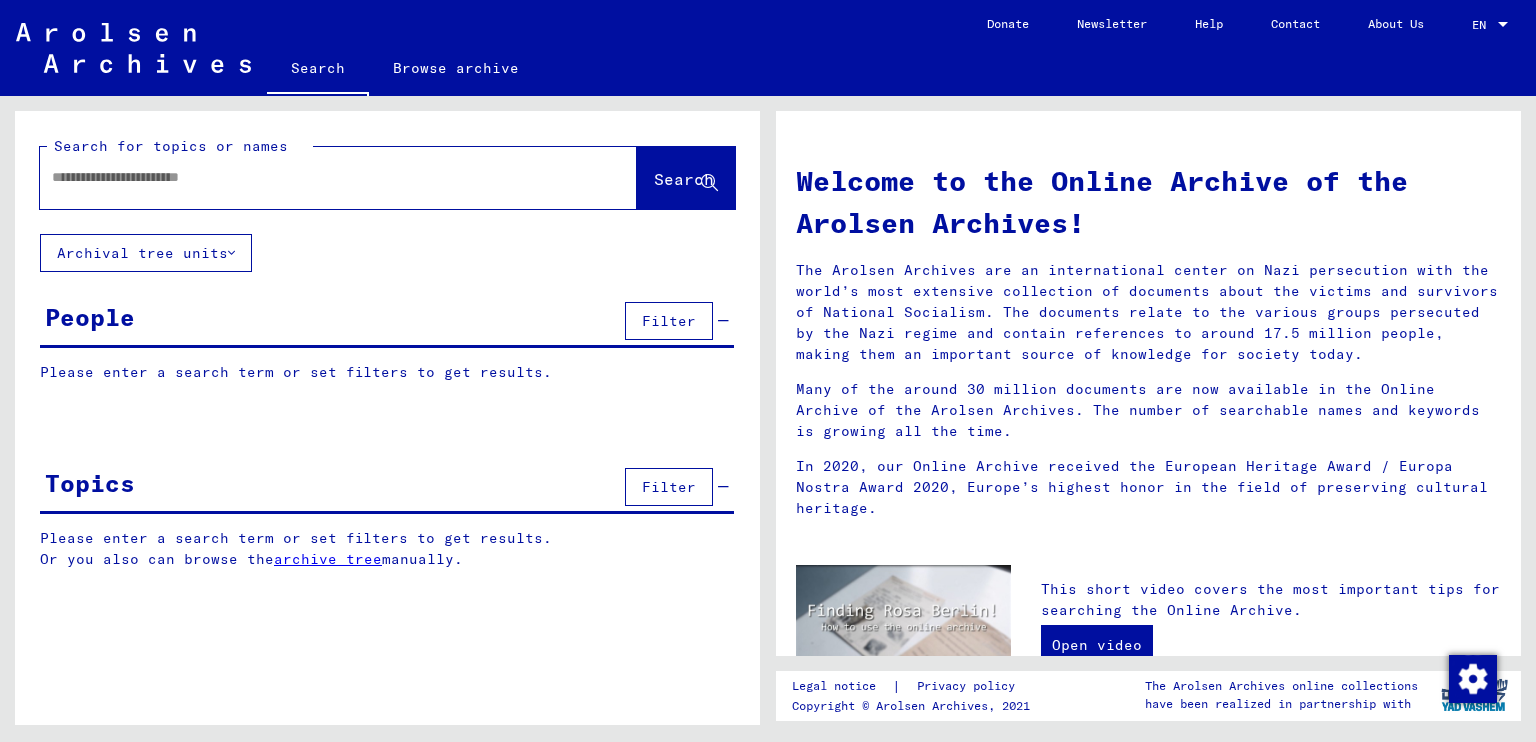 click at bounding box center [314, 177] 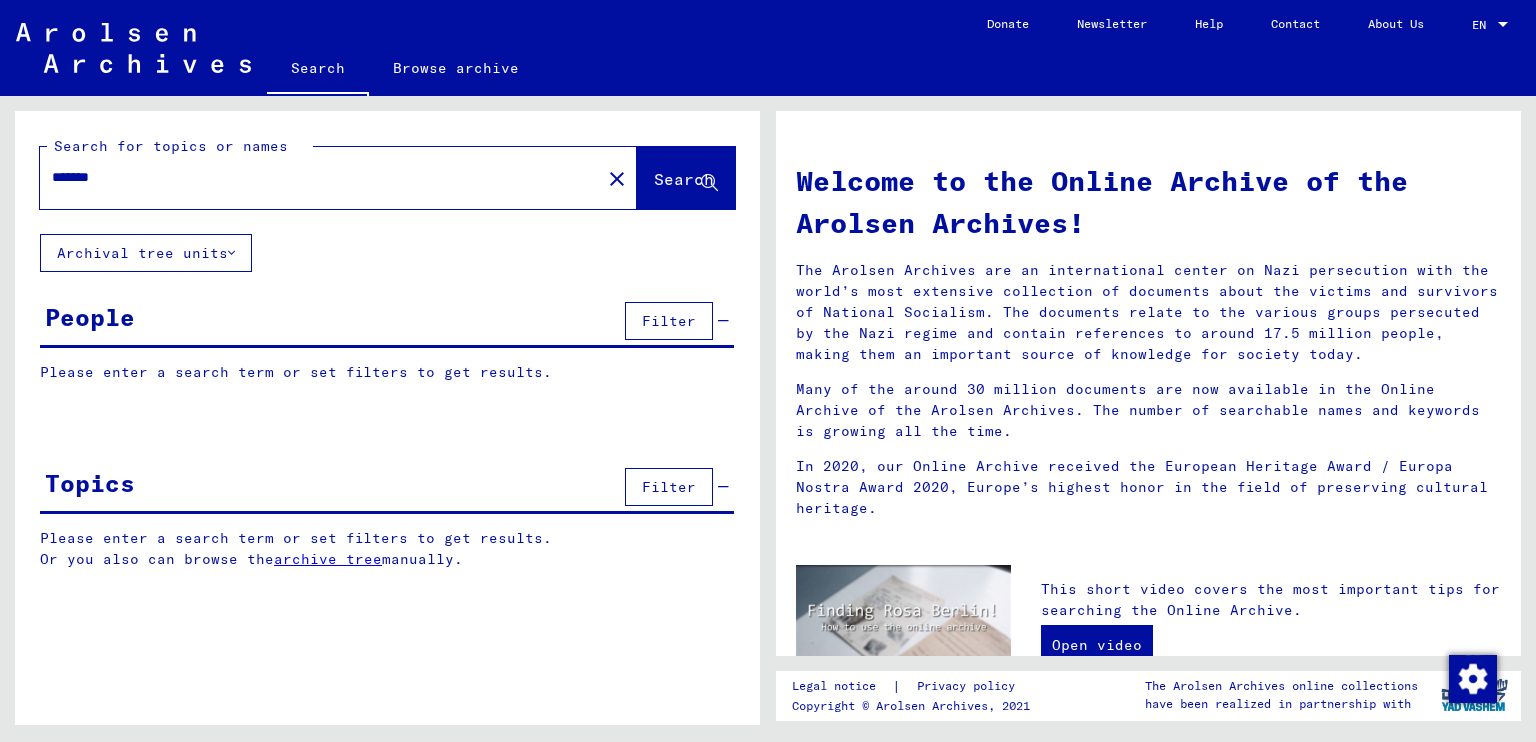 type on "*******" 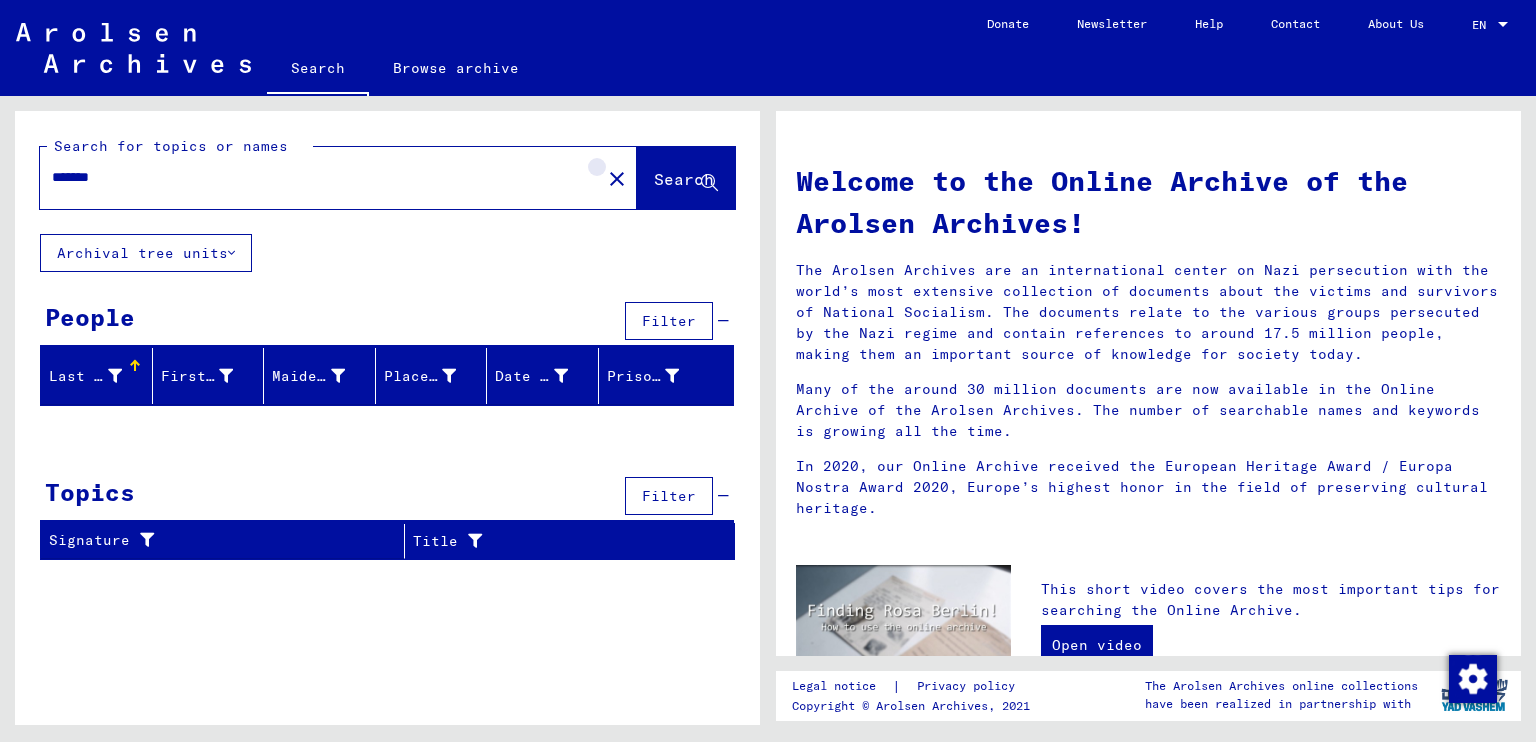 click on "close" 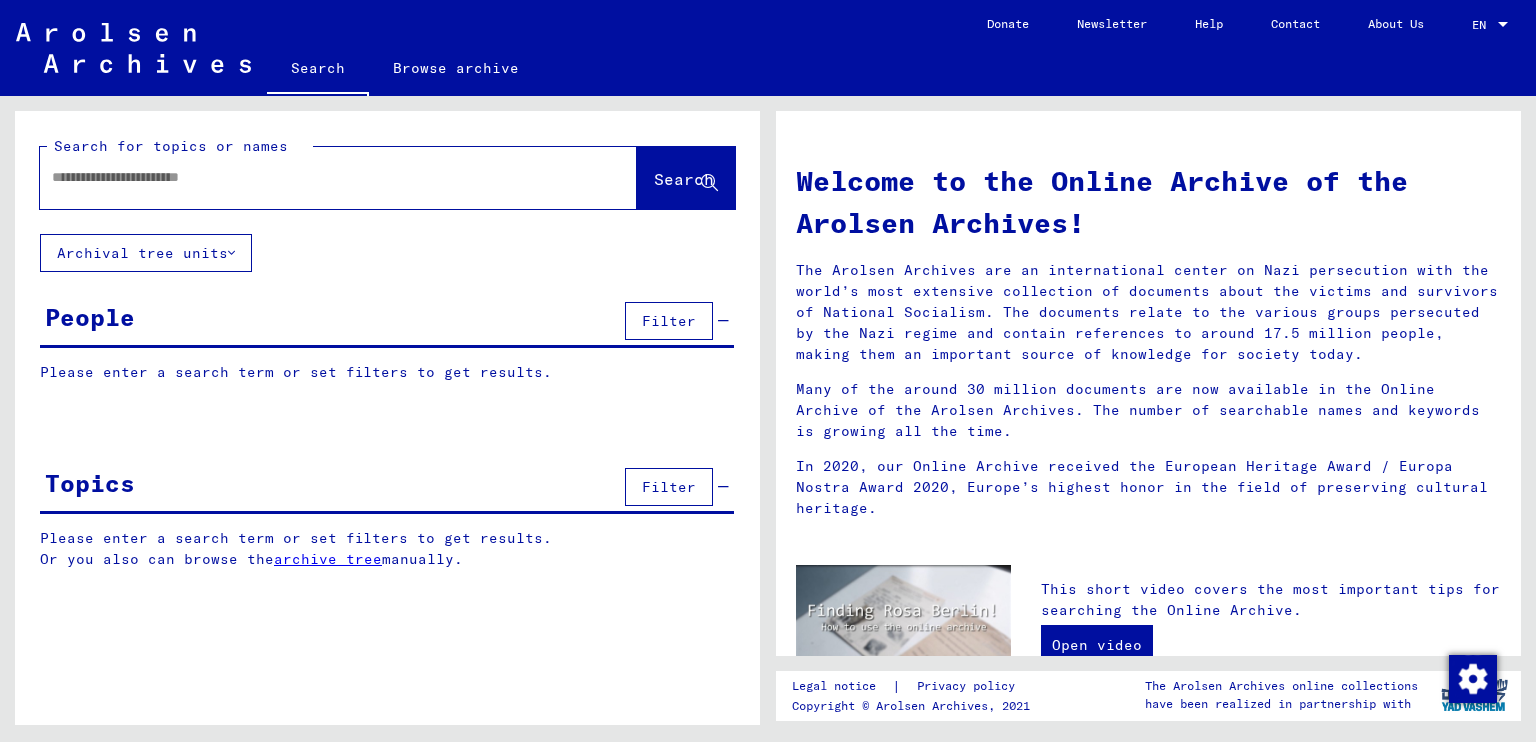 click at bounding box center [314, 177] 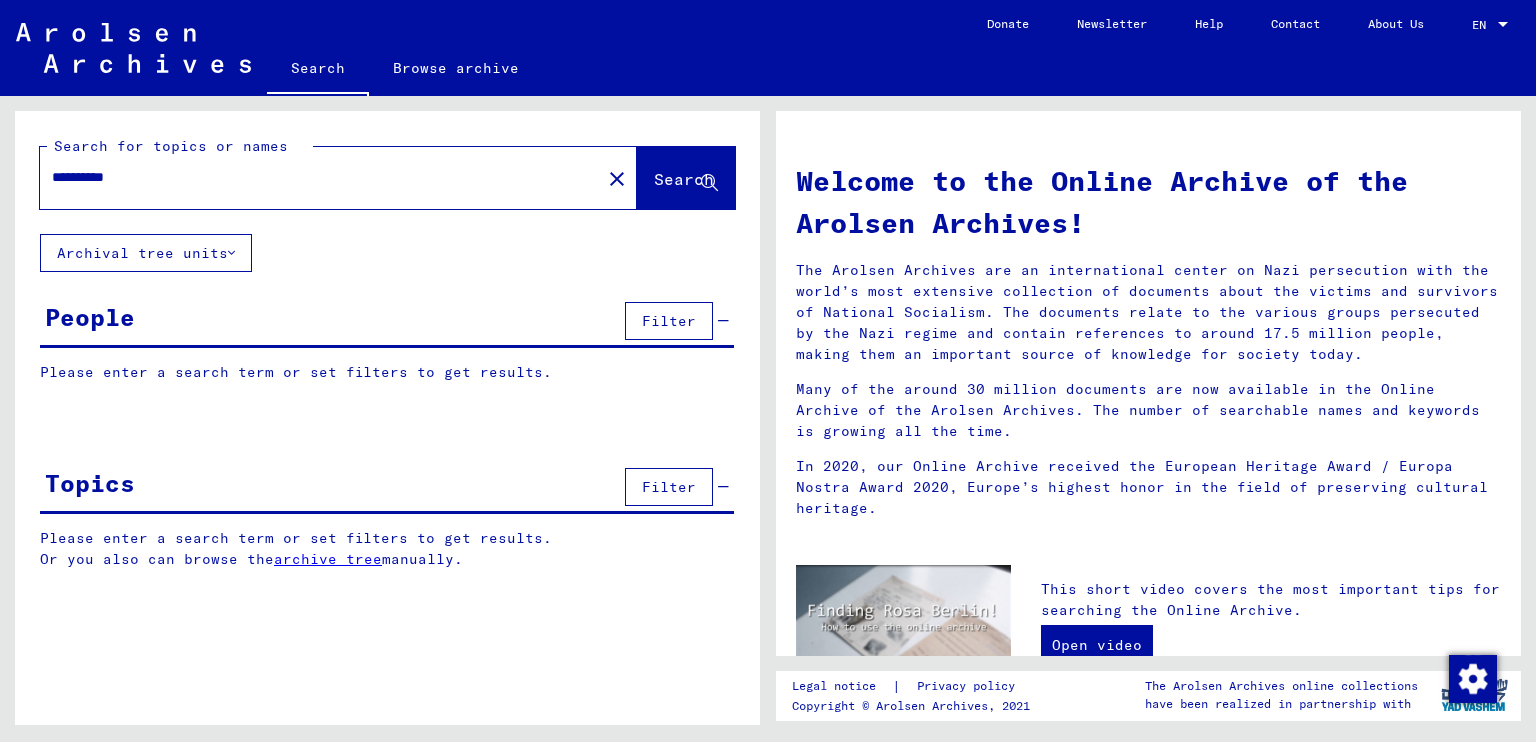 type on "**********" 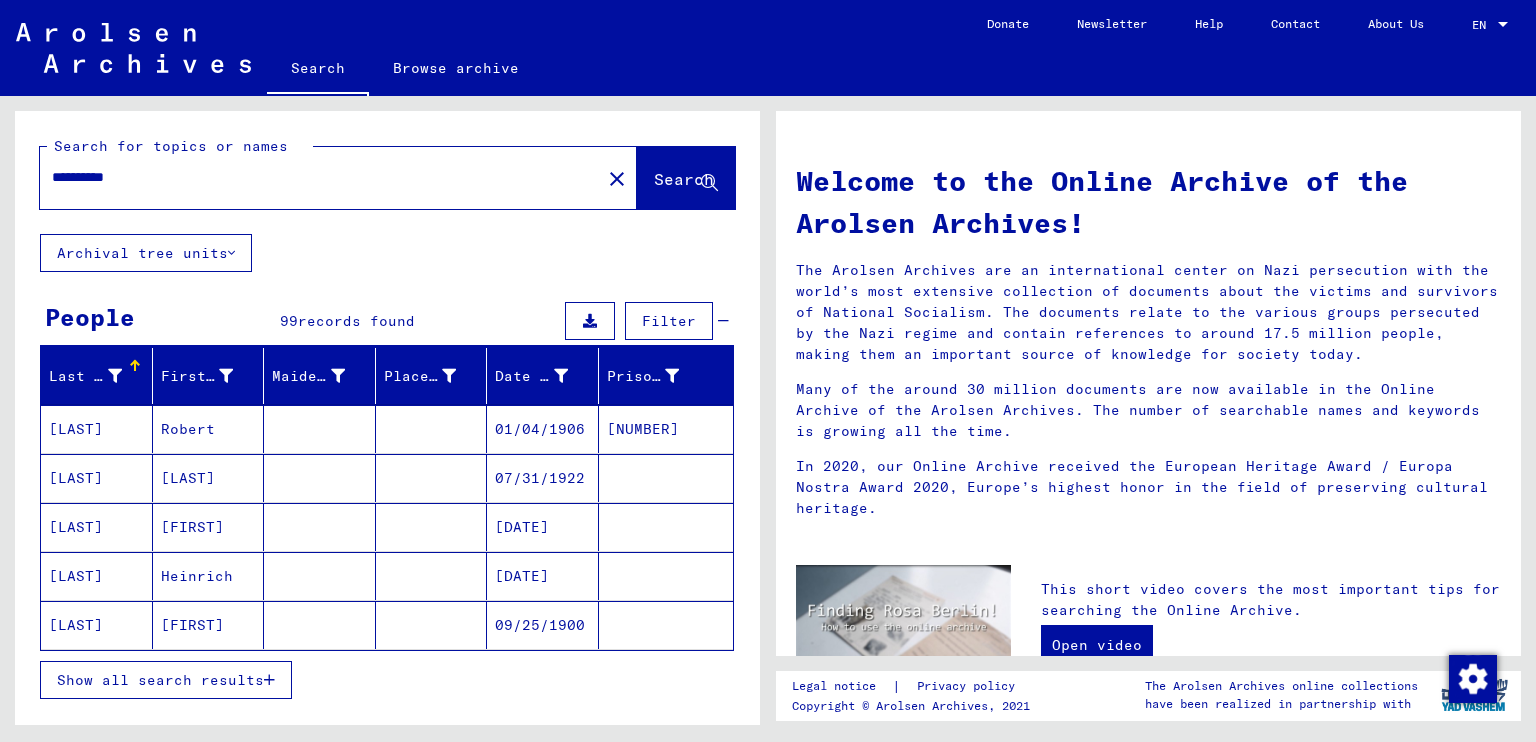 click on "Show all search results" at bounding box center [166, 680] 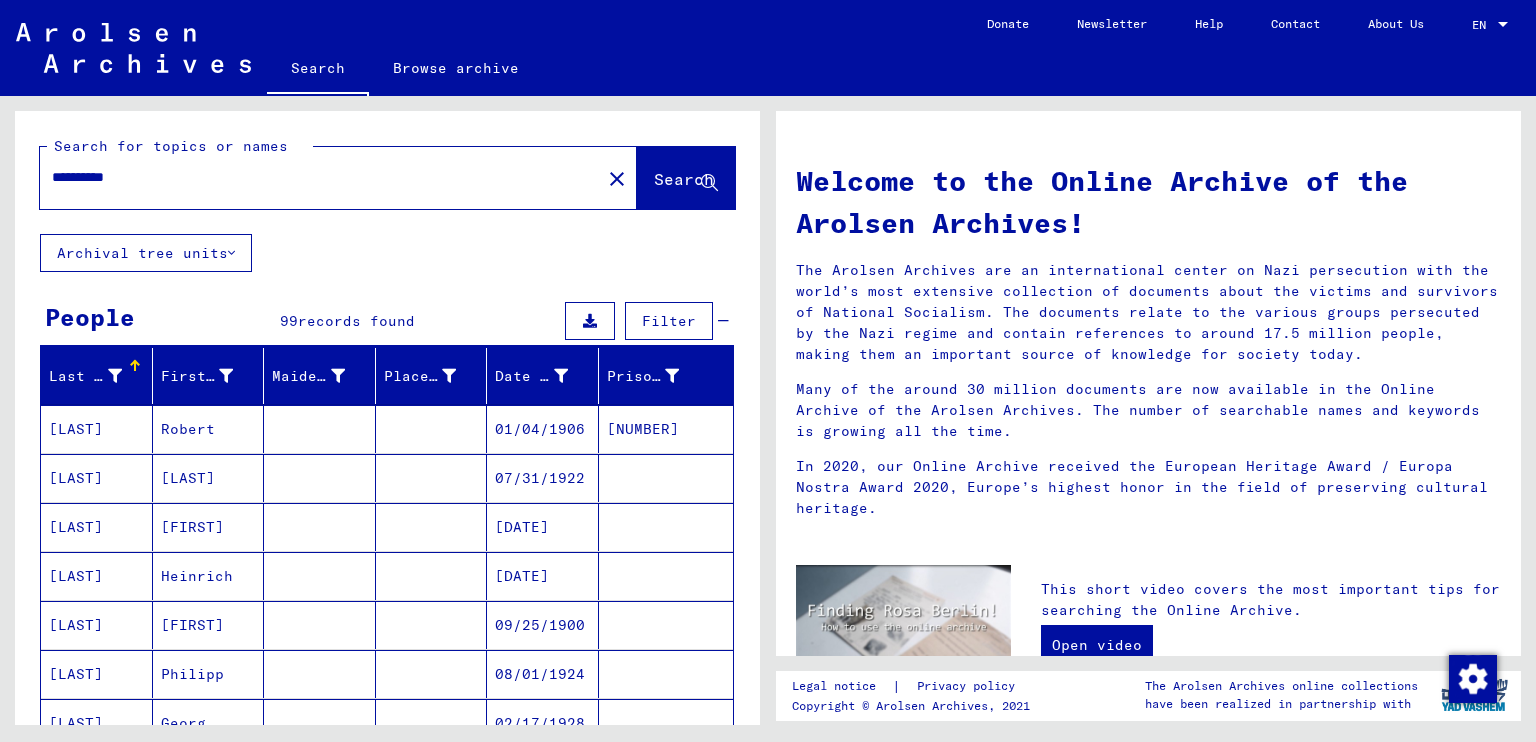 scroll, scrollTop: 550, scrollLeft: 0, axis: vertical 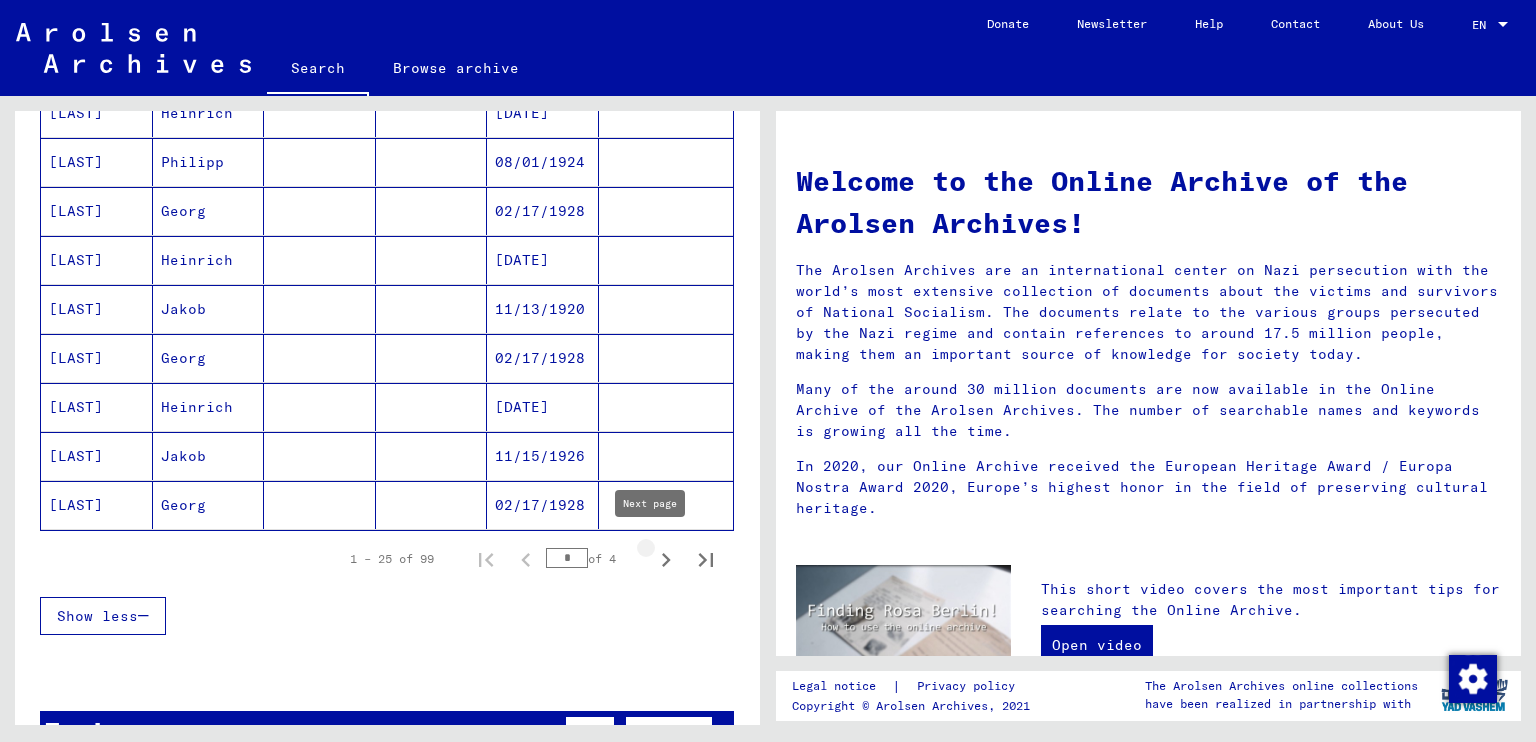 click 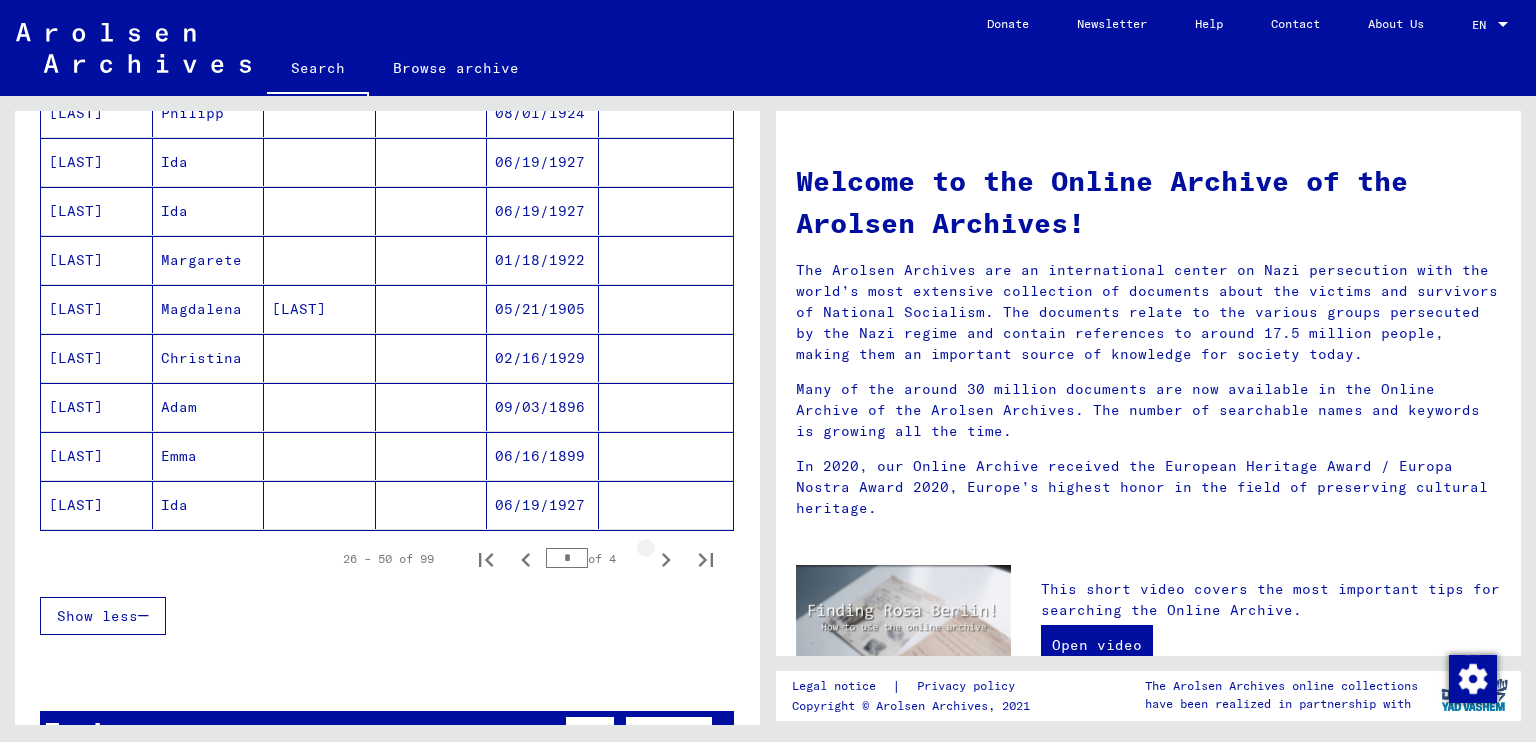 click 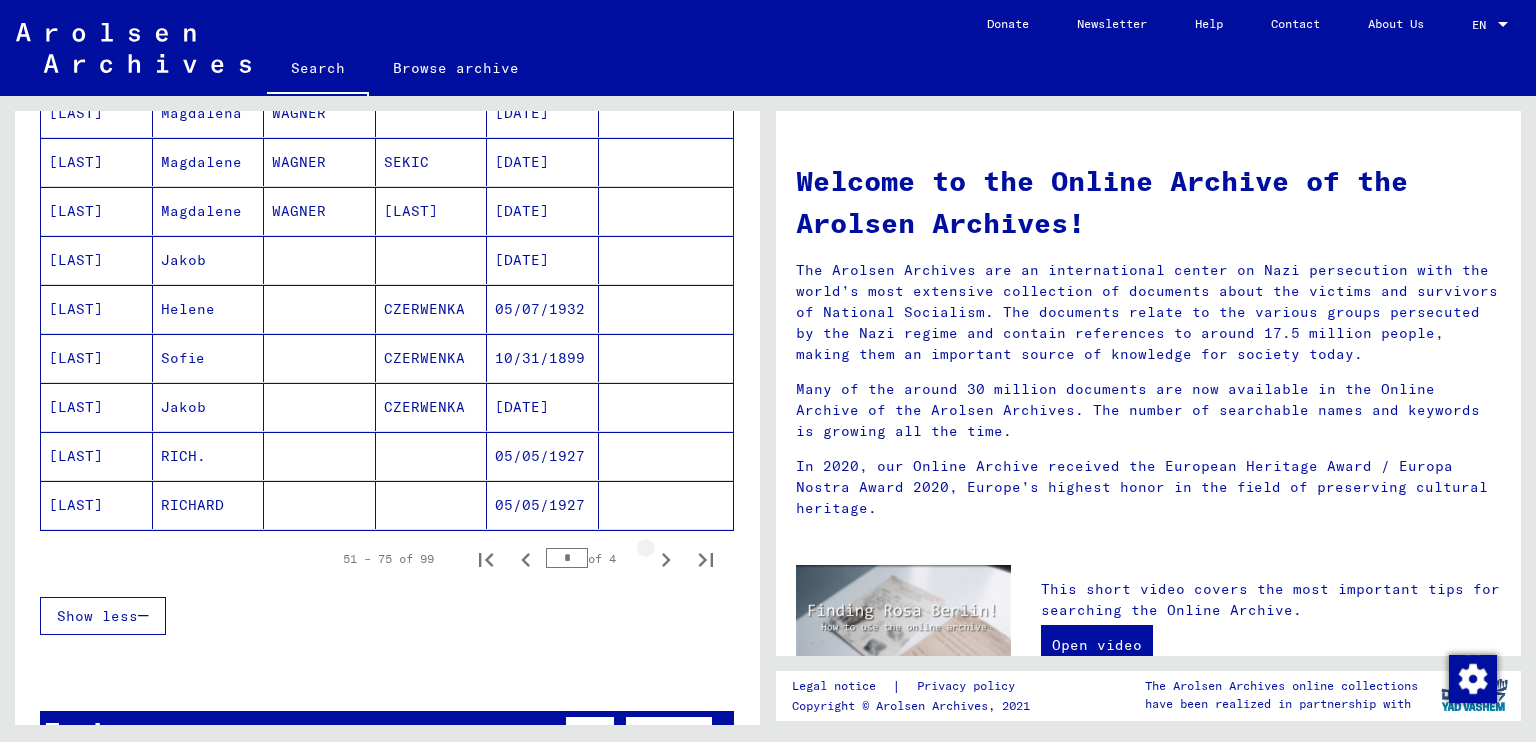 click 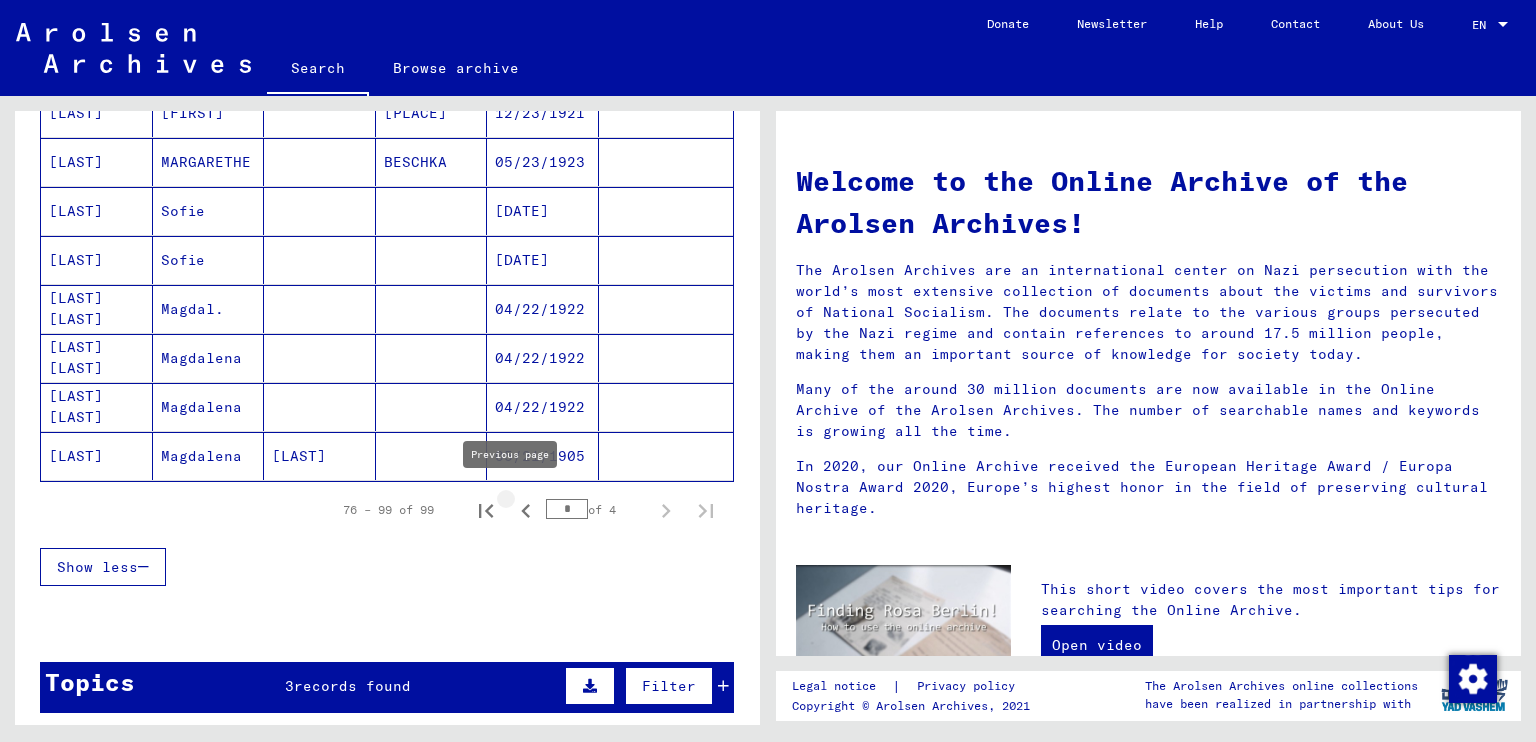 click 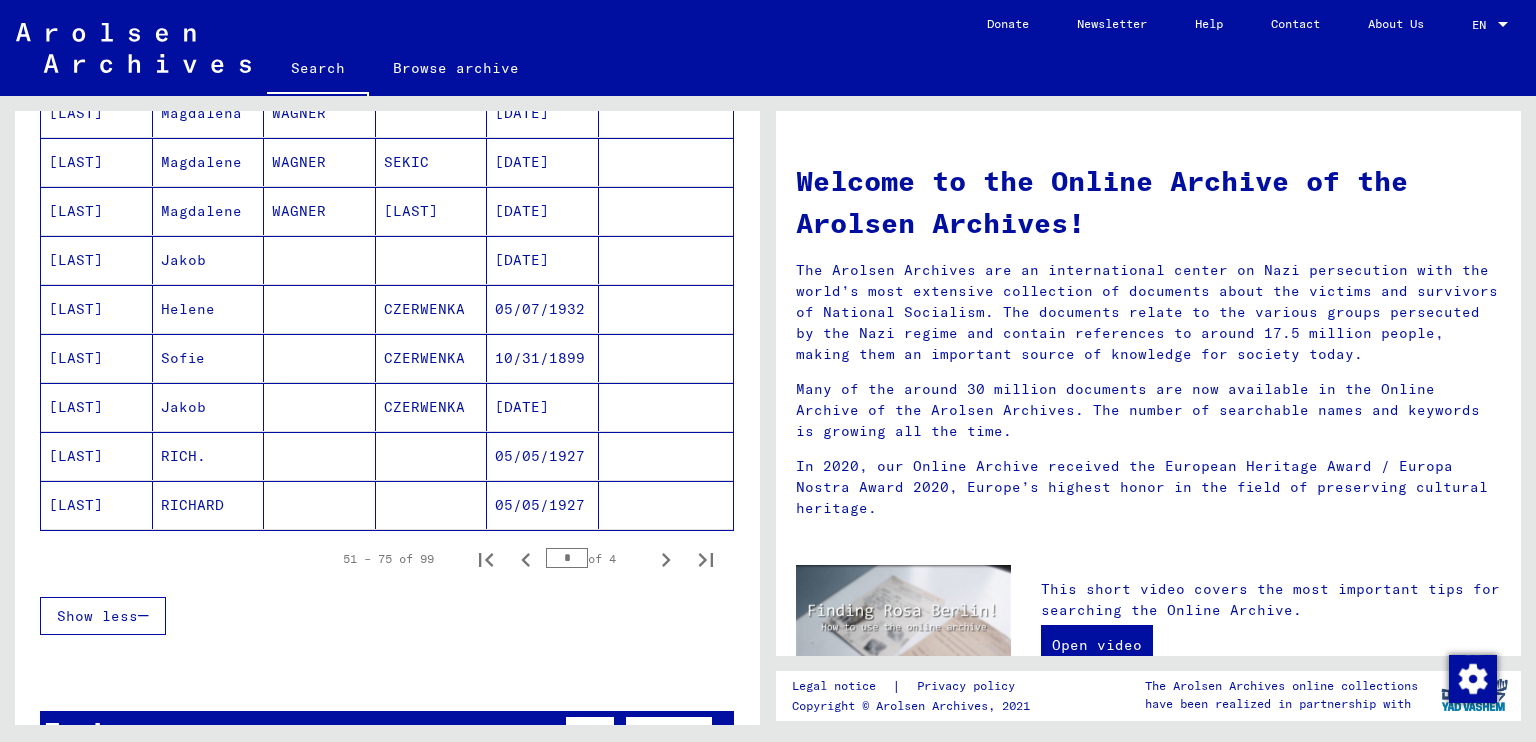 click on "CZERWENKA" at bounding box center (432, 358) 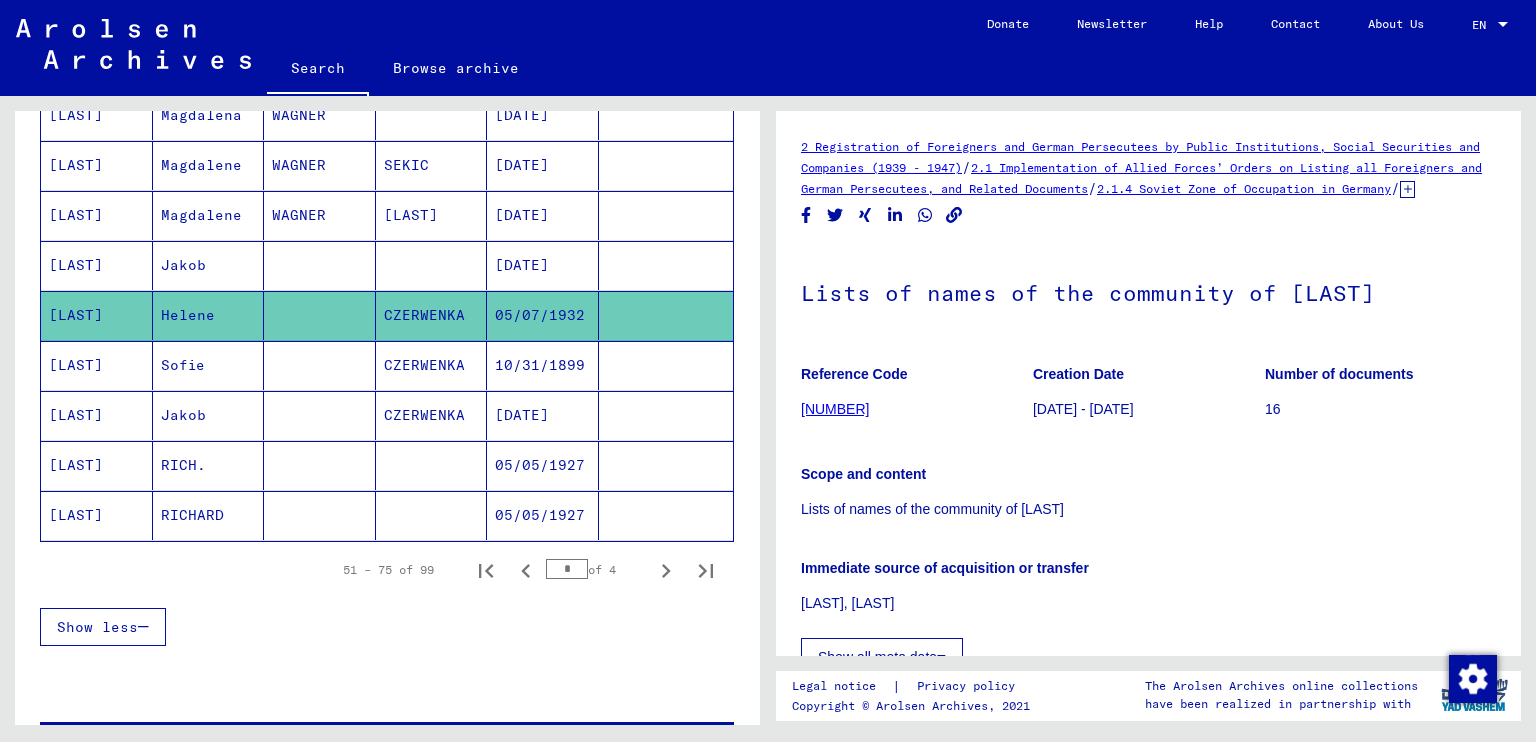 scroll, scrollTop: 0, scrollLeft: 0, axis: both 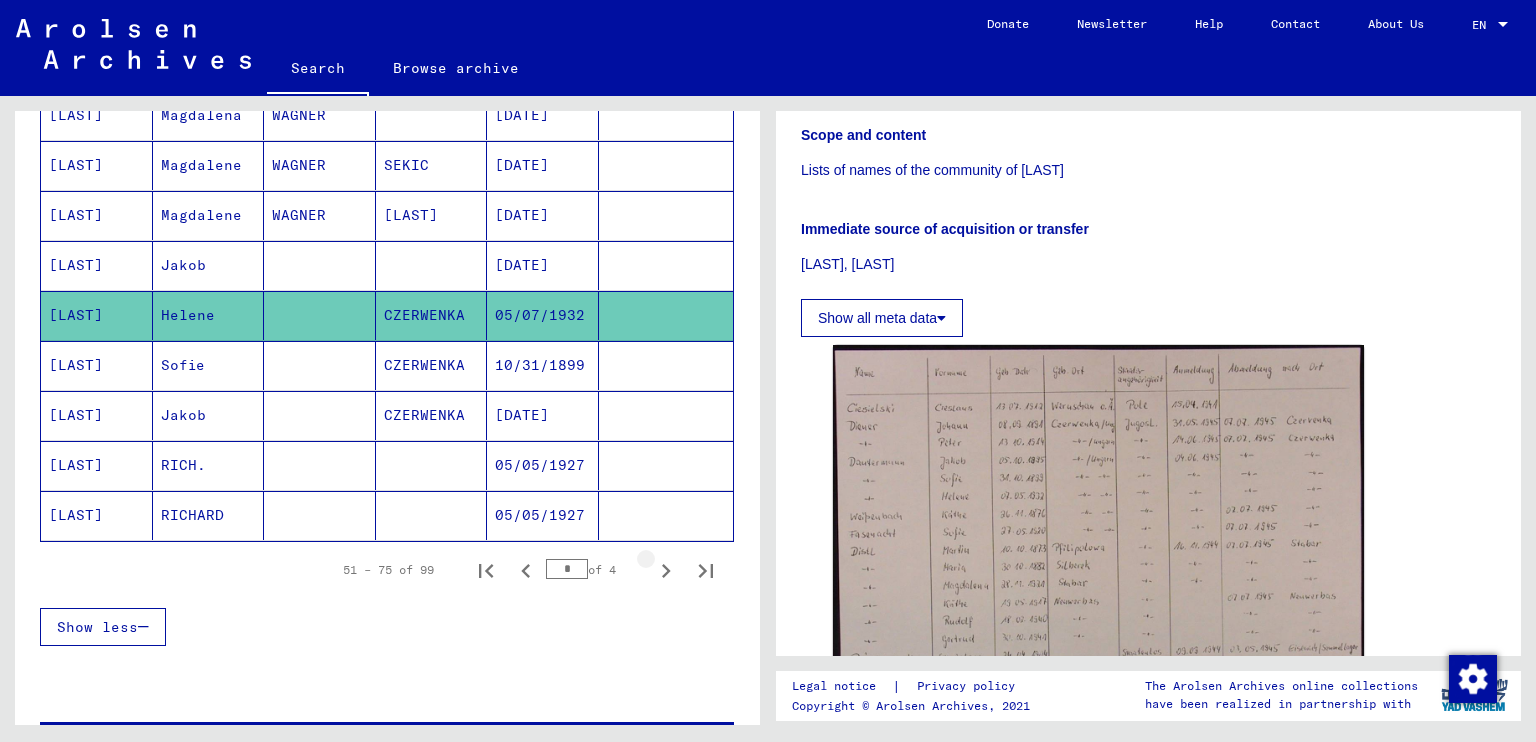 click 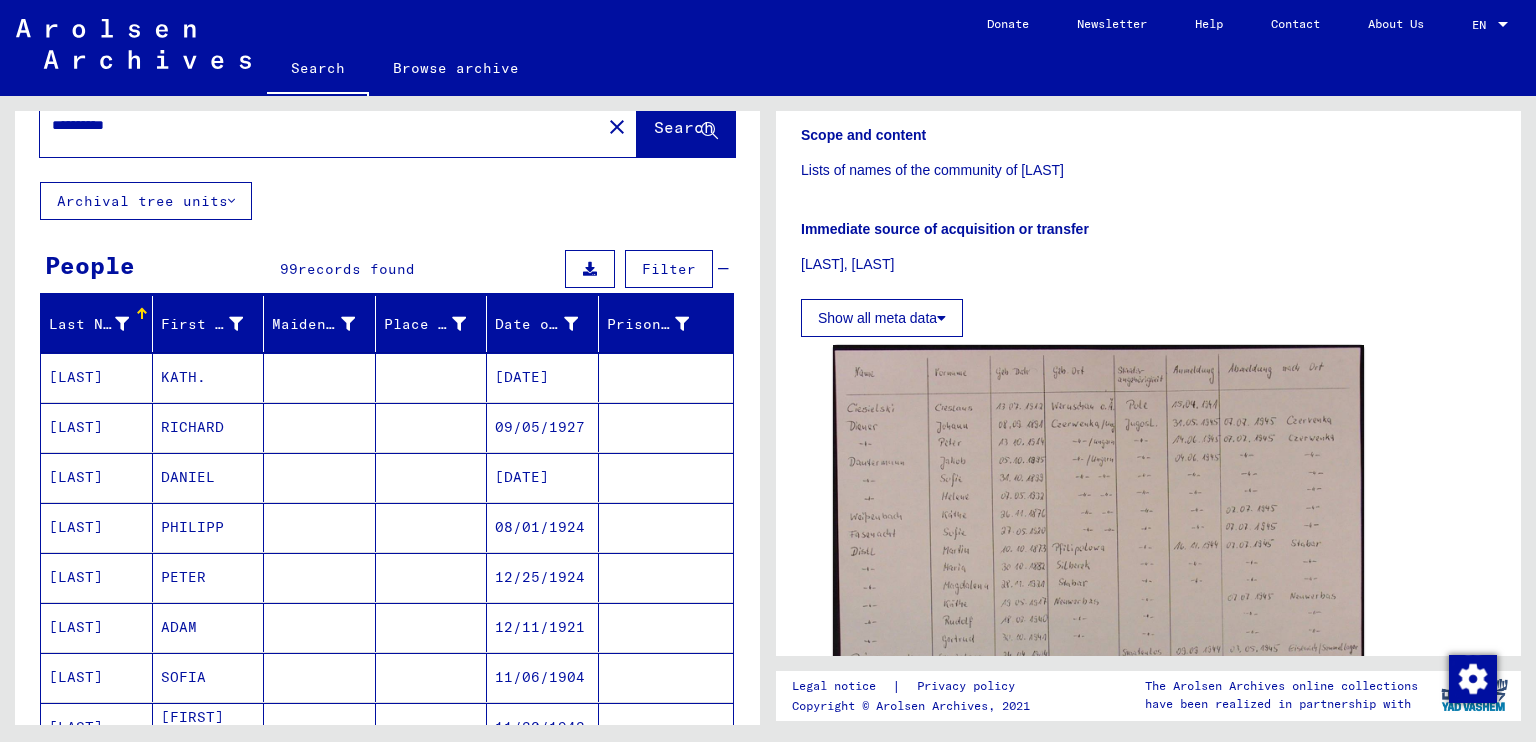 scroll, scrollTop: 0, scrollLeft: 0, axis: both 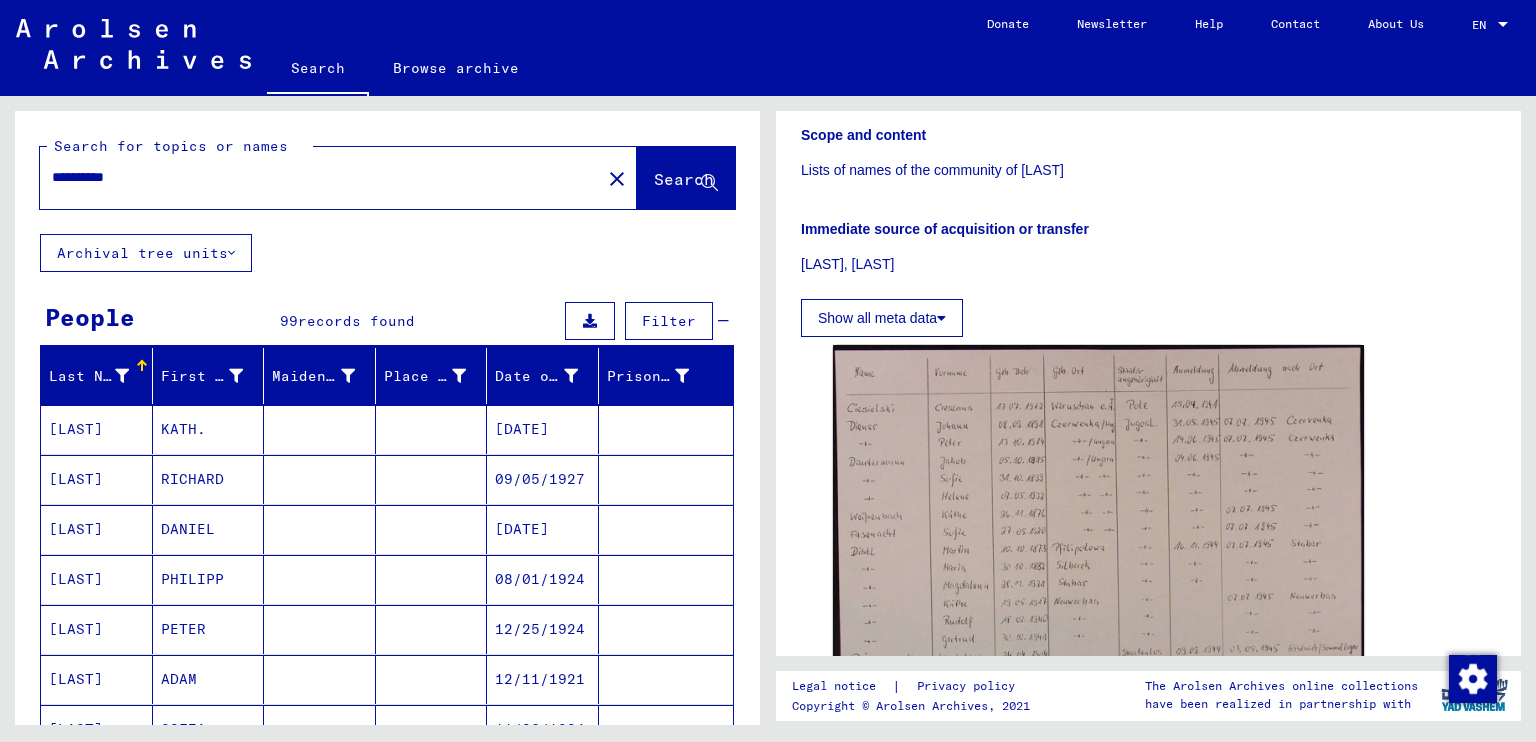 click on "close" 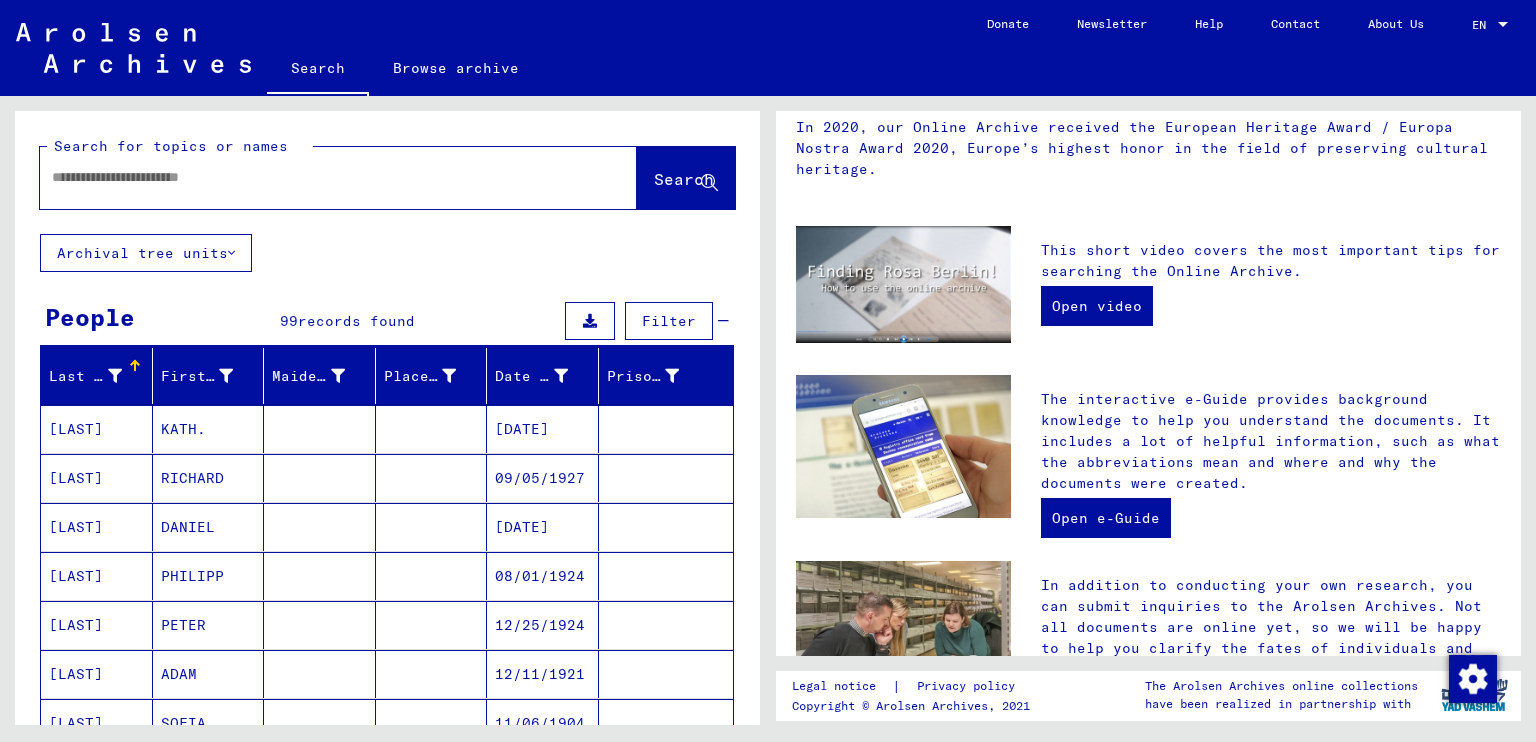 scroll, scrollTop: 0, scrollLeft: 0, axis: both 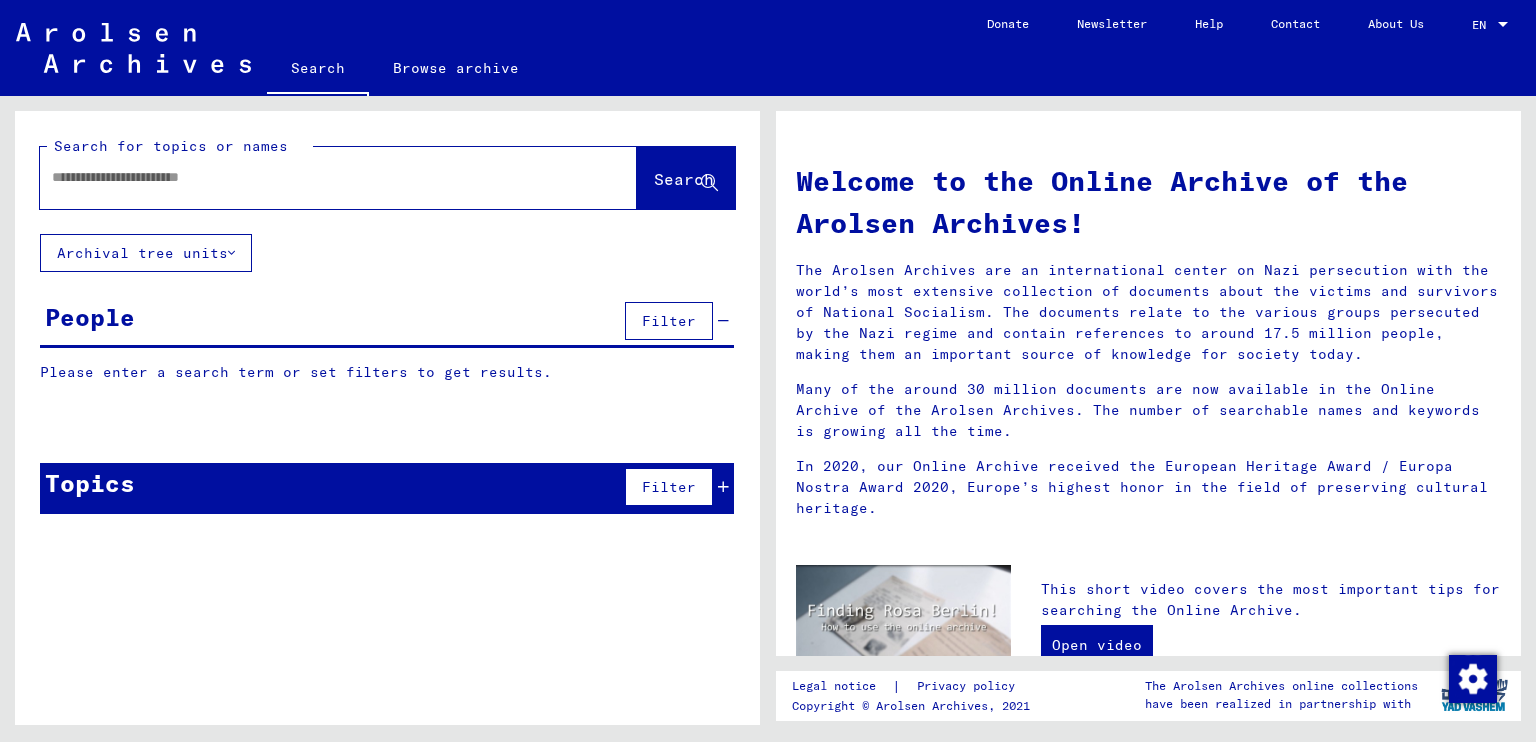 click at bounding box center (314, 177) 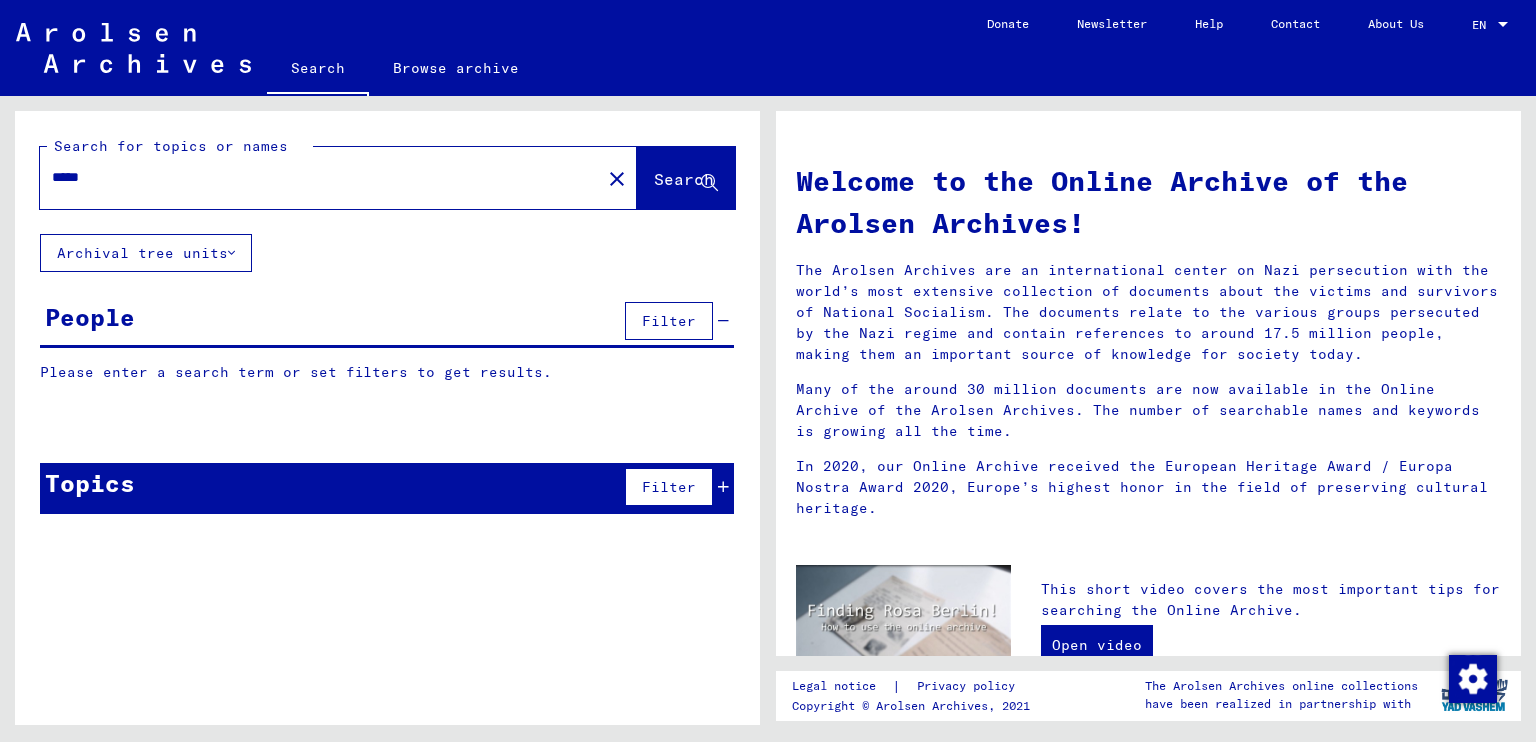 type on "*****" 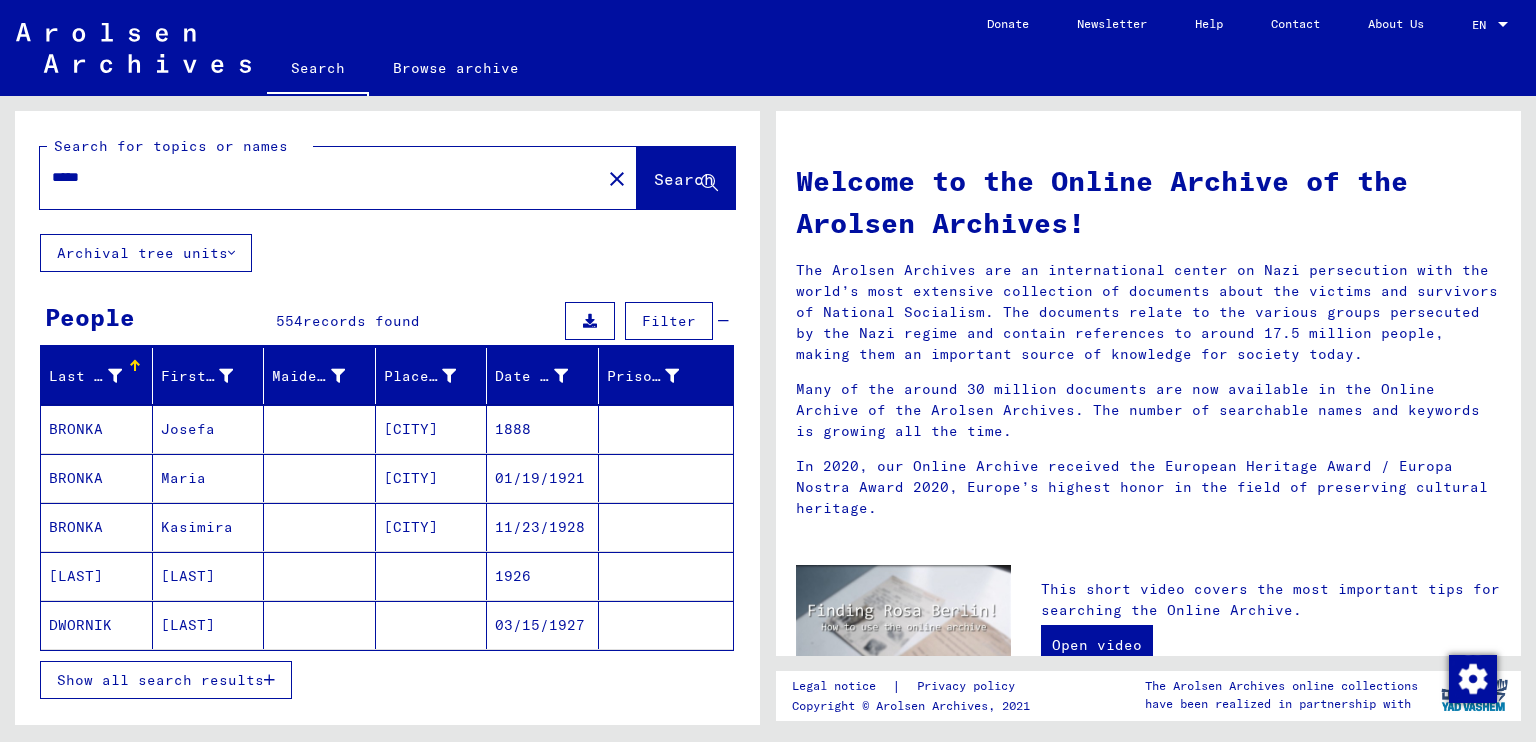 click on "Show all search results" at bounding box center [160, 680] 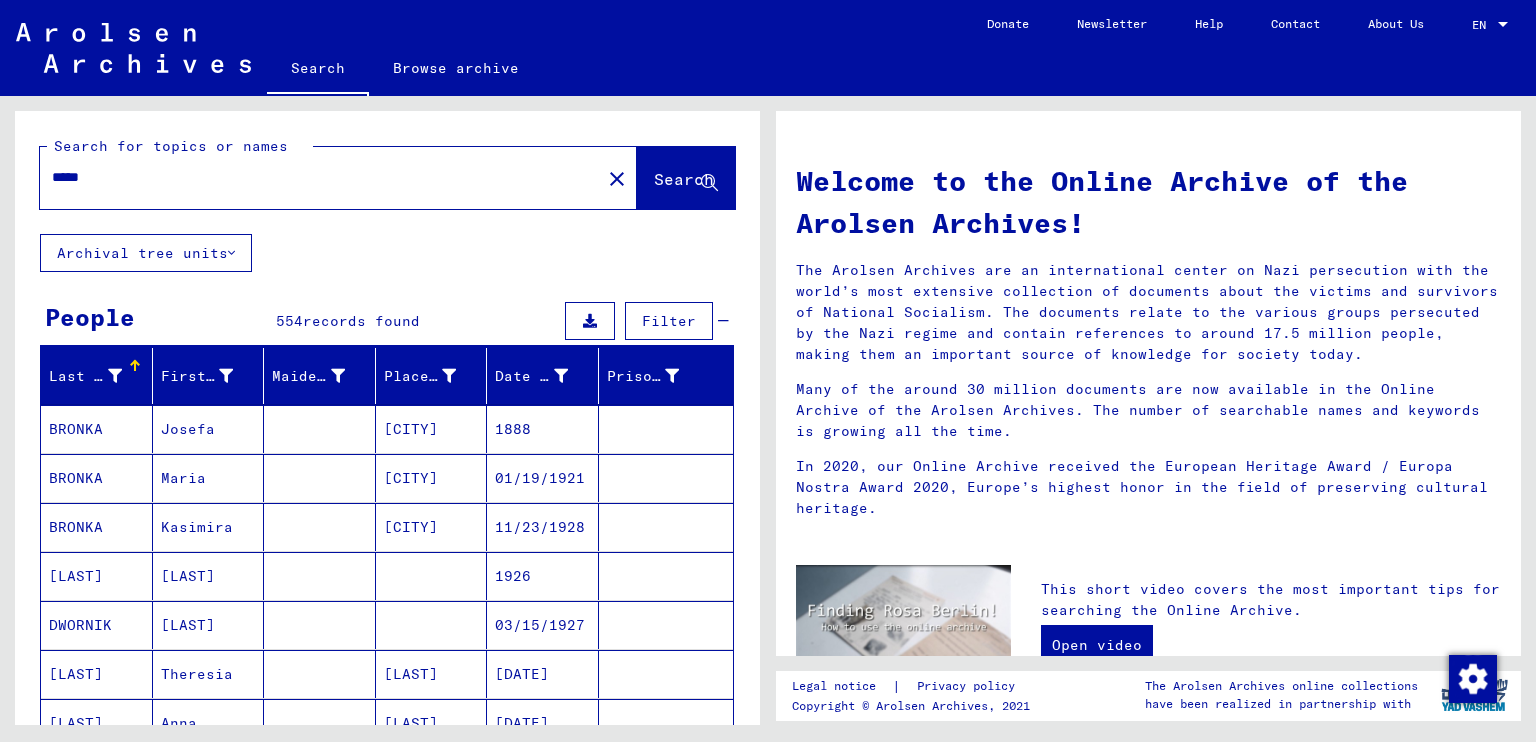 click on "Welcome to the Online Archive of the Arolsen Archives!
The Arolsen Archives are an international center on Nazi persecution with the world’s most extensive collection of documents about the victims and survivors of National Socialism. The documents relate to the various groups persecuted by the Nazi regime and contain references to around 17.5 million people, making them an important source of knowledge for society today.
Many of the around 30 million documents are now available in the Online Archive of the Arolsen Archives. The number of searchable names and keywords is growing all the time.
In 2020, our Online Archive received the European Heritage Award / Europa Nostra Award 2020, Europe’s highest honor in the field of preserving cultural heritage." 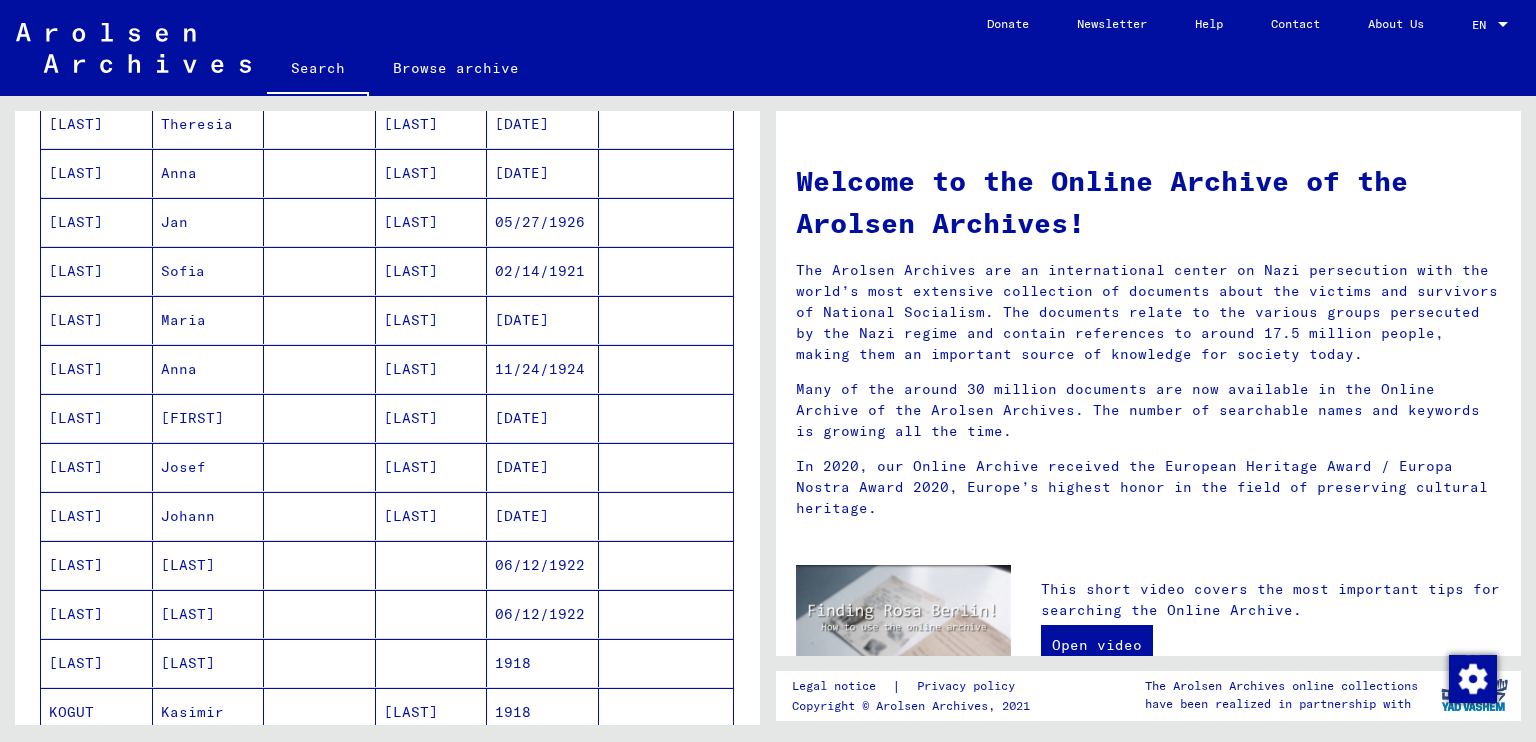 scroll, scrollTop: 1100, scrollLeft: 0, axis: vertical 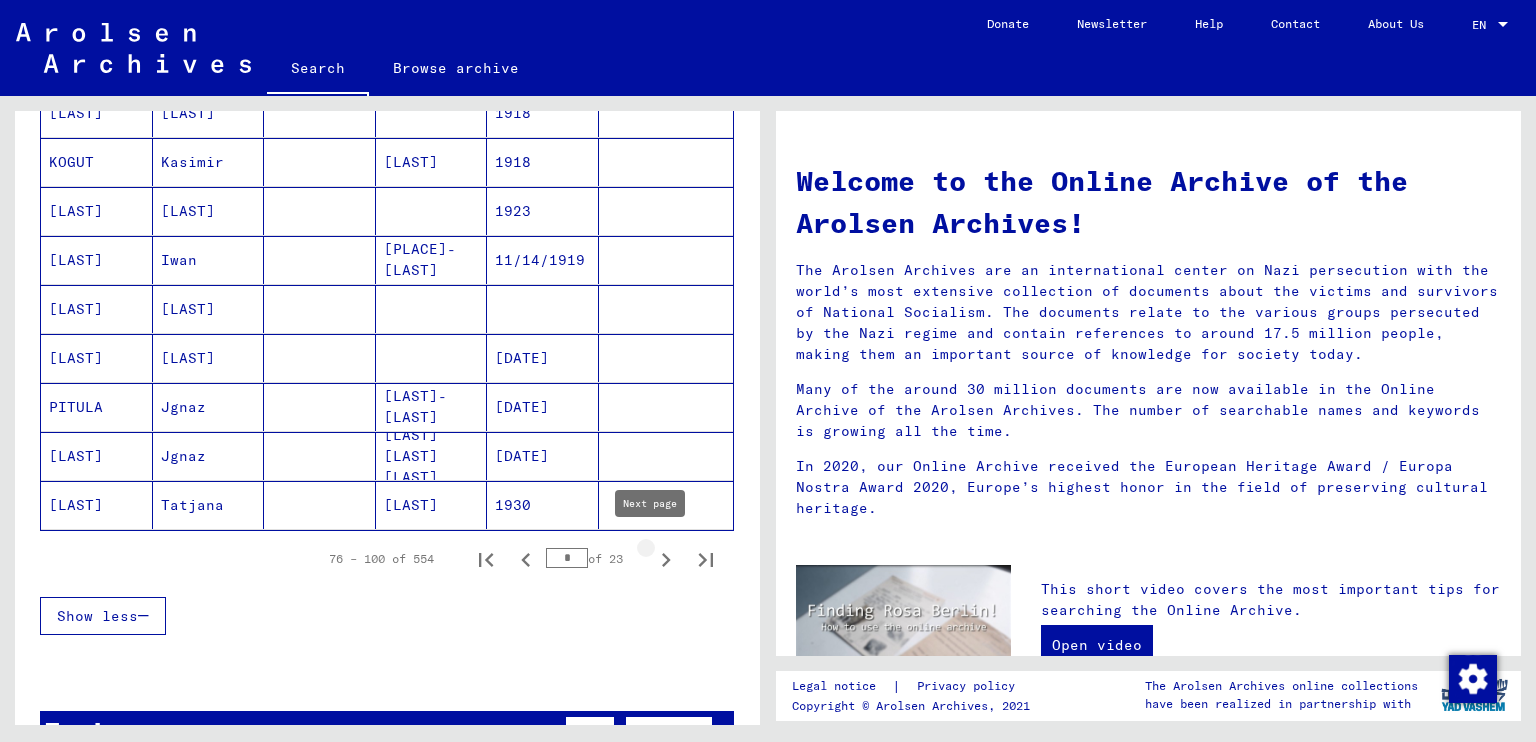 click 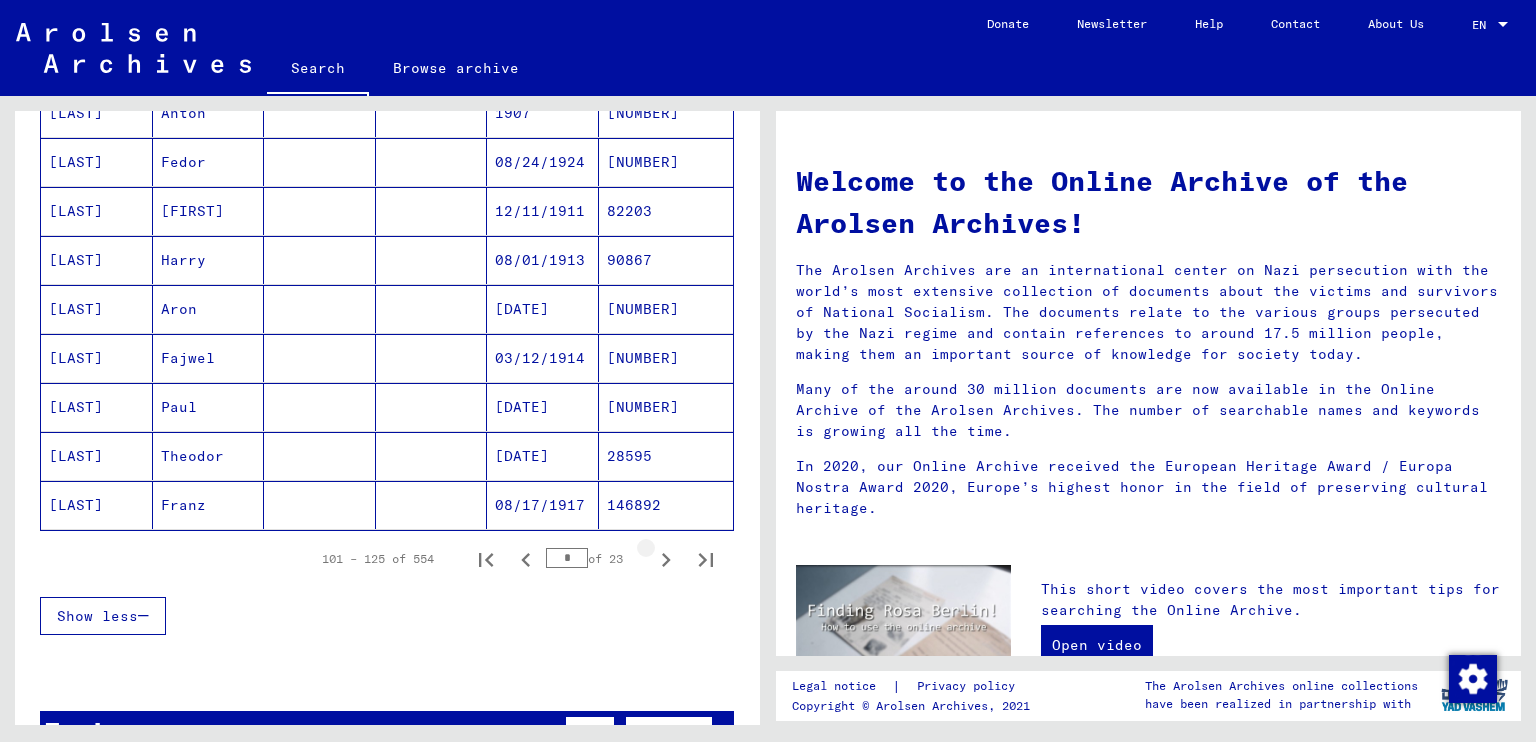 click 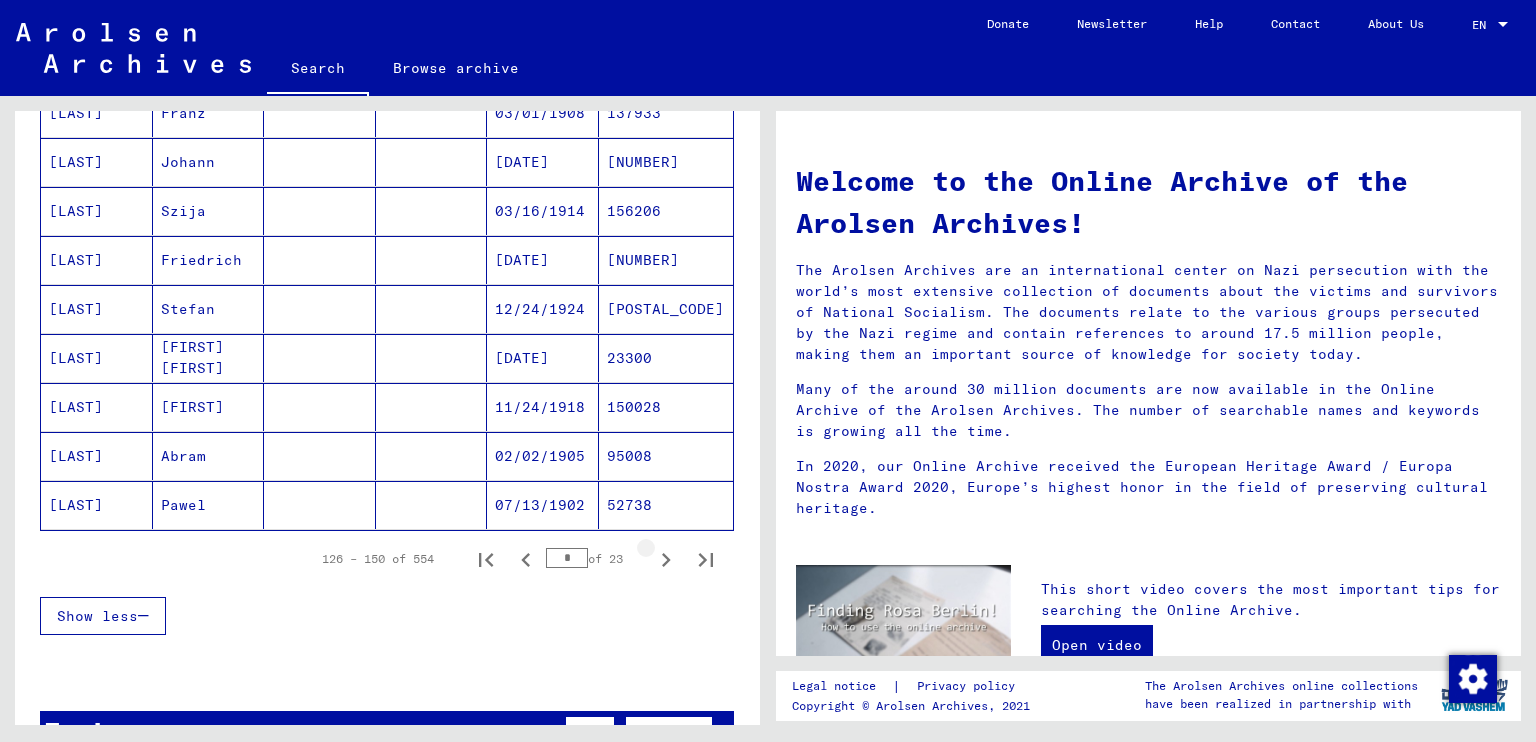 click 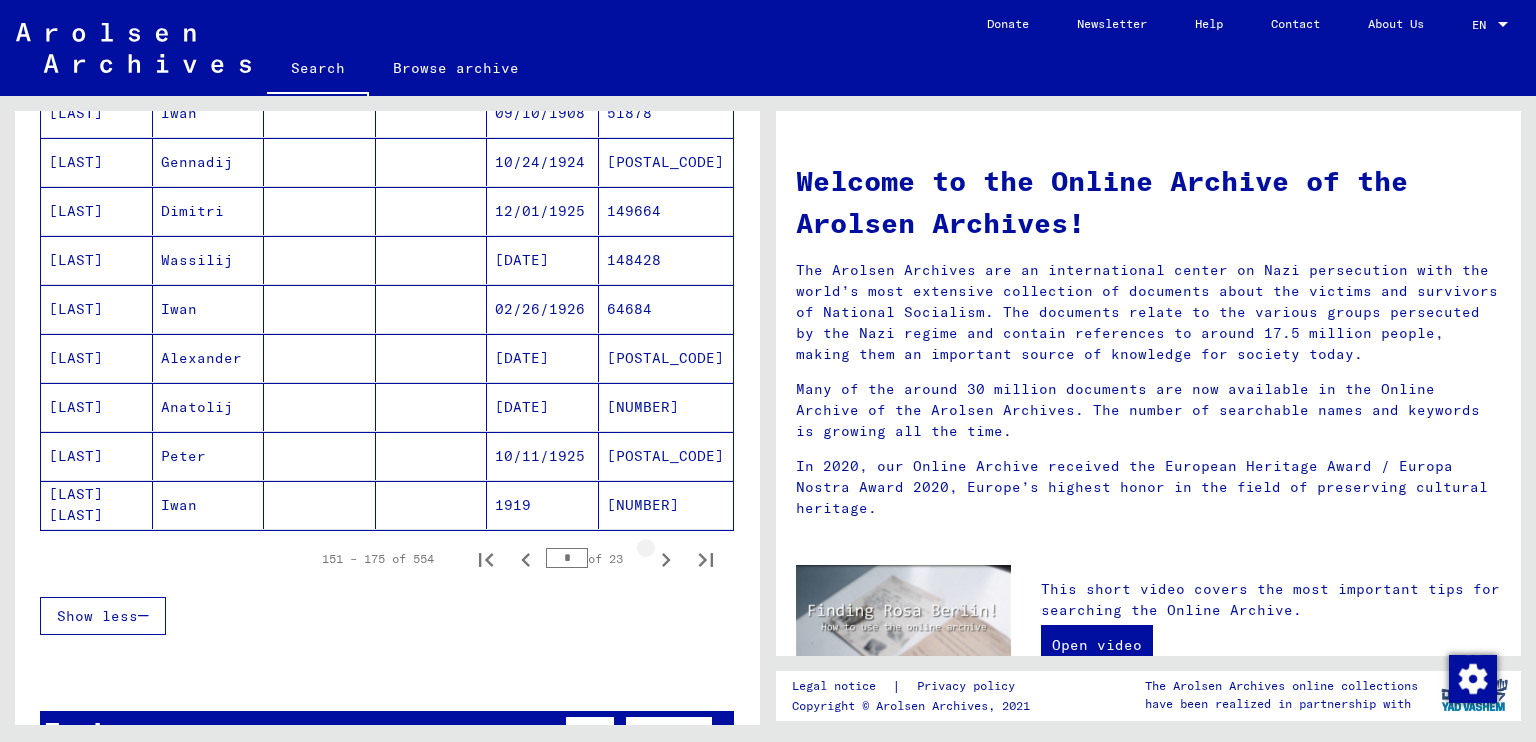 click 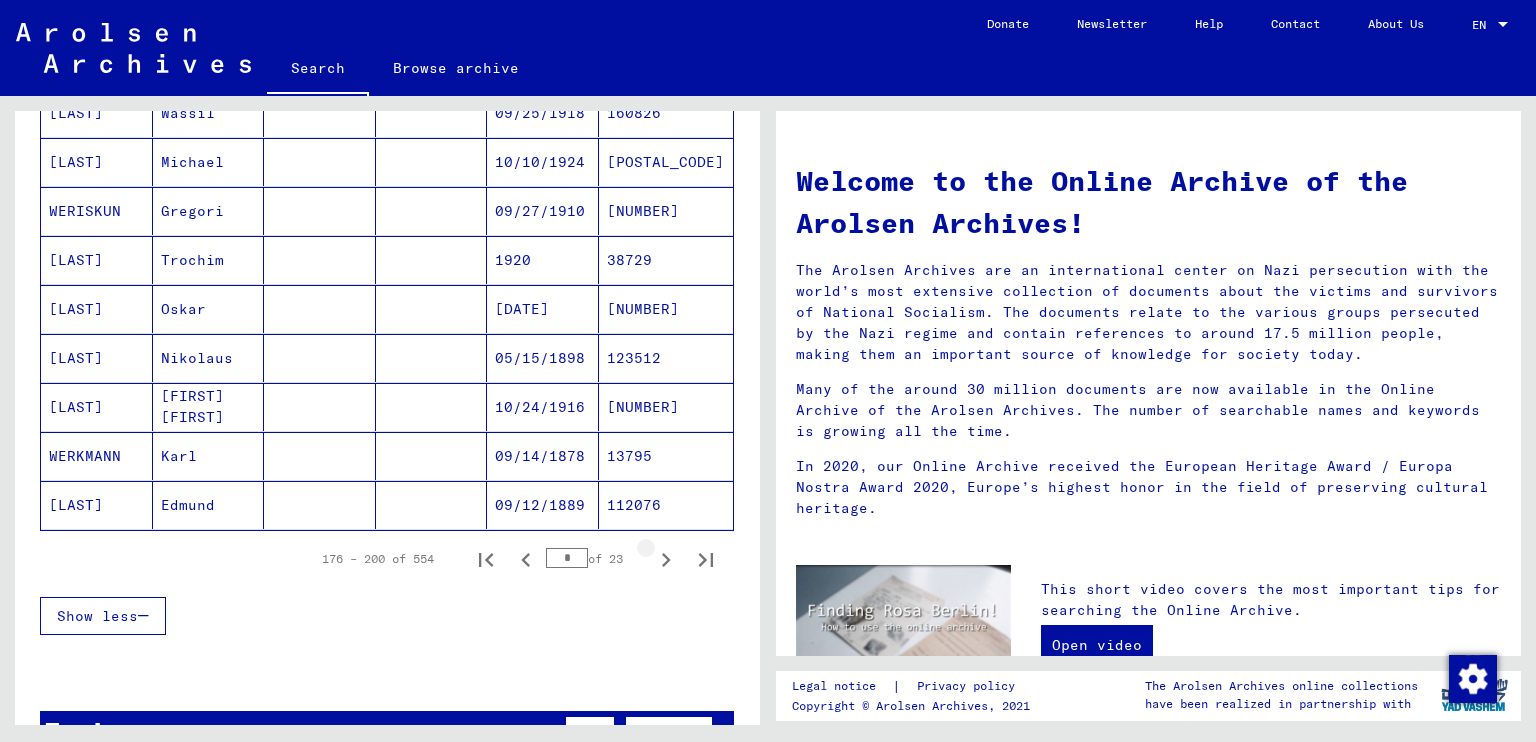 click 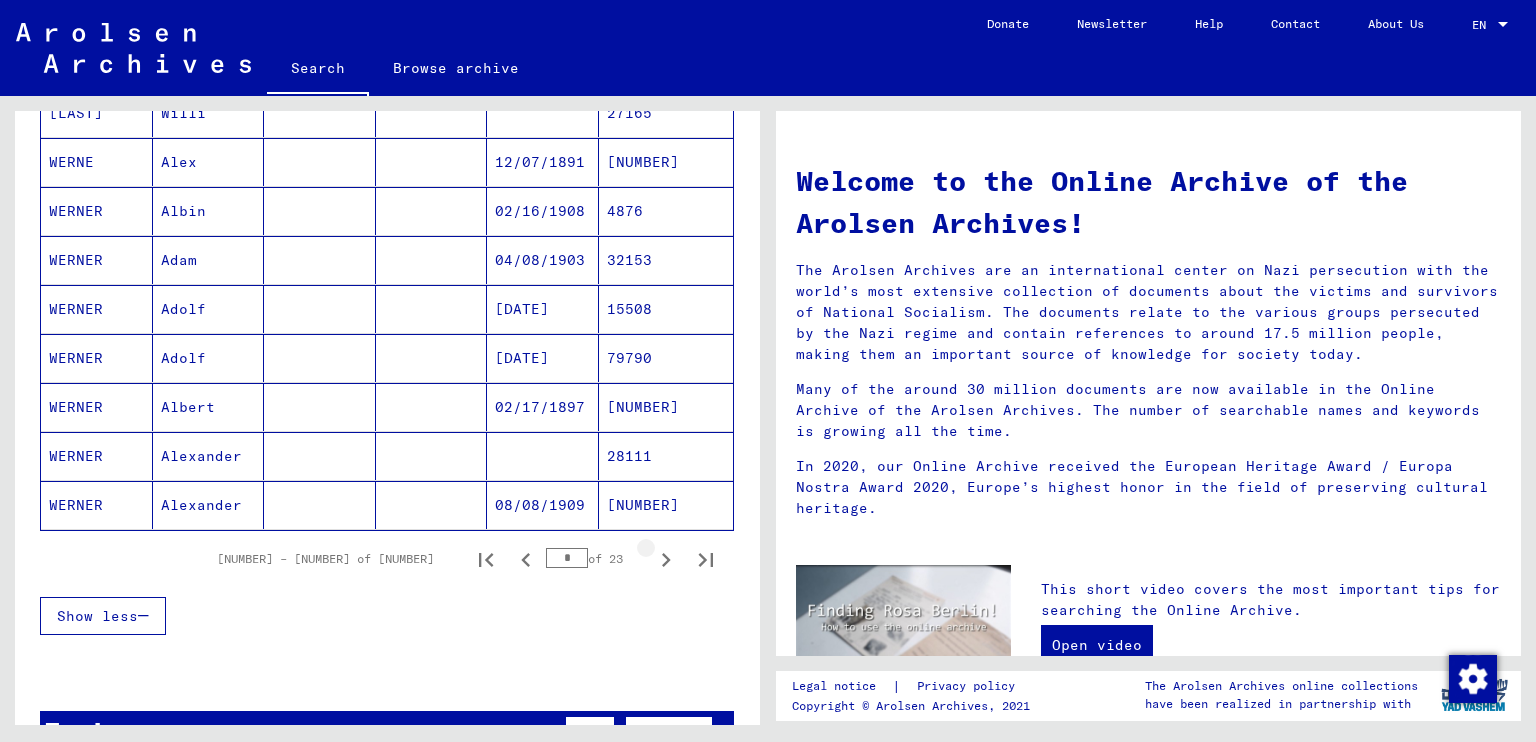 click 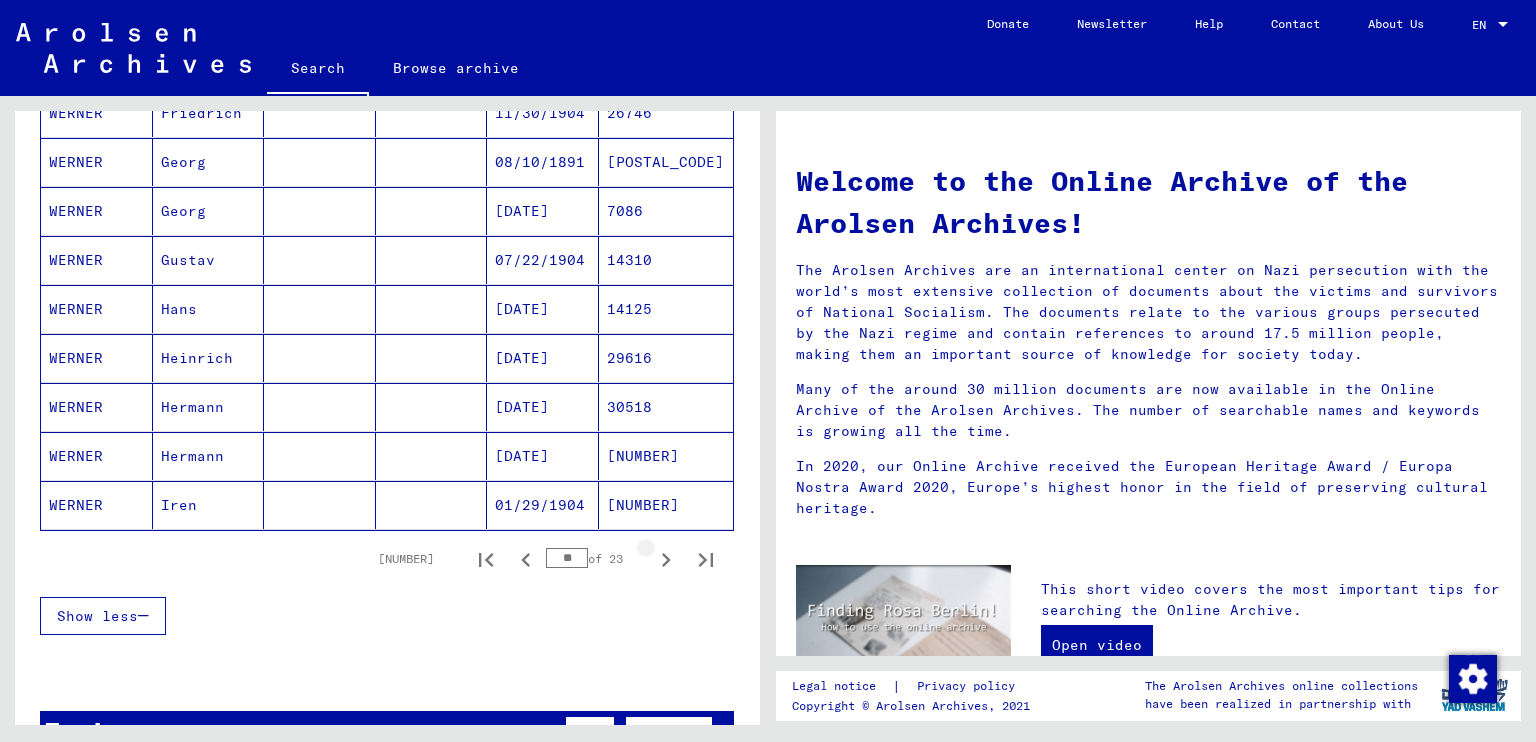 click 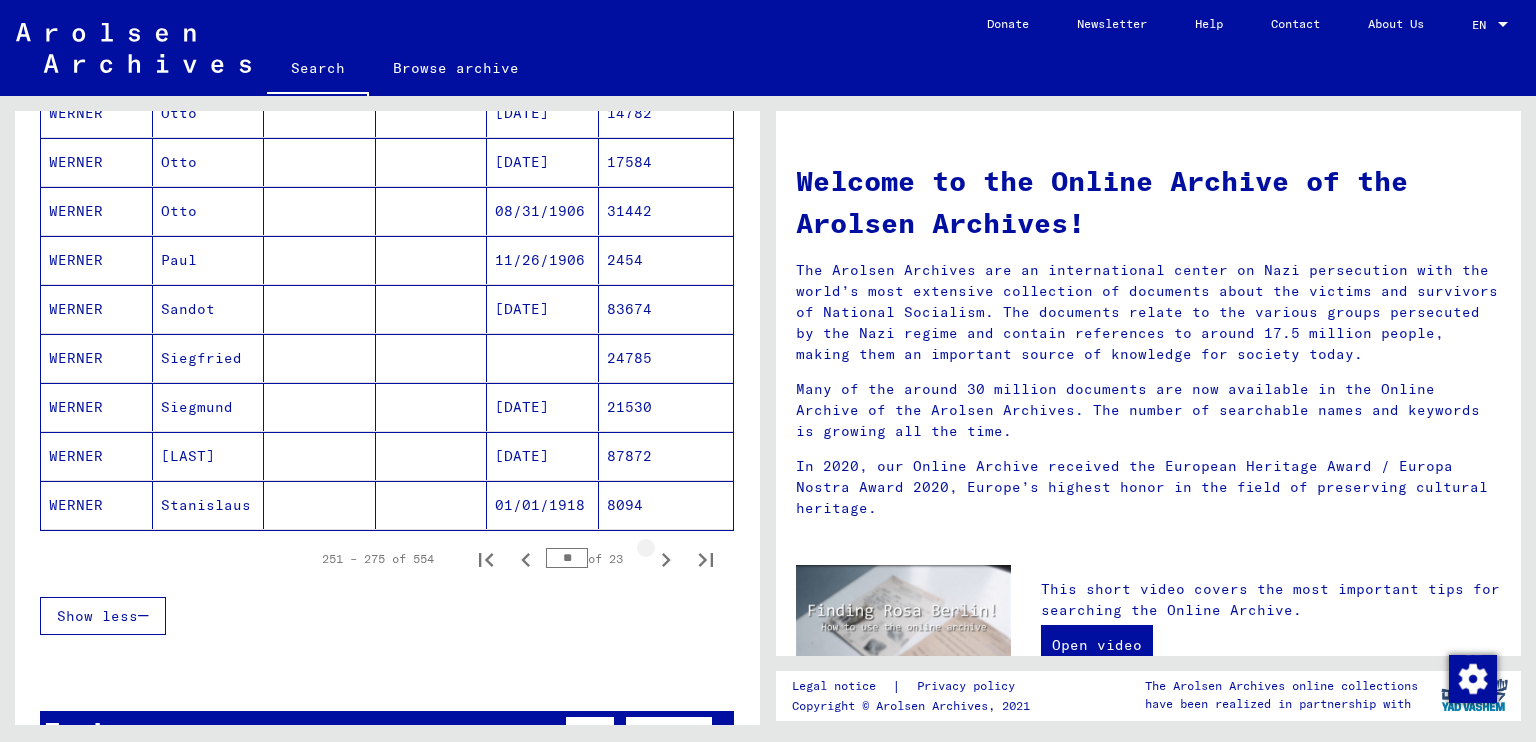 click 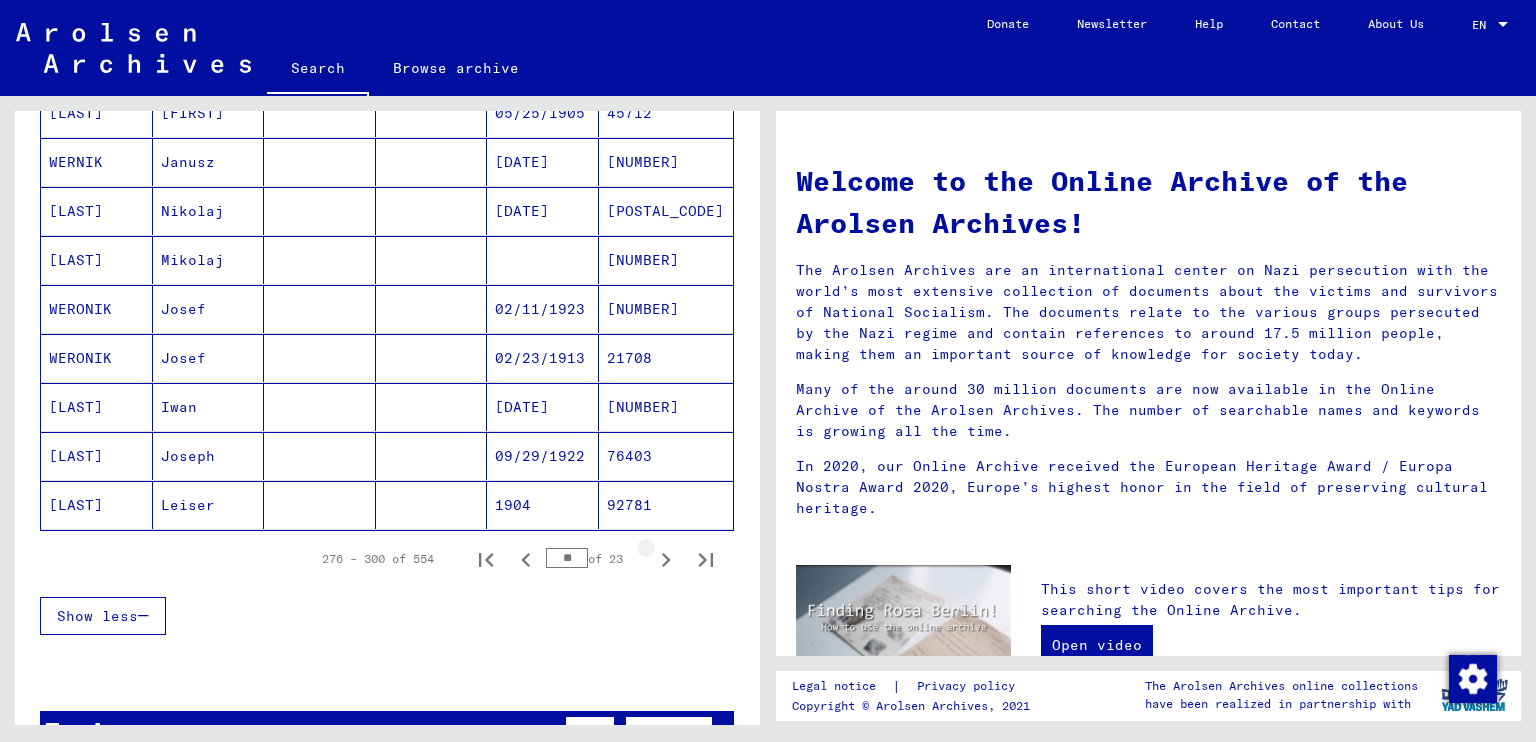 click 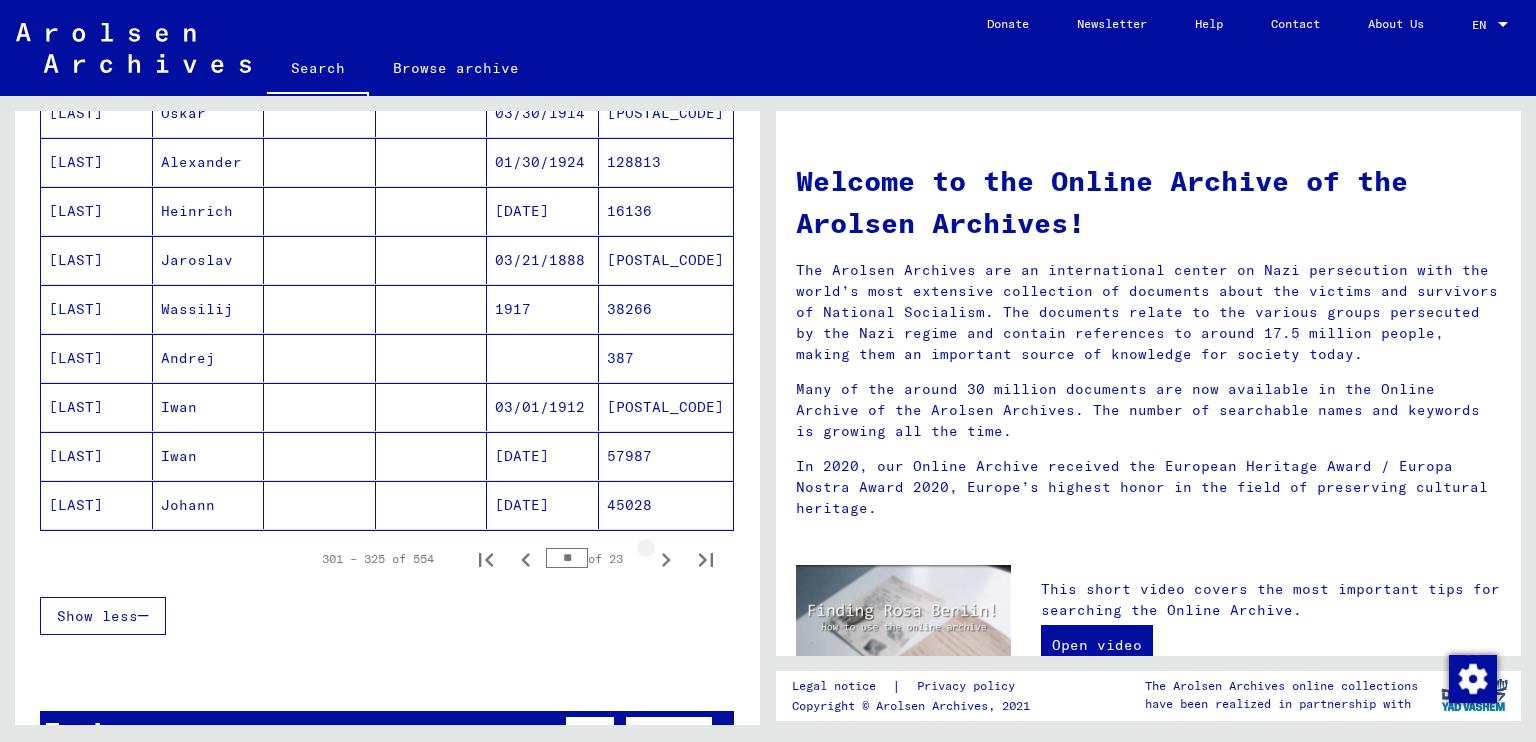 click 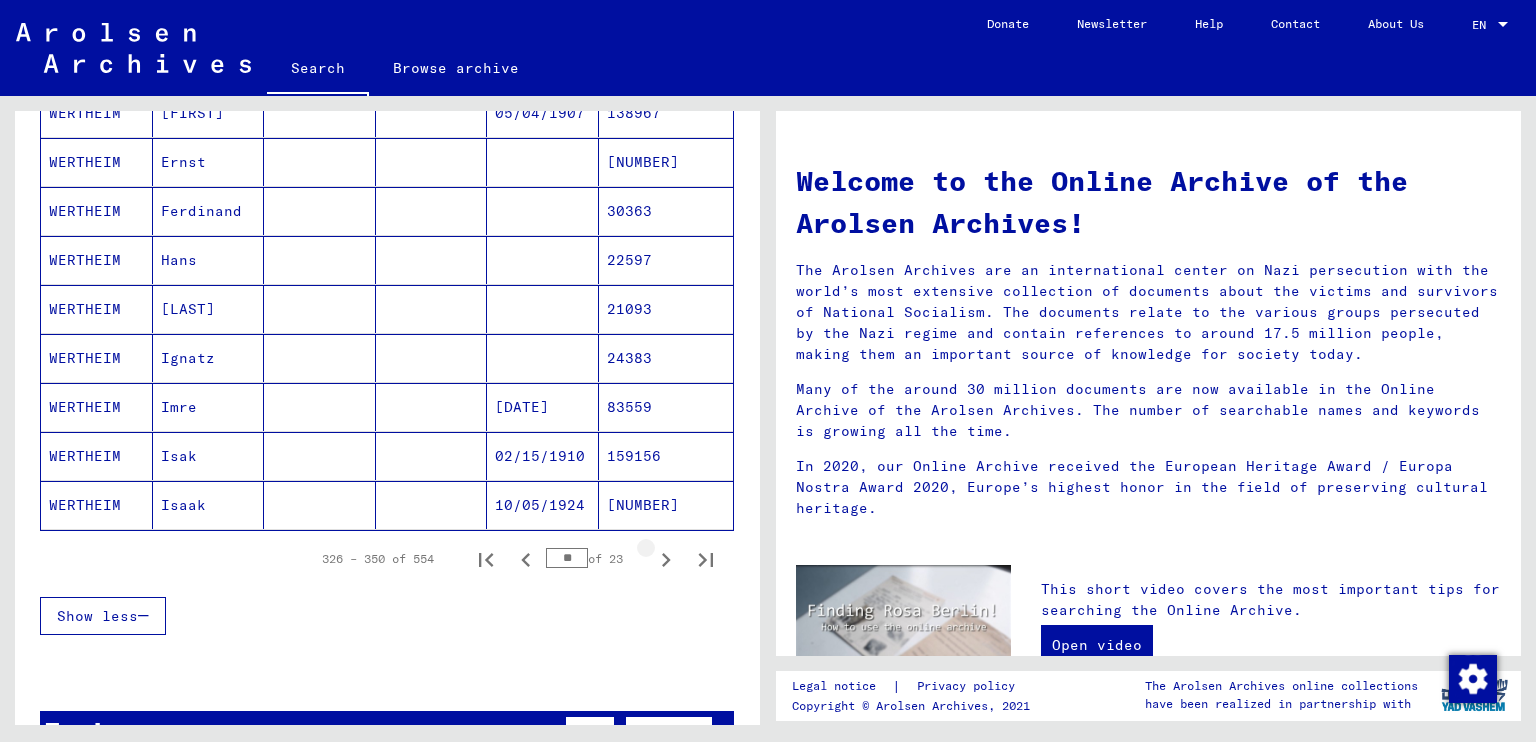 click 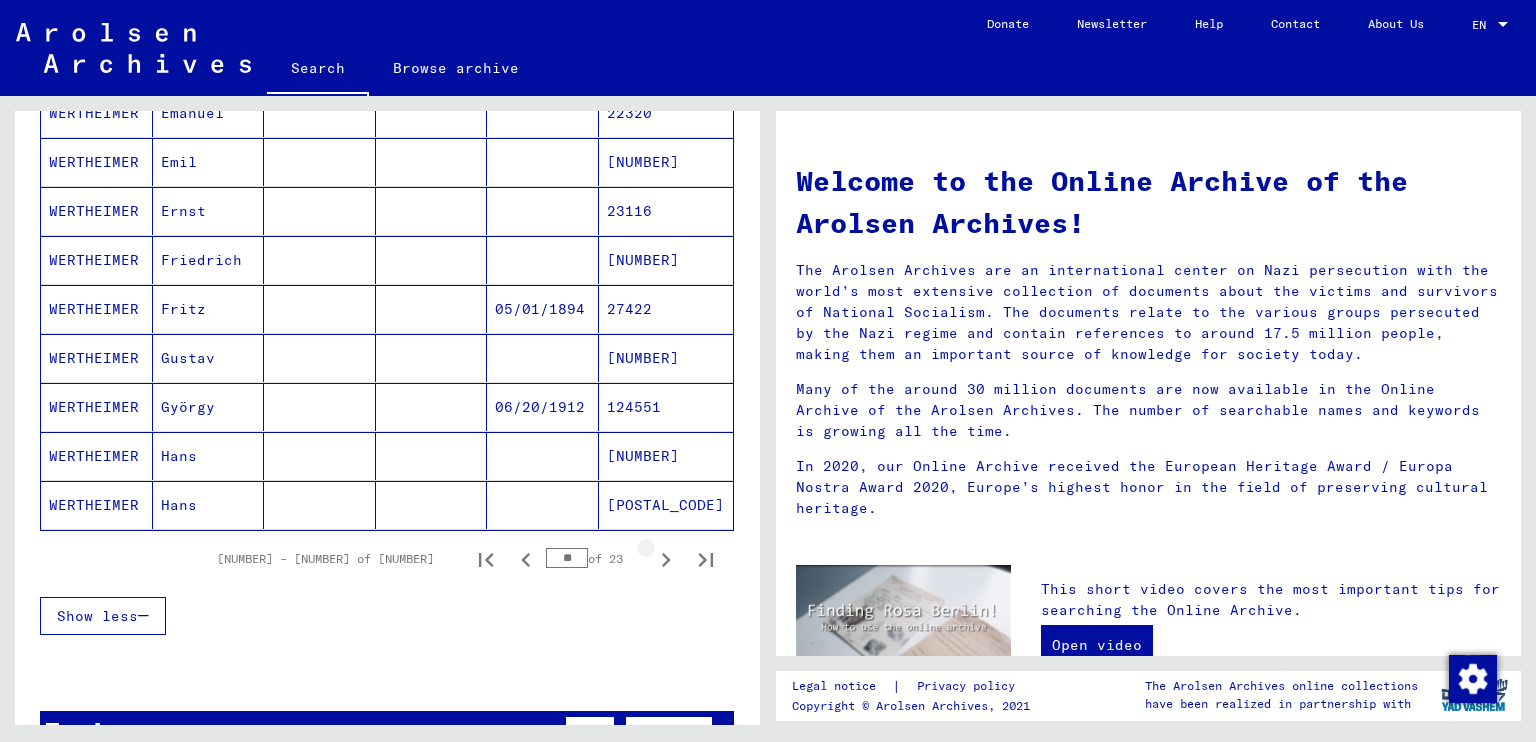 click 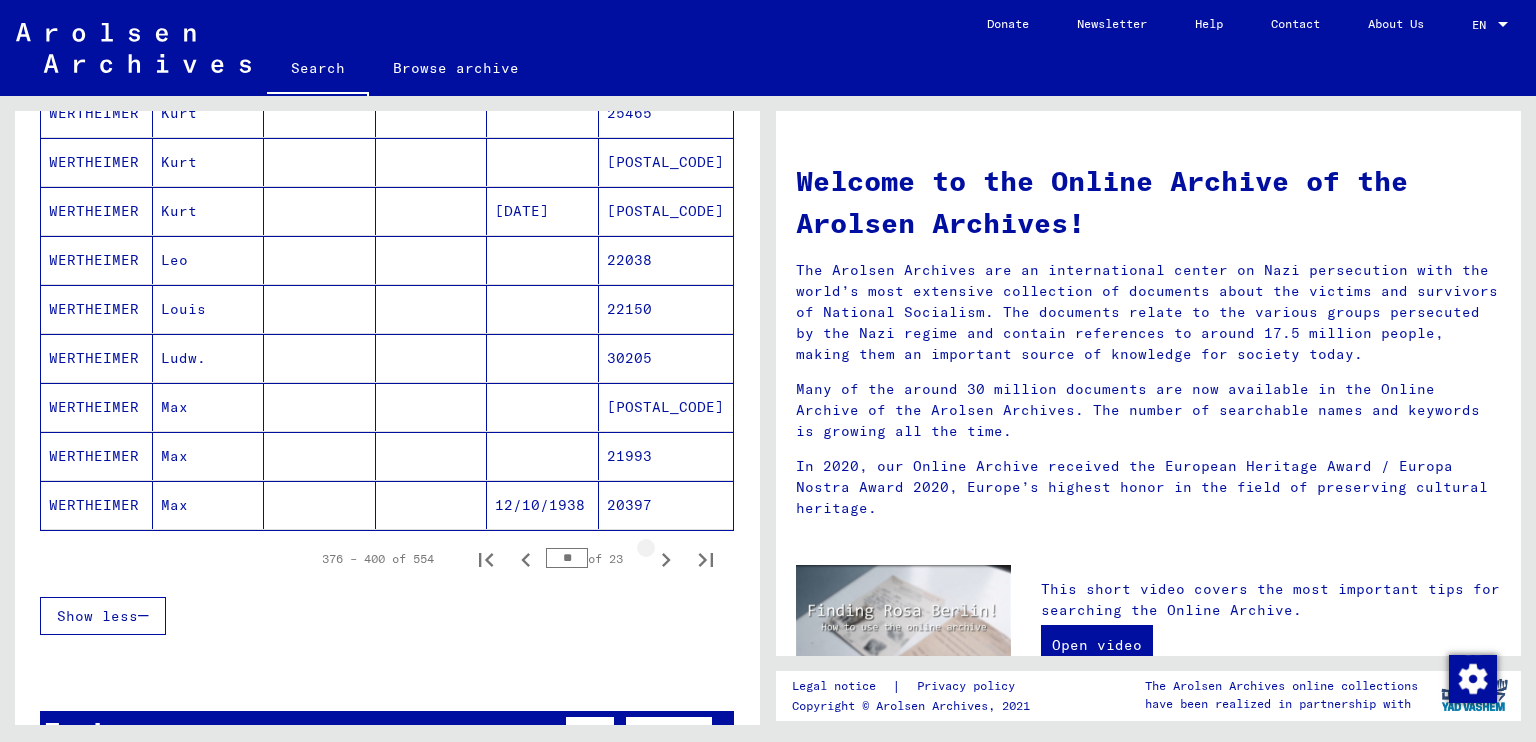 click 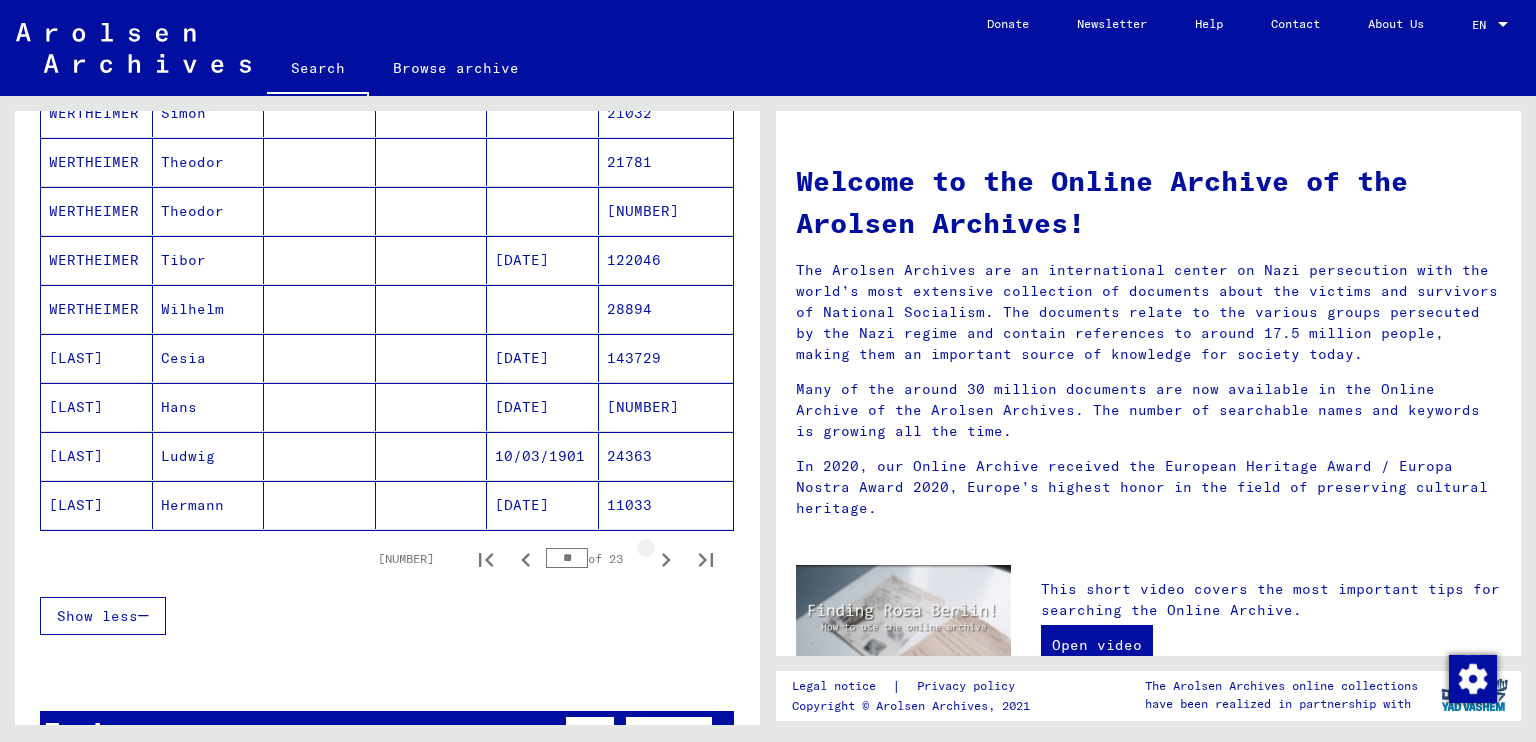 click 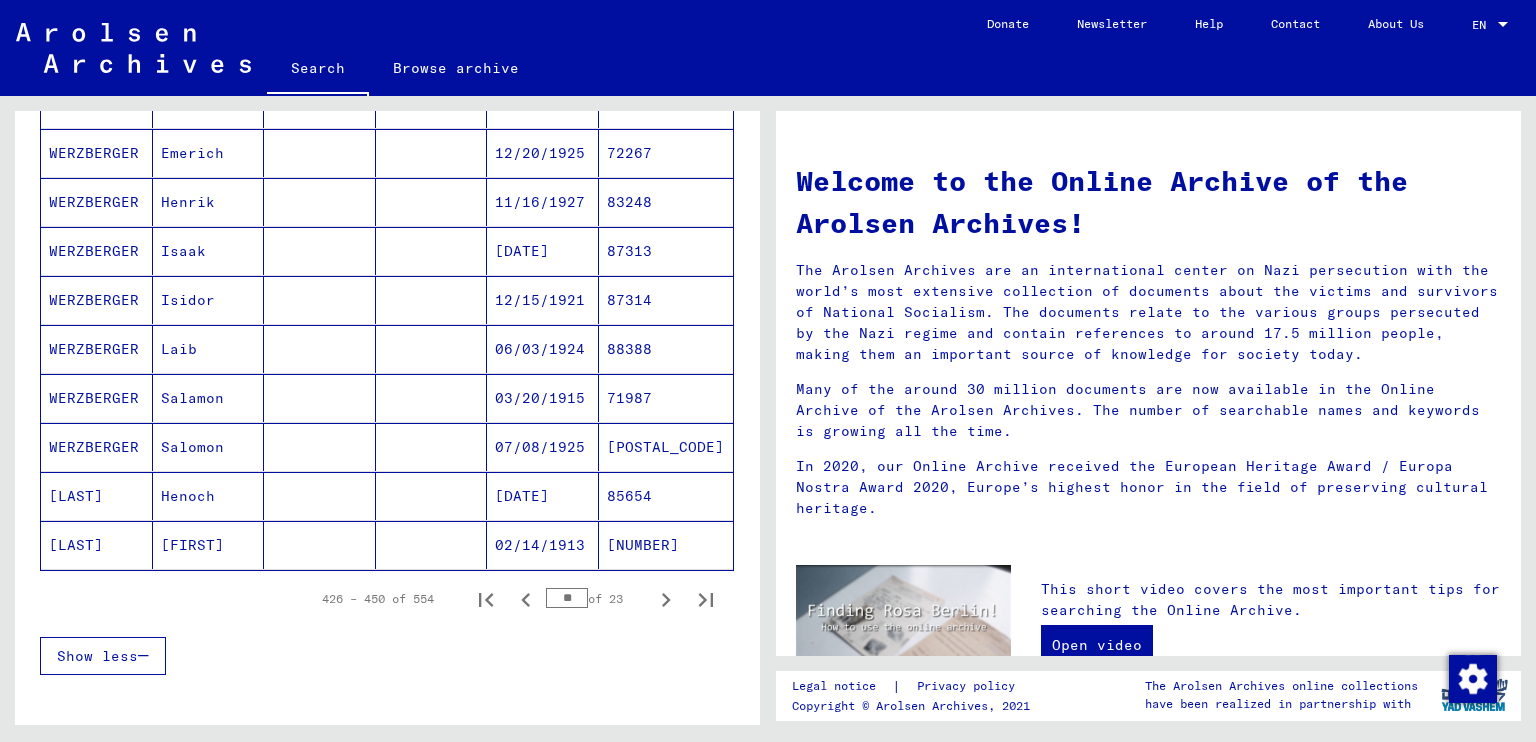 scroll, scrollTop: 1093, scrollLeft: 0, axis: vertical 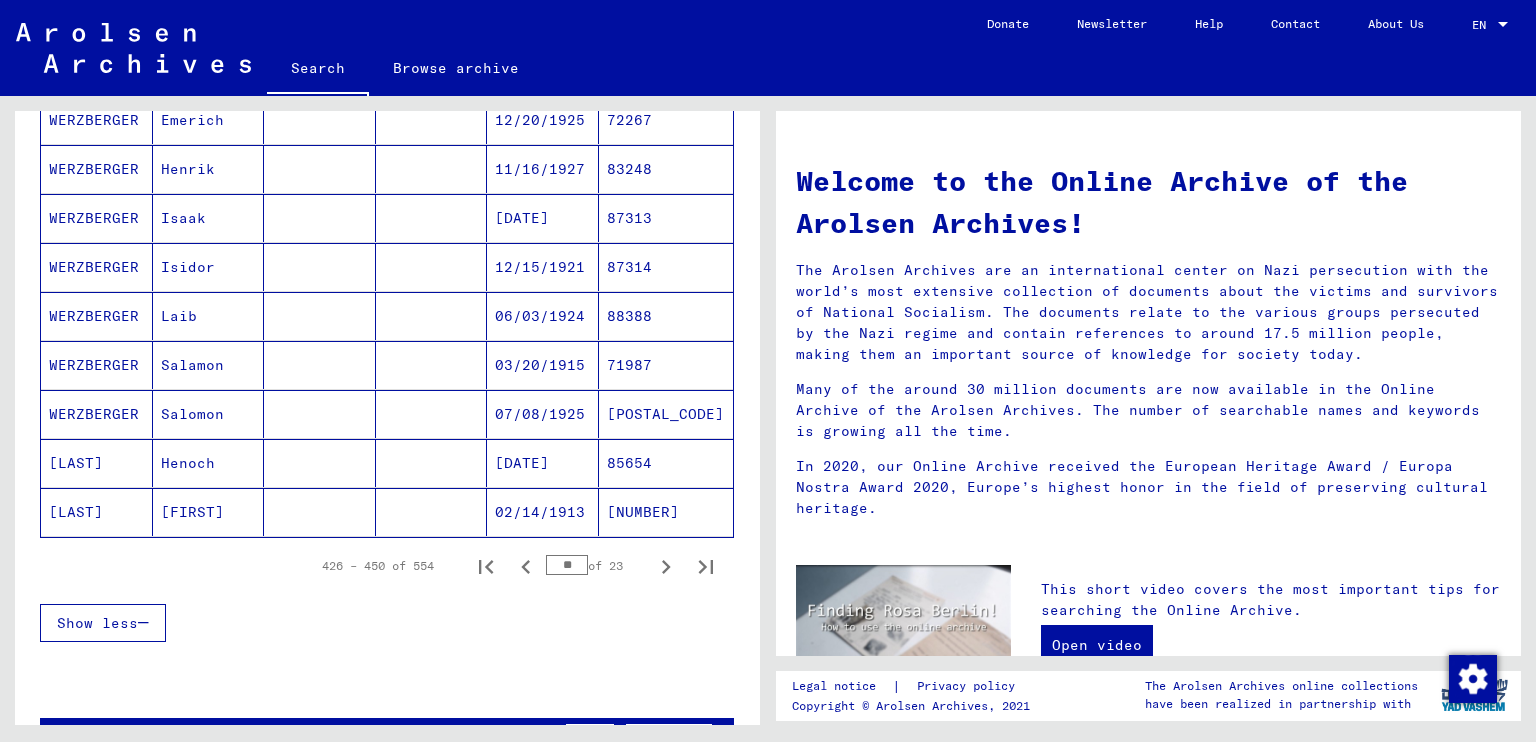click 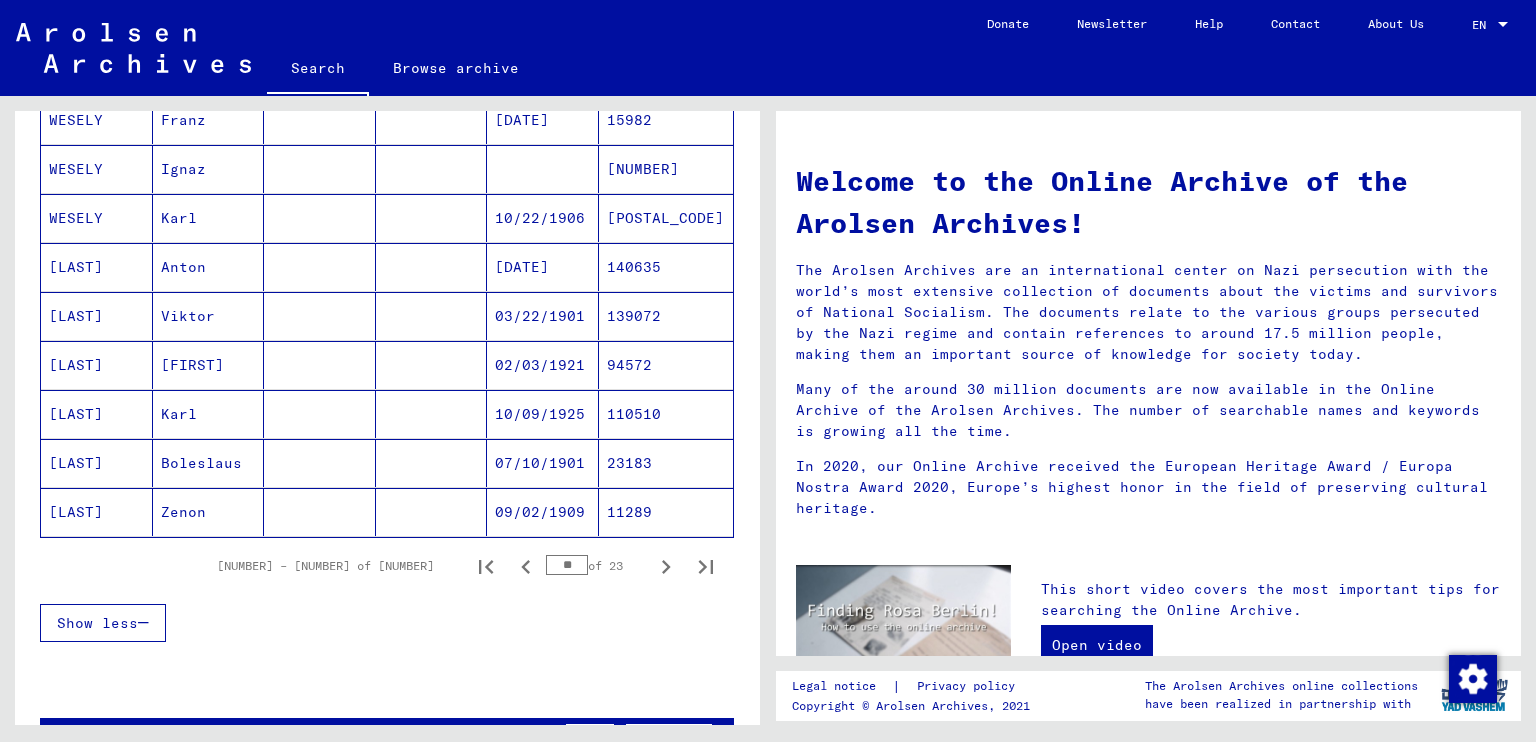 click 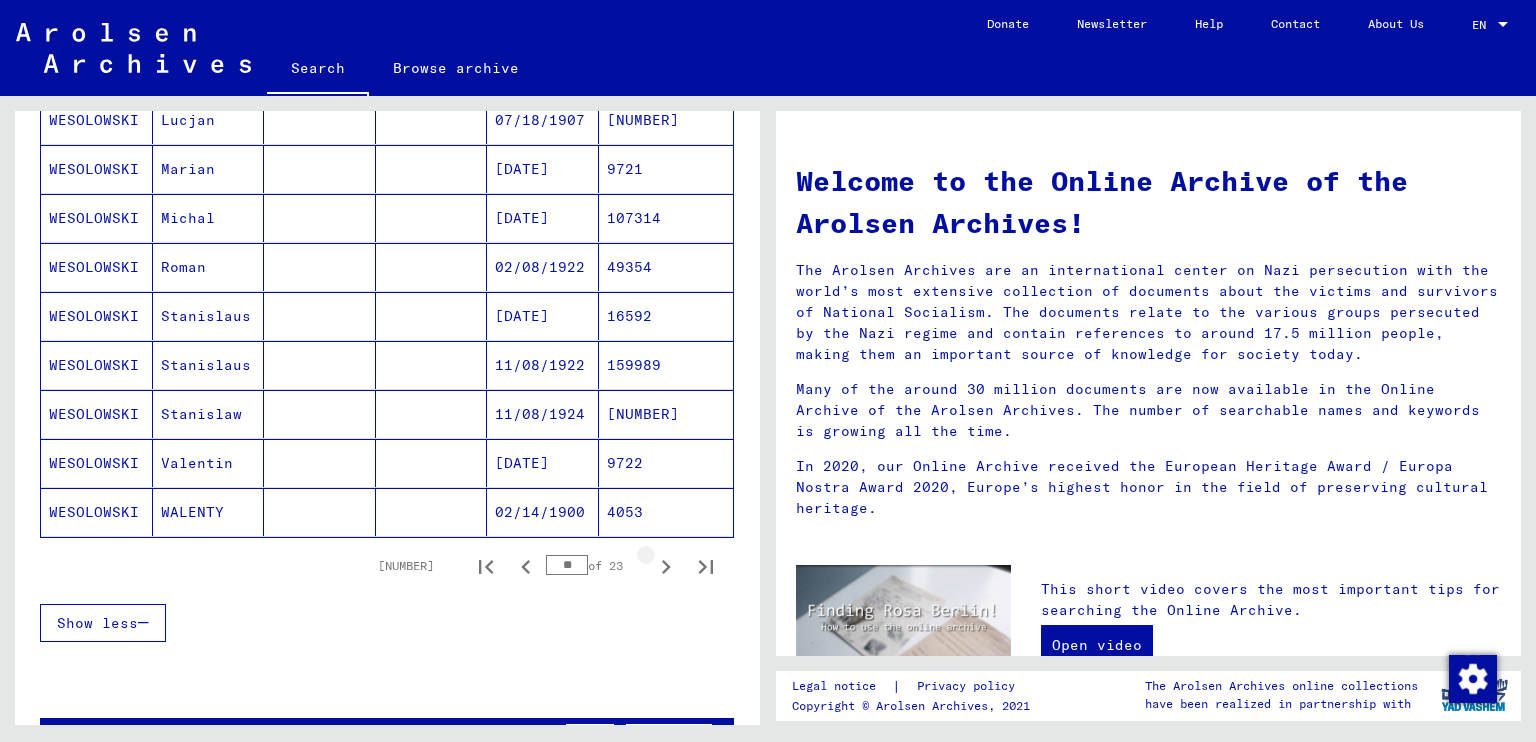 click 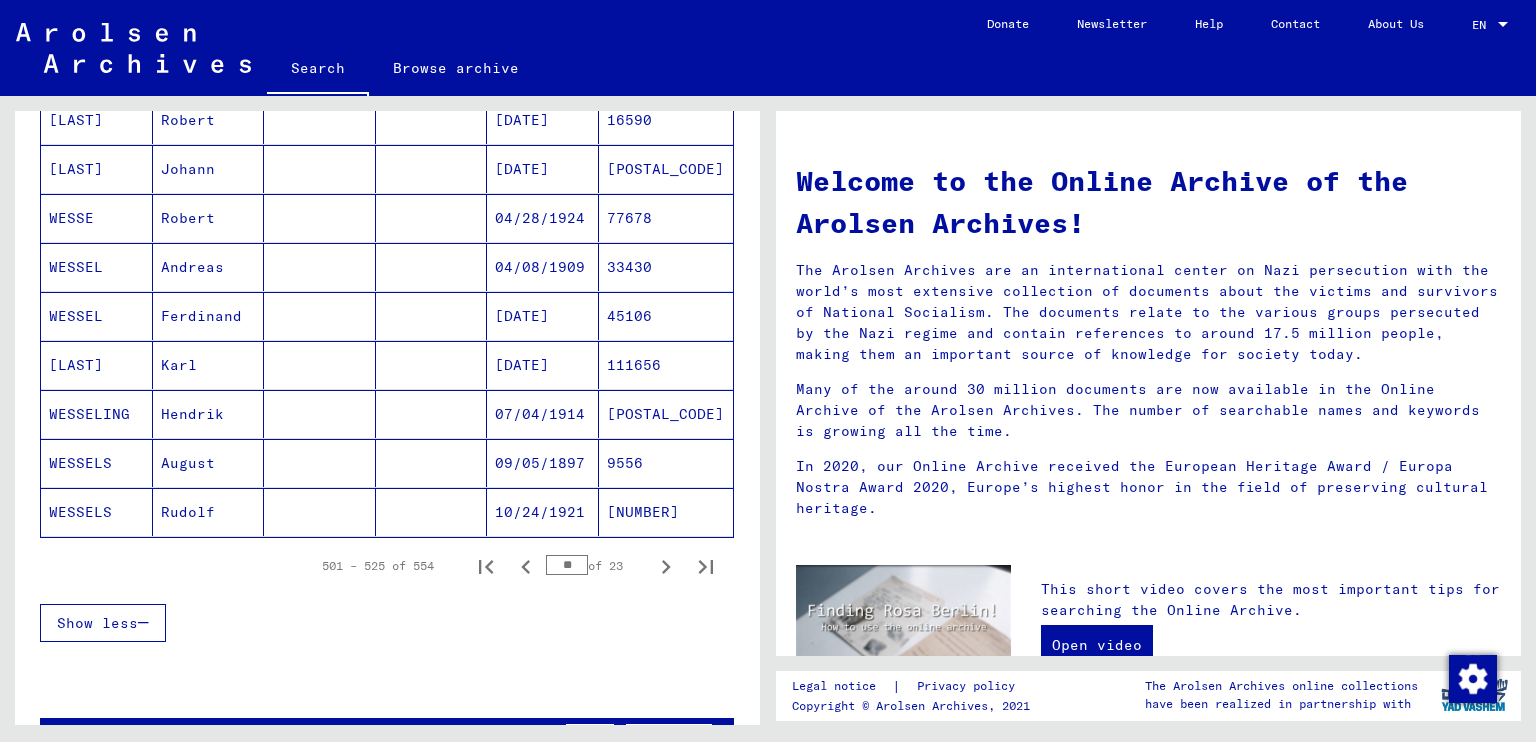 click 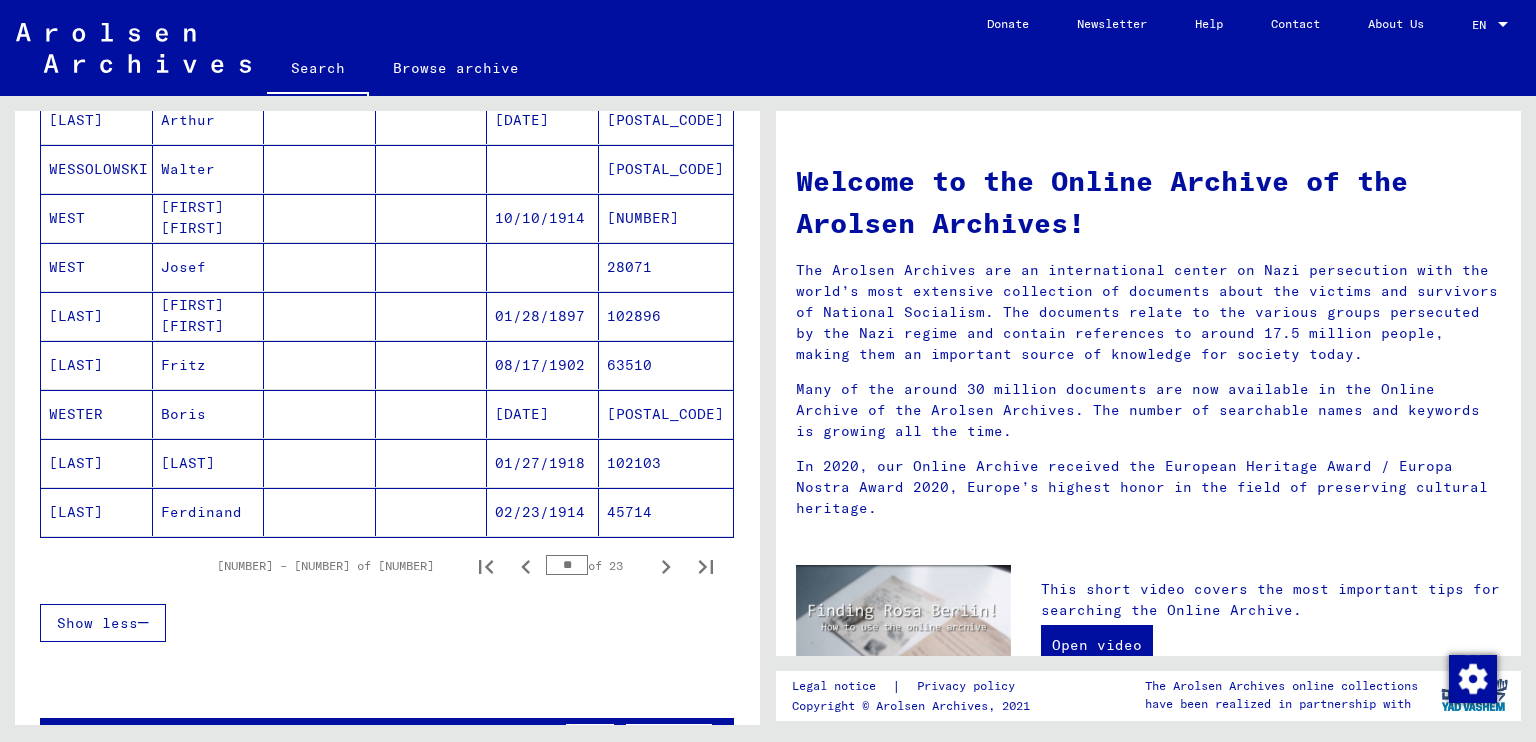 click on "526 – 550 of 554  **  of 23" at bounding box center (459, 566) 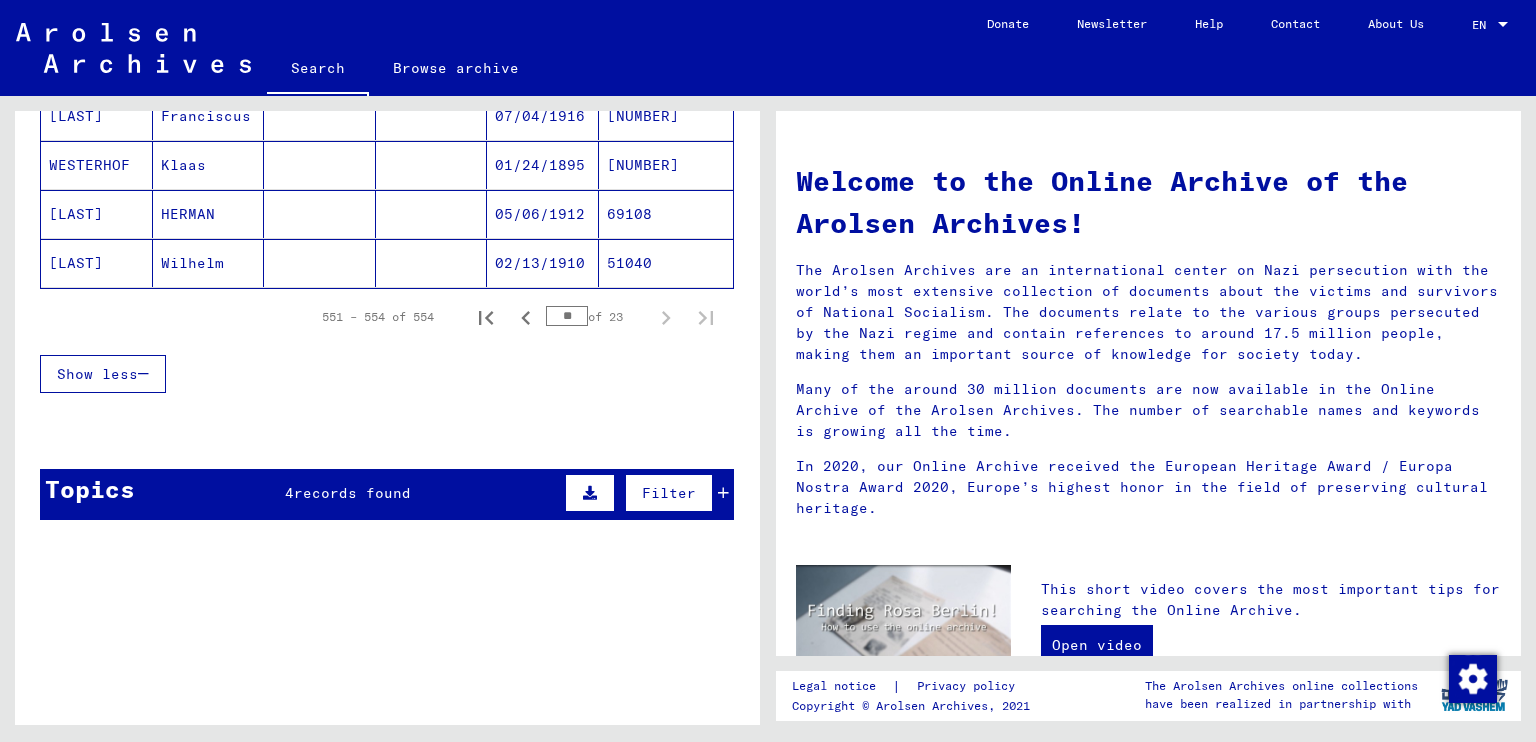 scroll, scrollTop: 0, scrollLeft: 0, axis: both 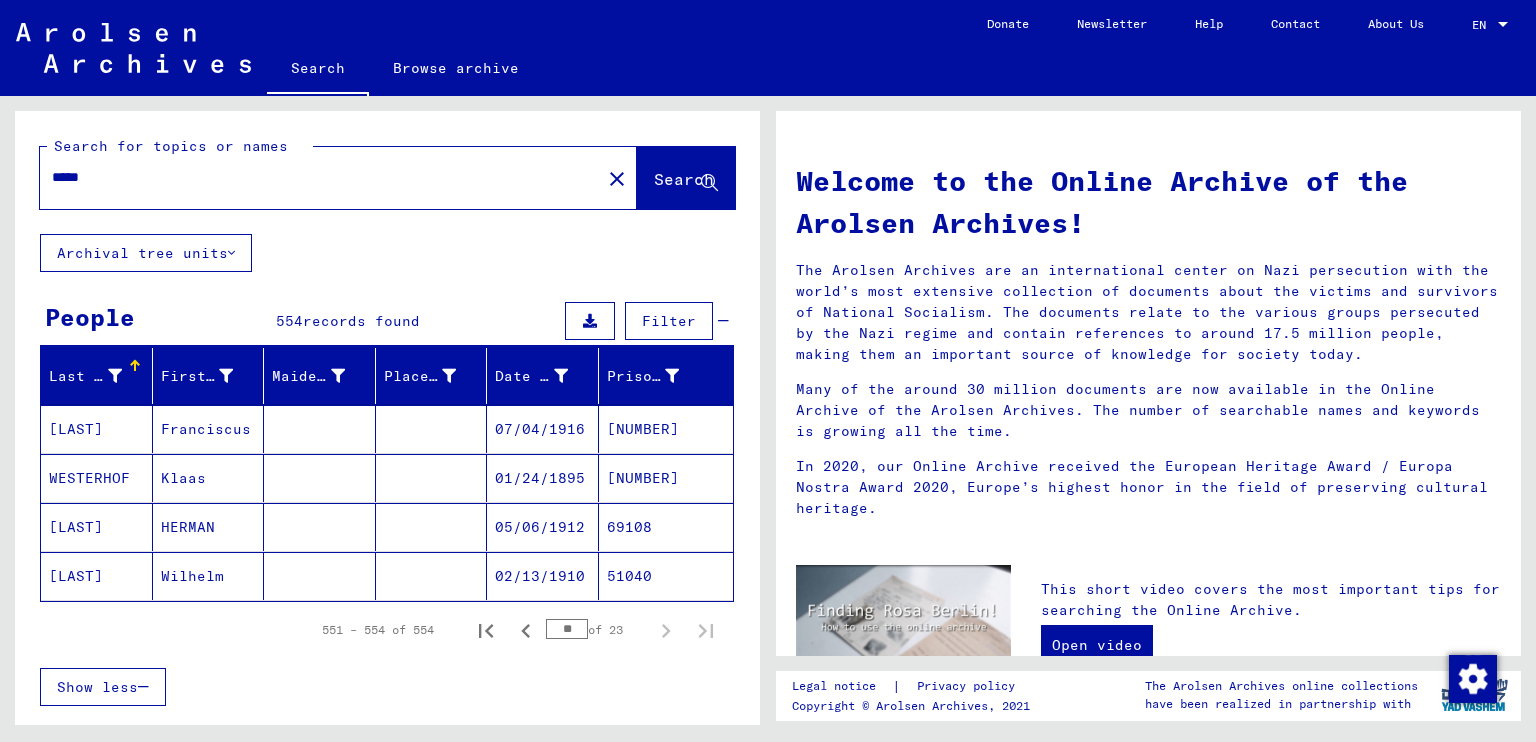 click on "close" 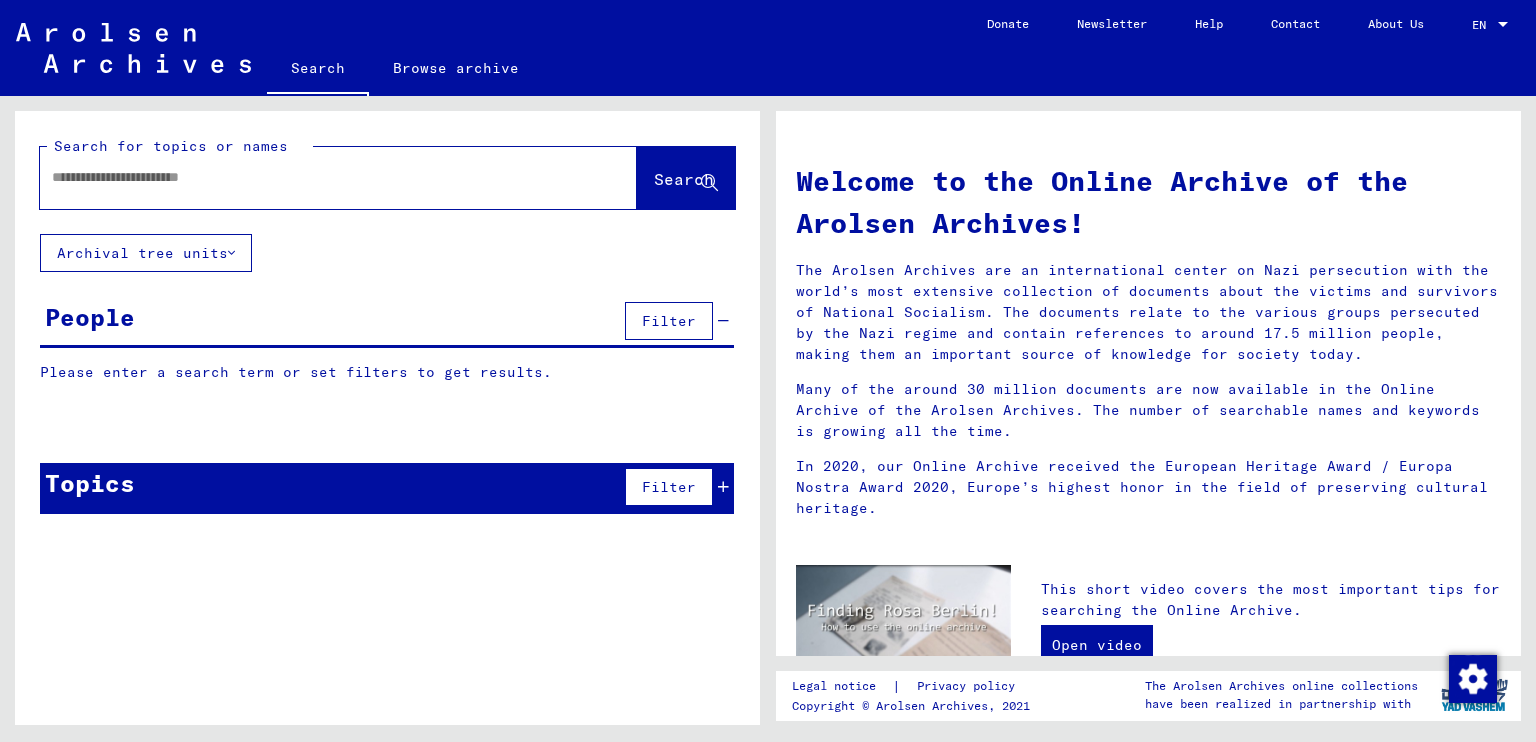 click at bounding box center (314, 177) 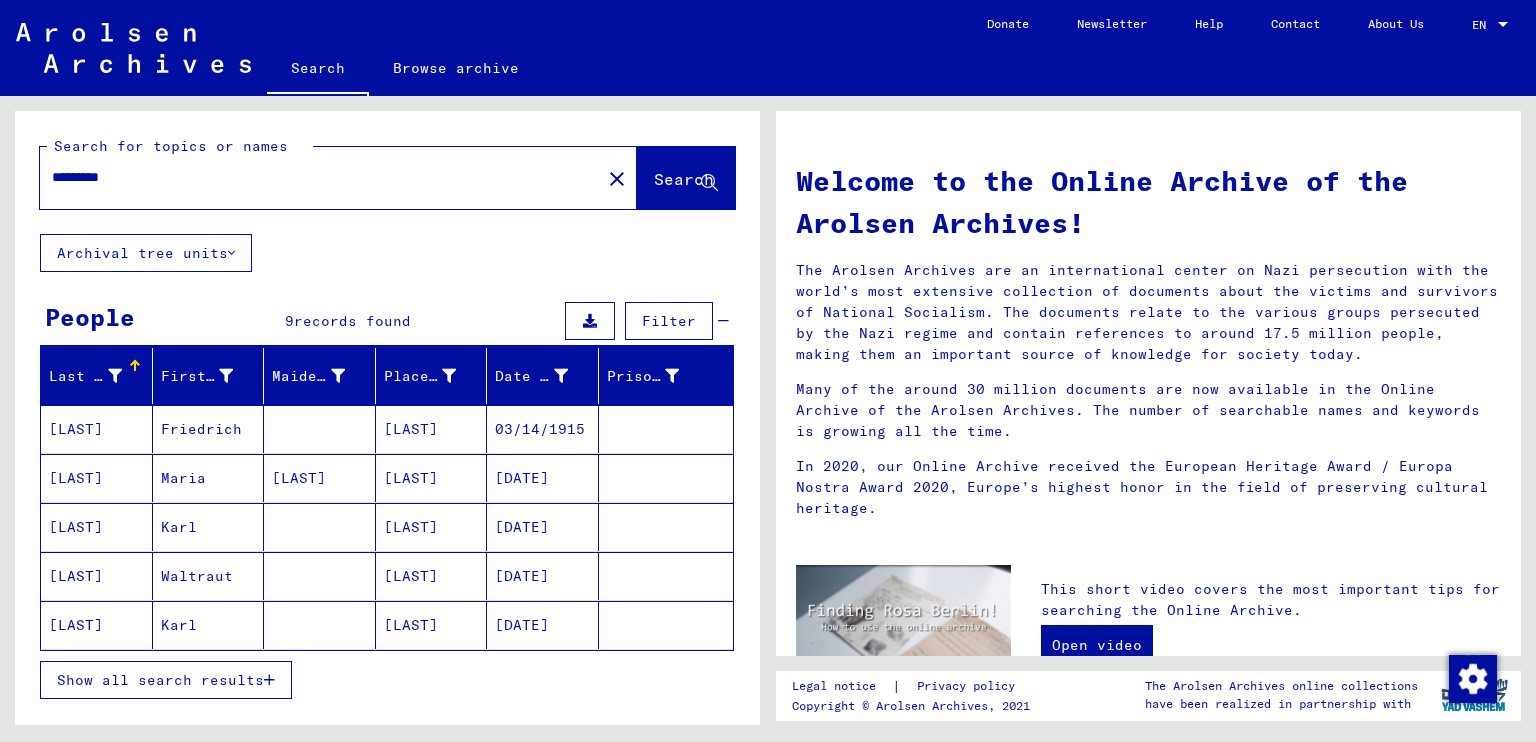 click on "Show all search results" at bounding box center (160, 680) 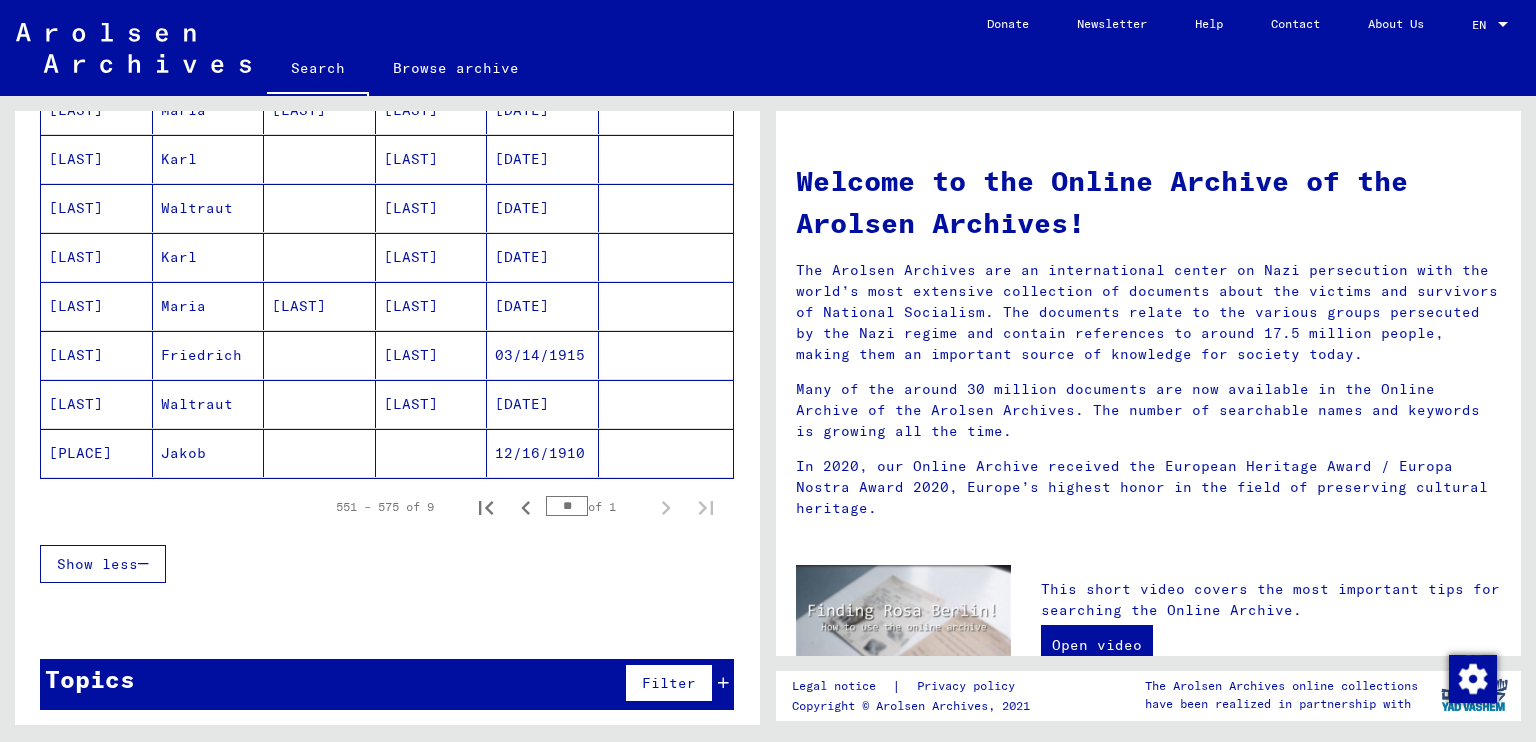 scroll, scrollTop: 0, scrollLeft: 0, axis: both 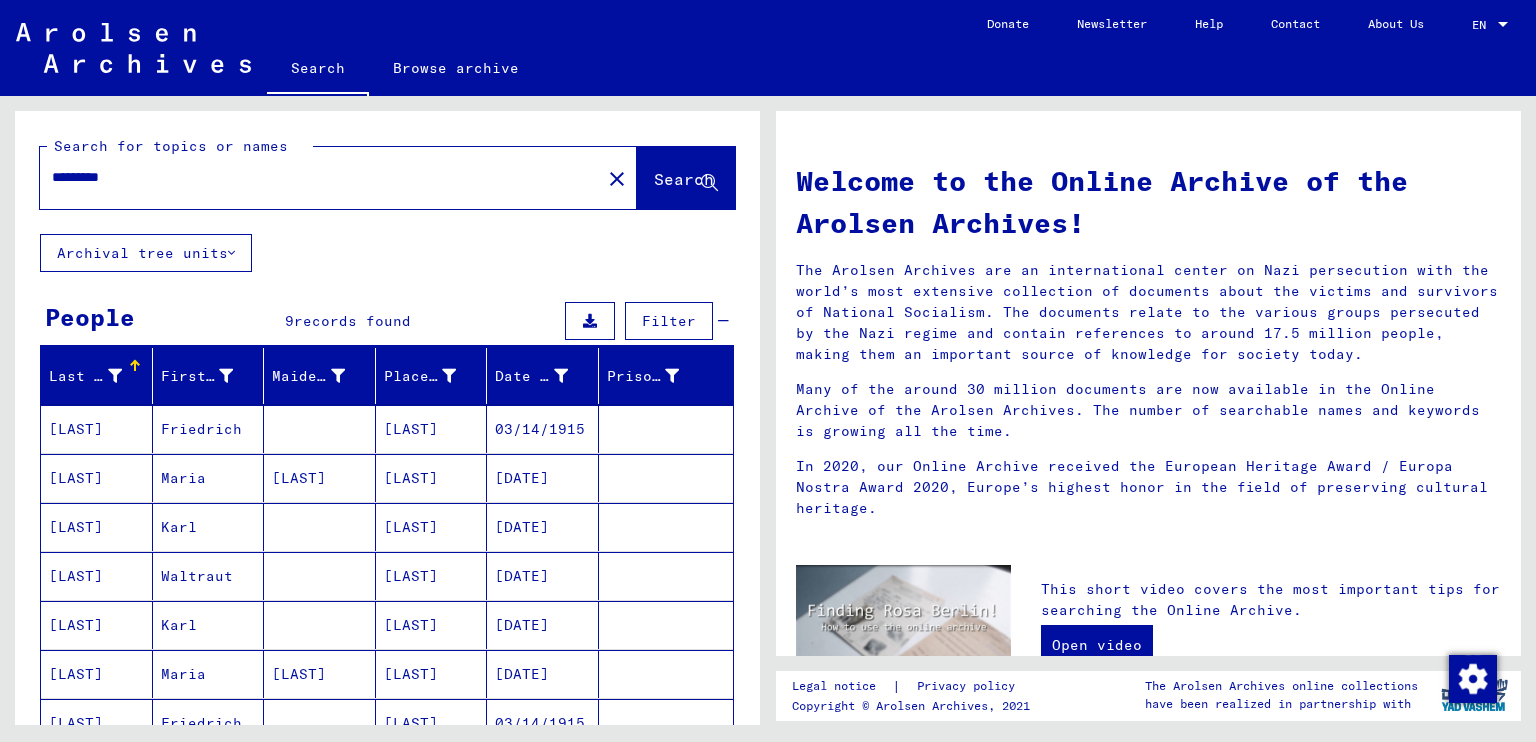 click on "*********" at bounding box center [314, 177] 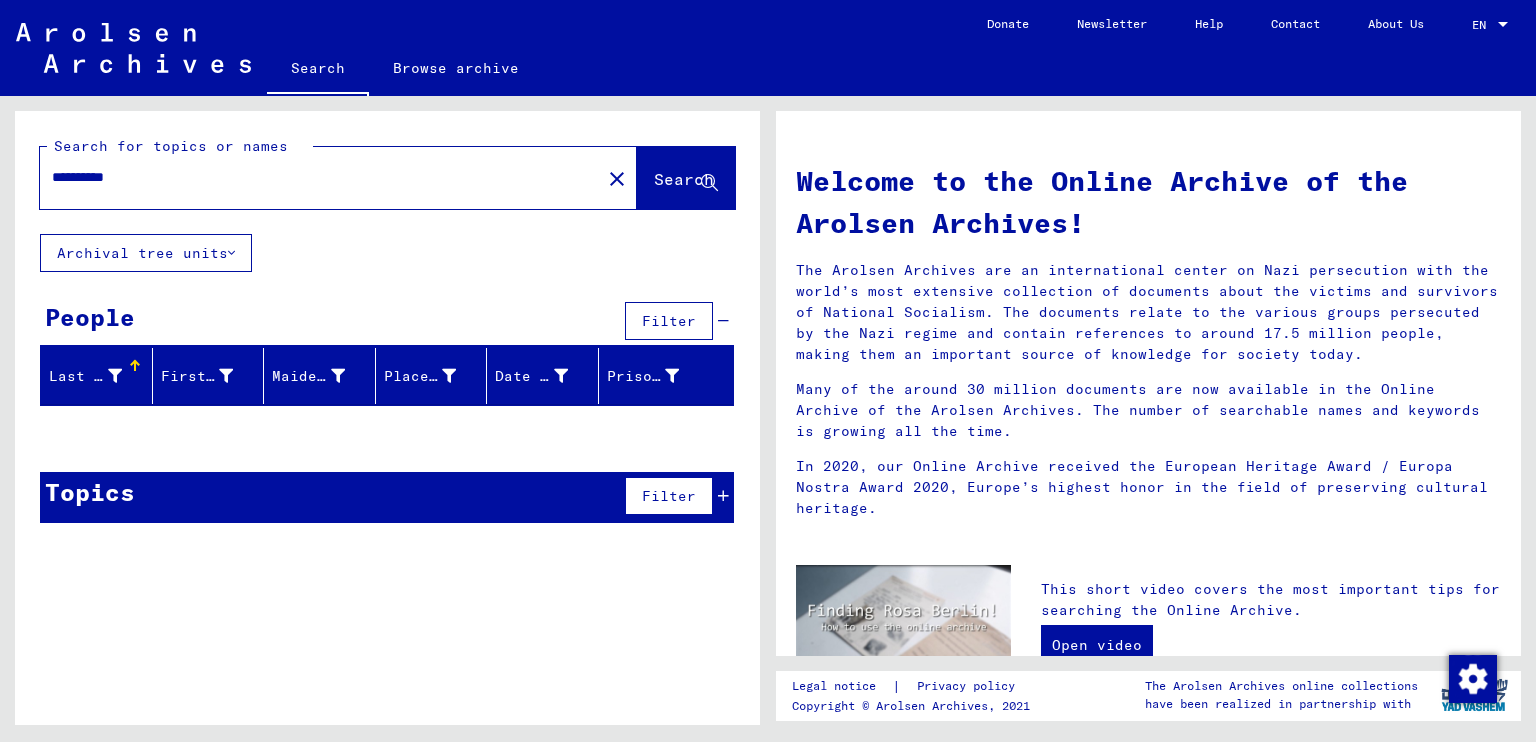 click on "**********" at bounding box center [314, 177] 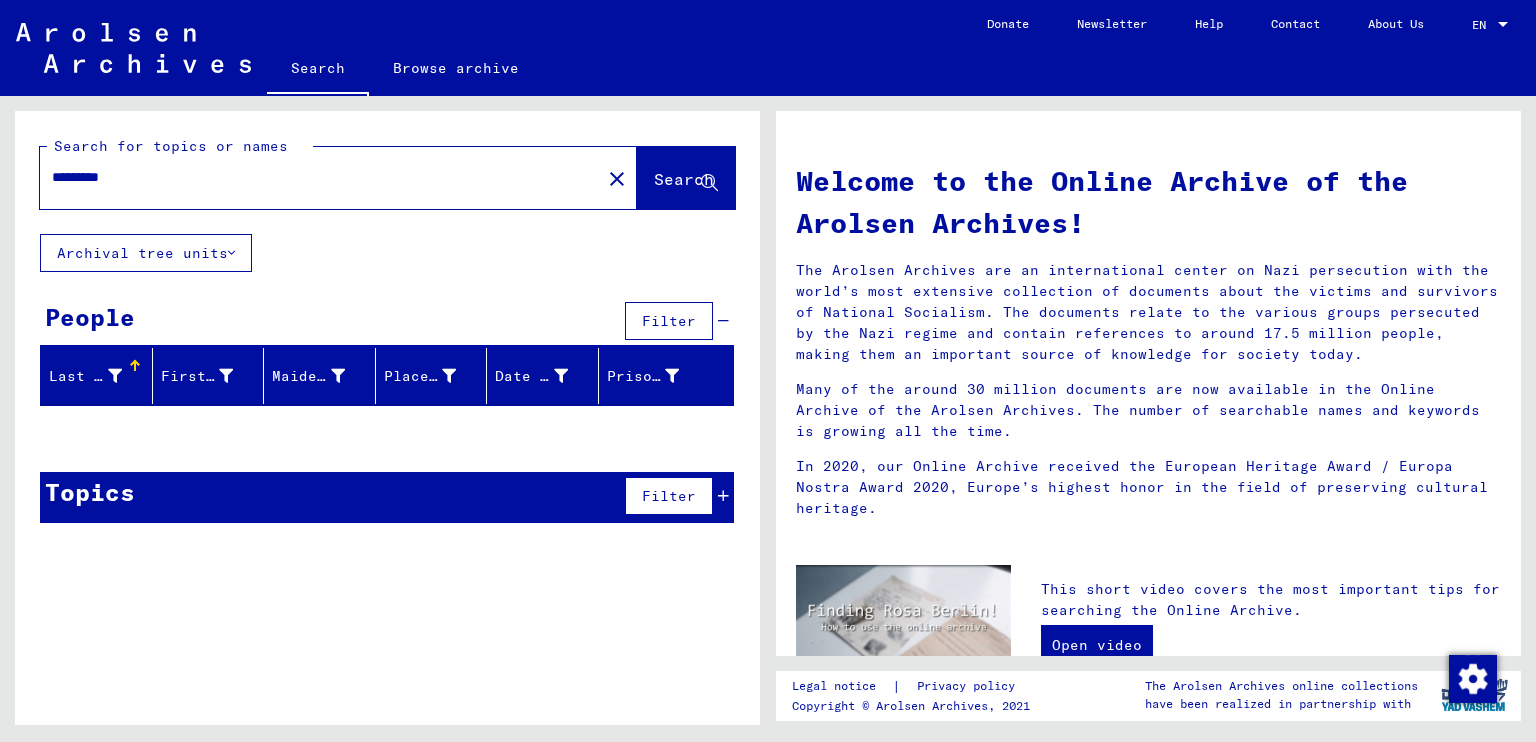 type on "*********" 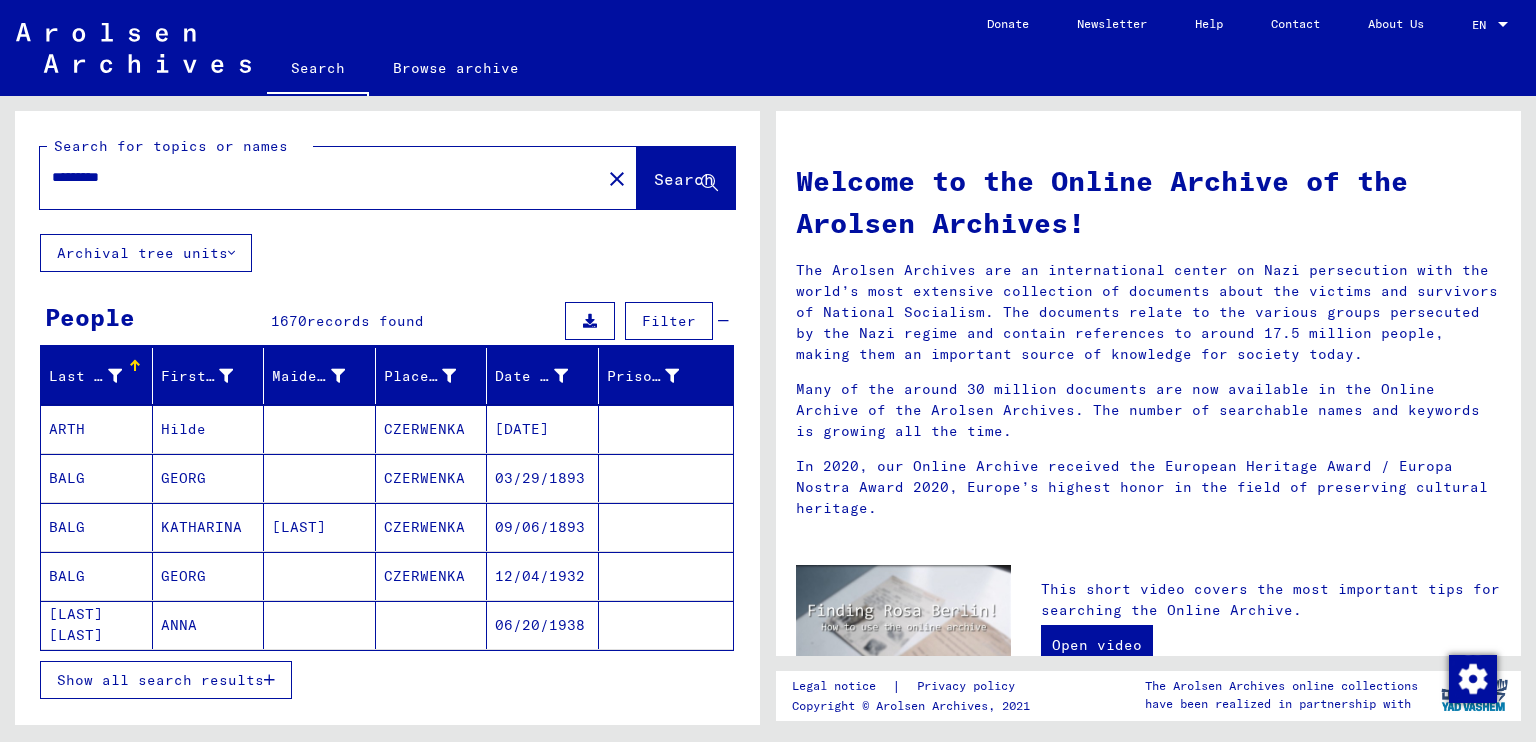 click on "Show all search results" at bounding box center (160, 680) 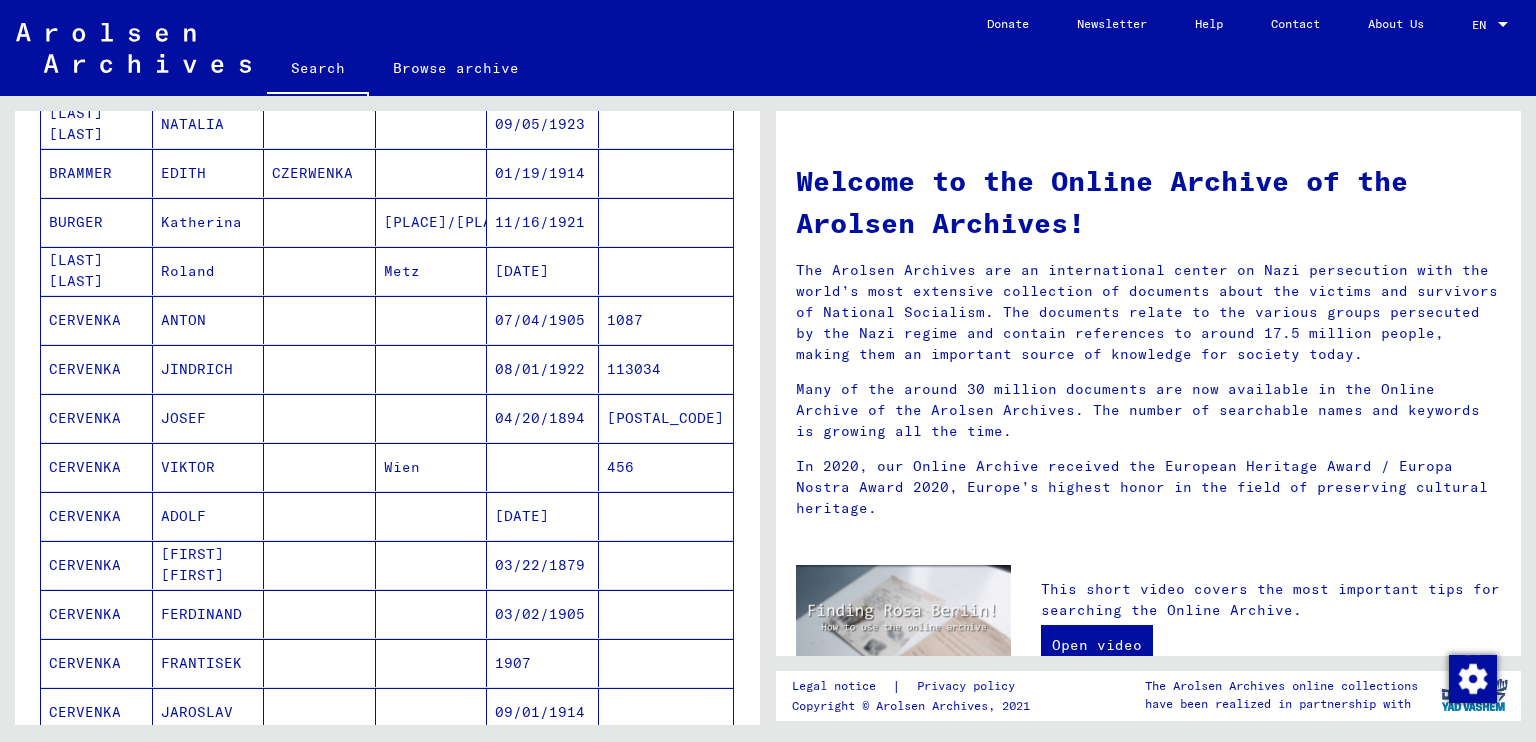 scroll, scrollTop: 1100, scrollLeft: 0, axis: vertical 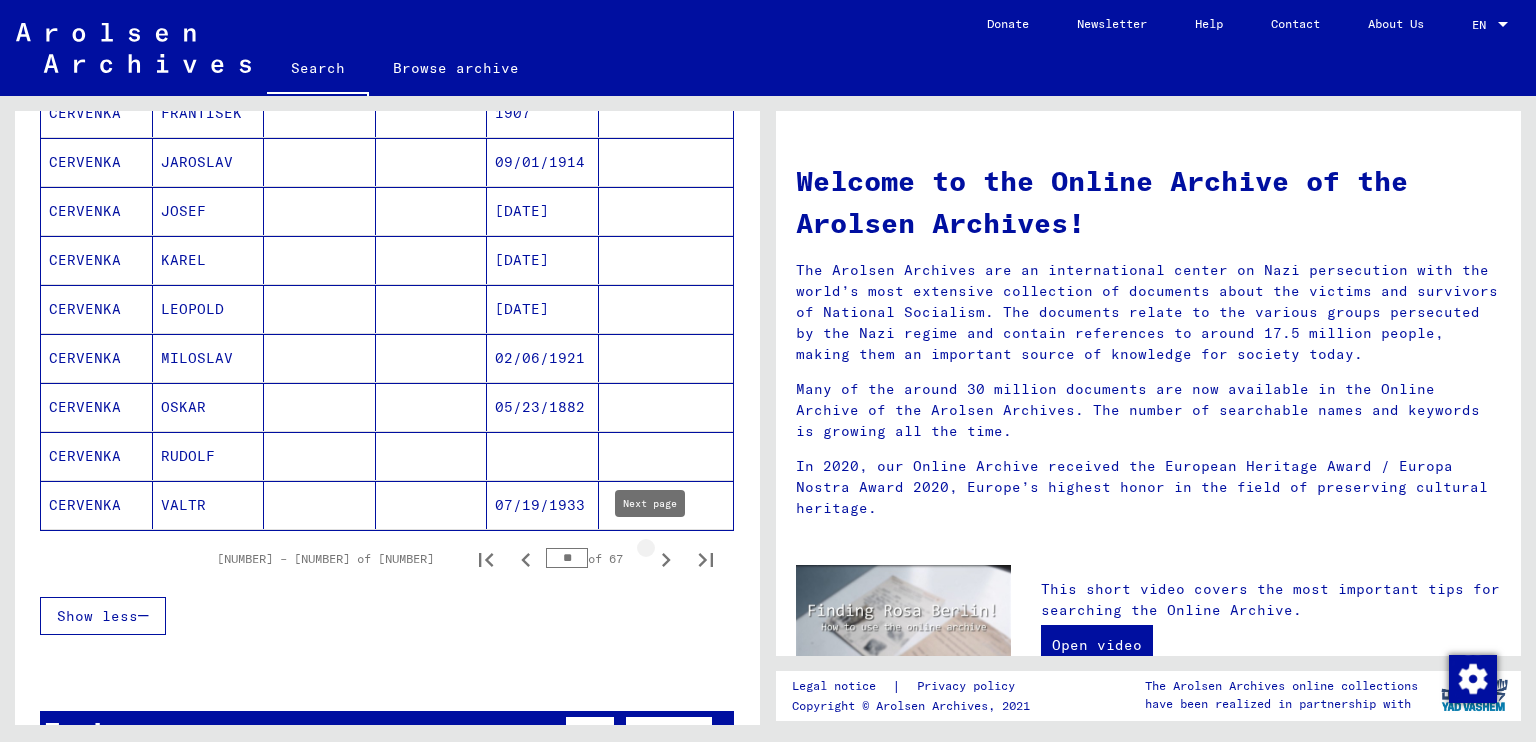 click 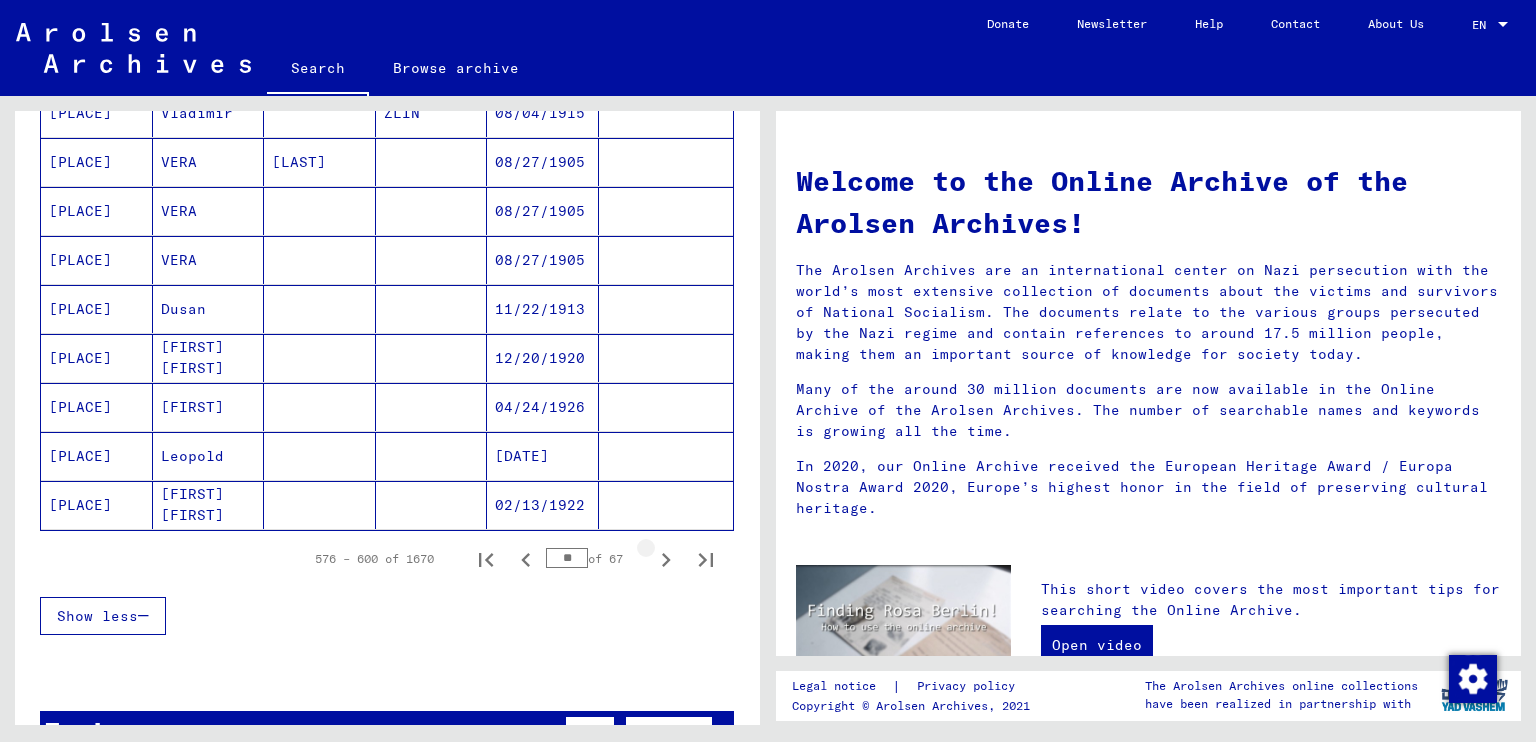 click 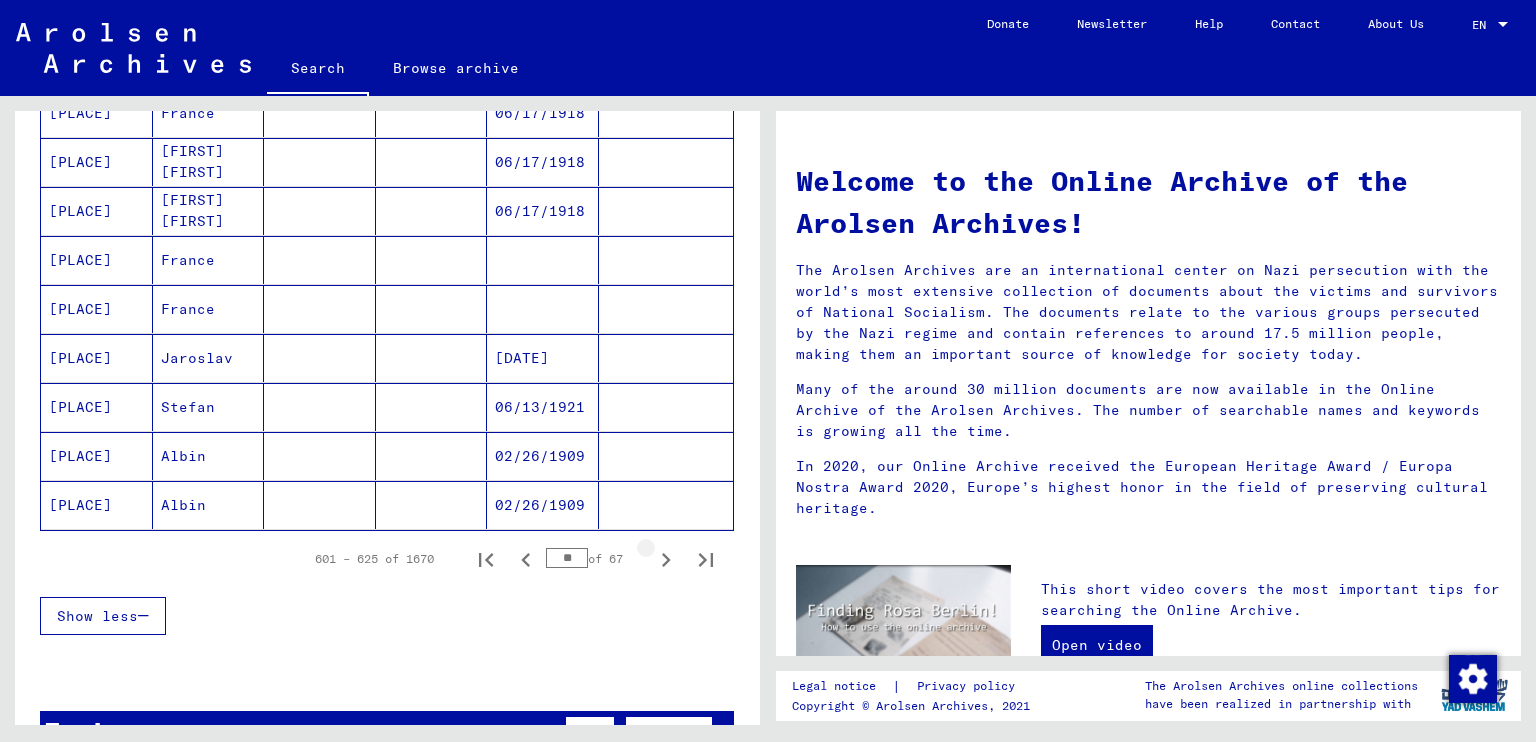 click 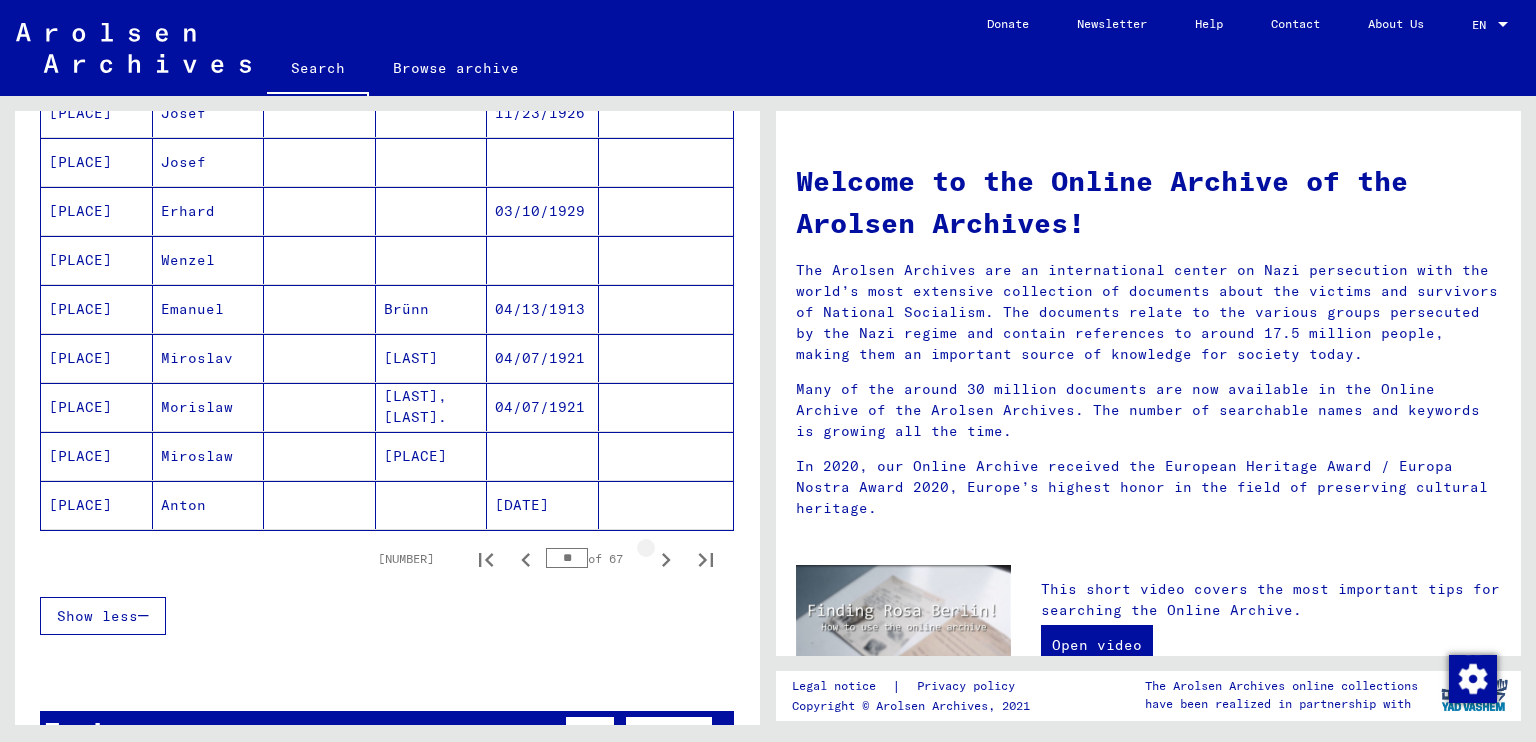 click 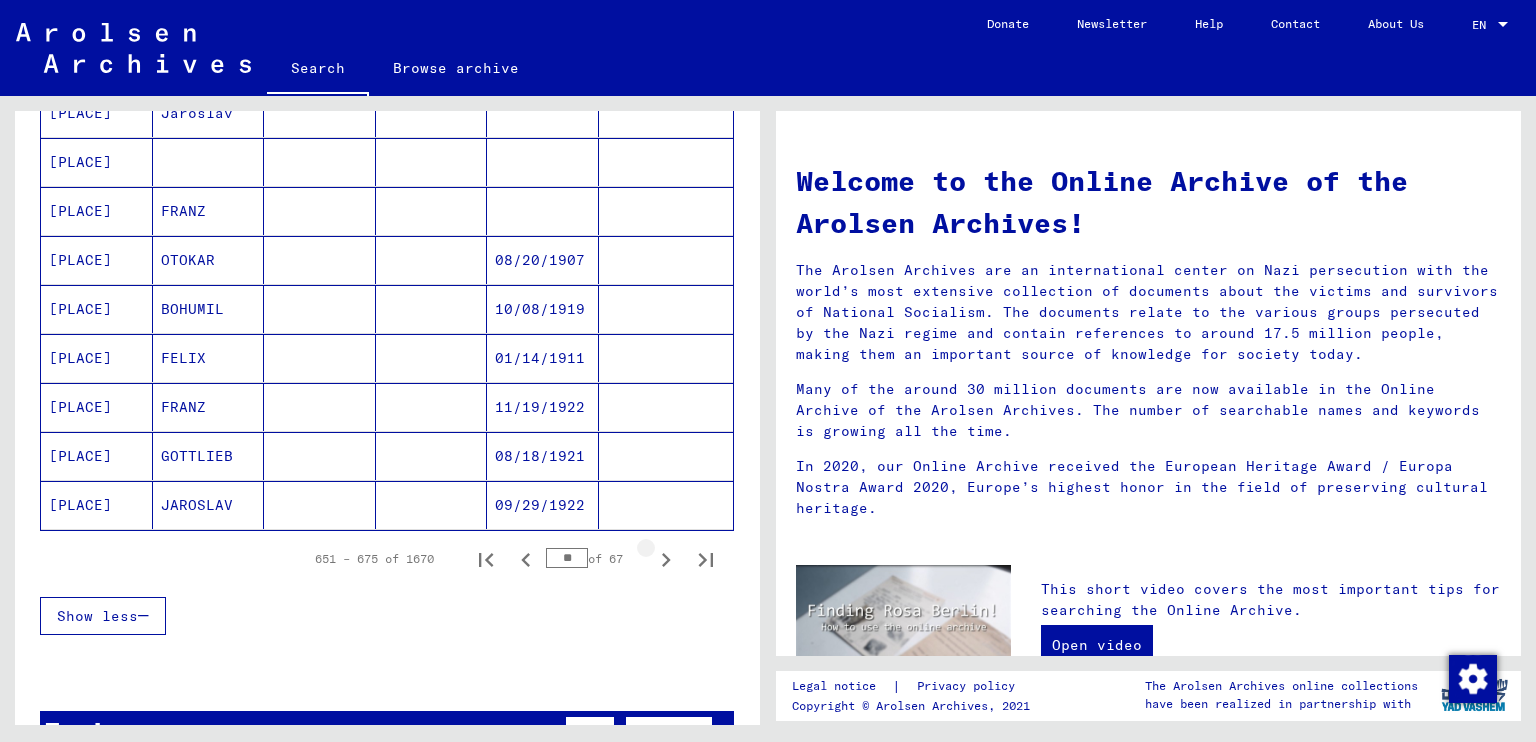 click 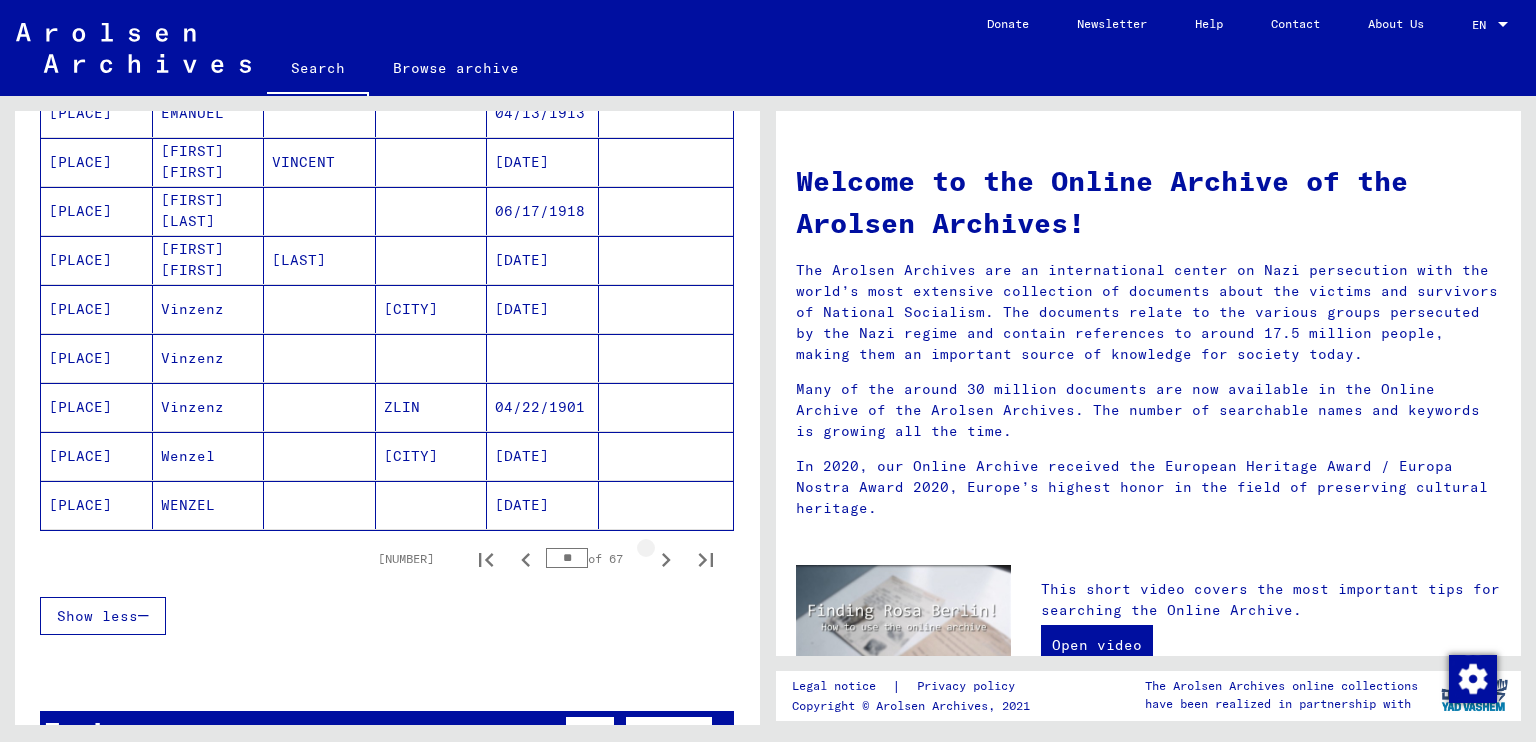 click 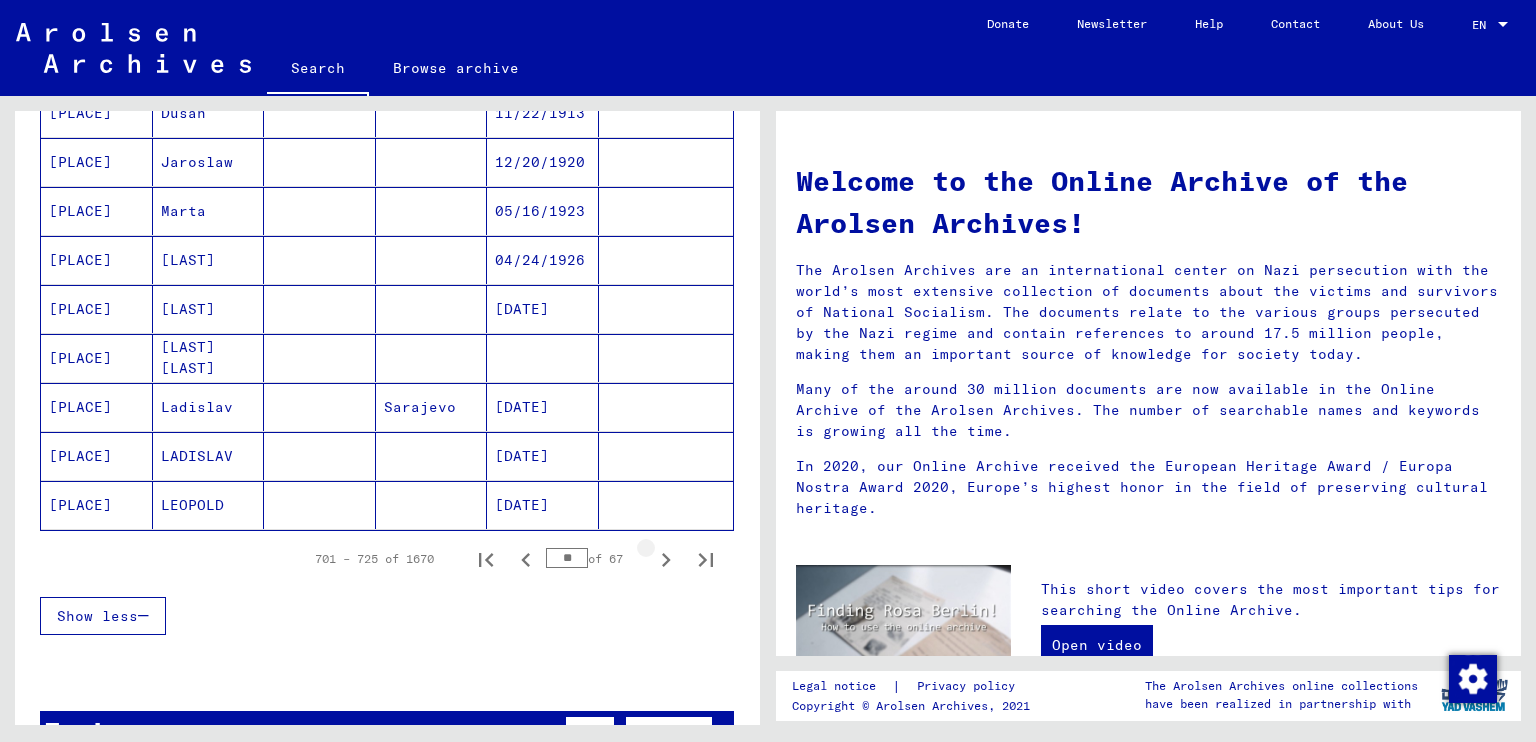 click 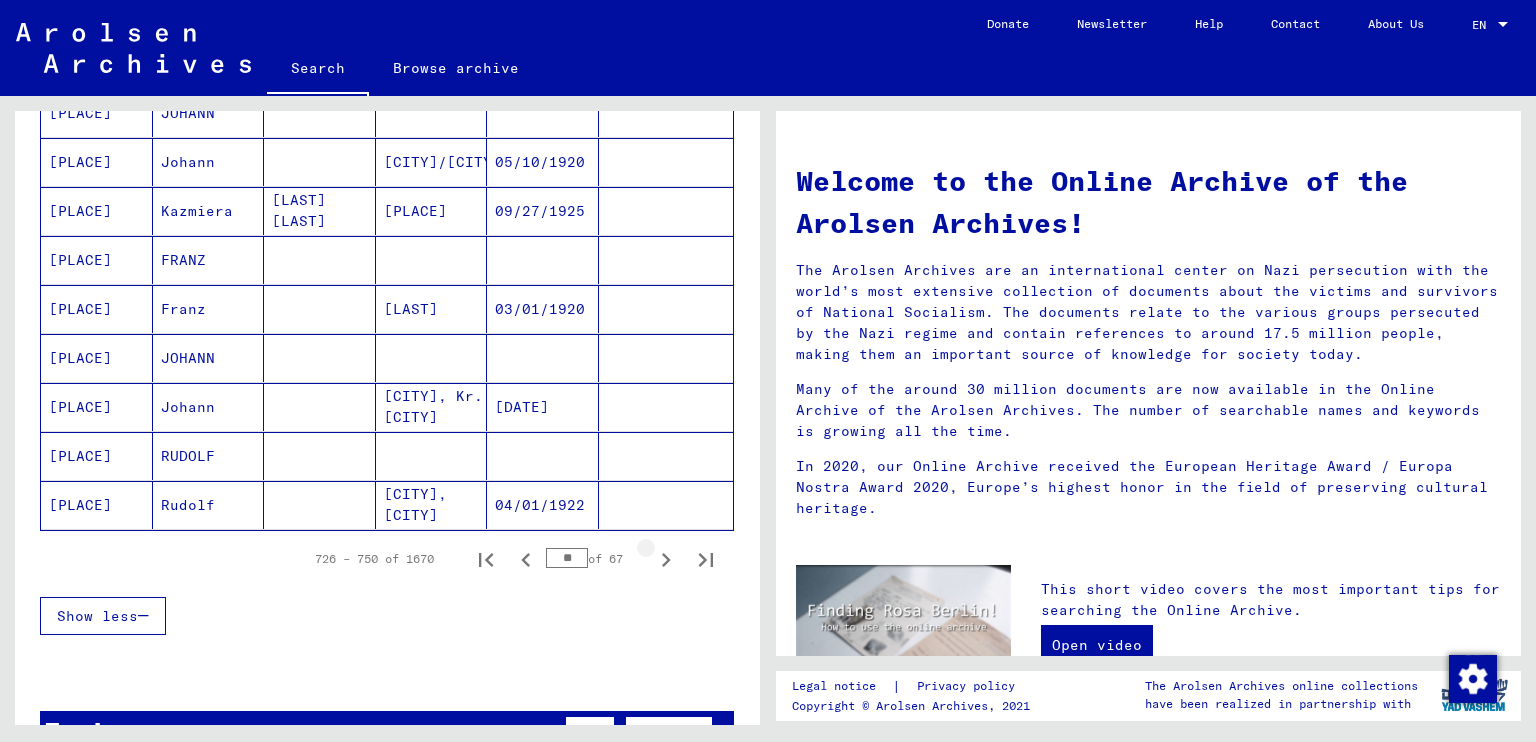 click 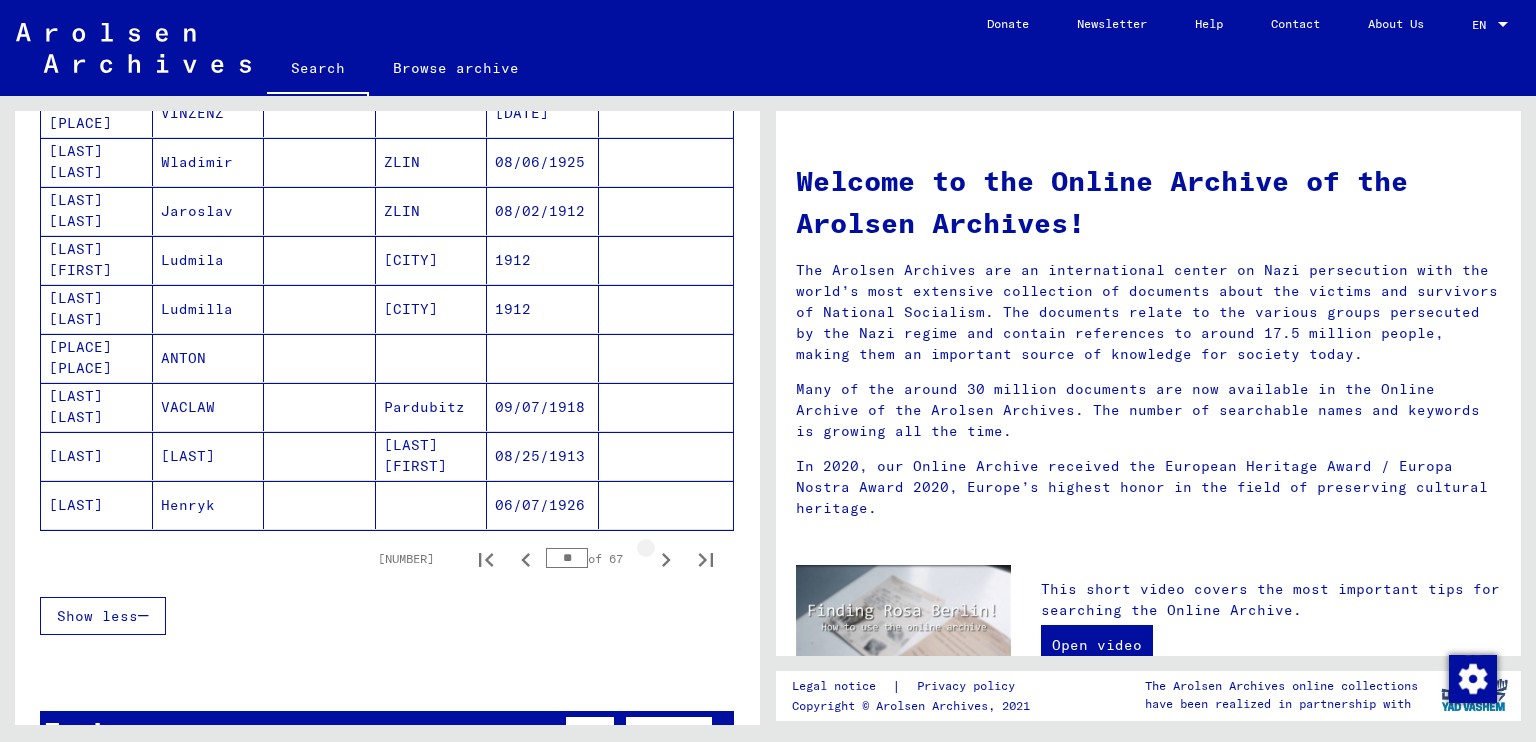 click 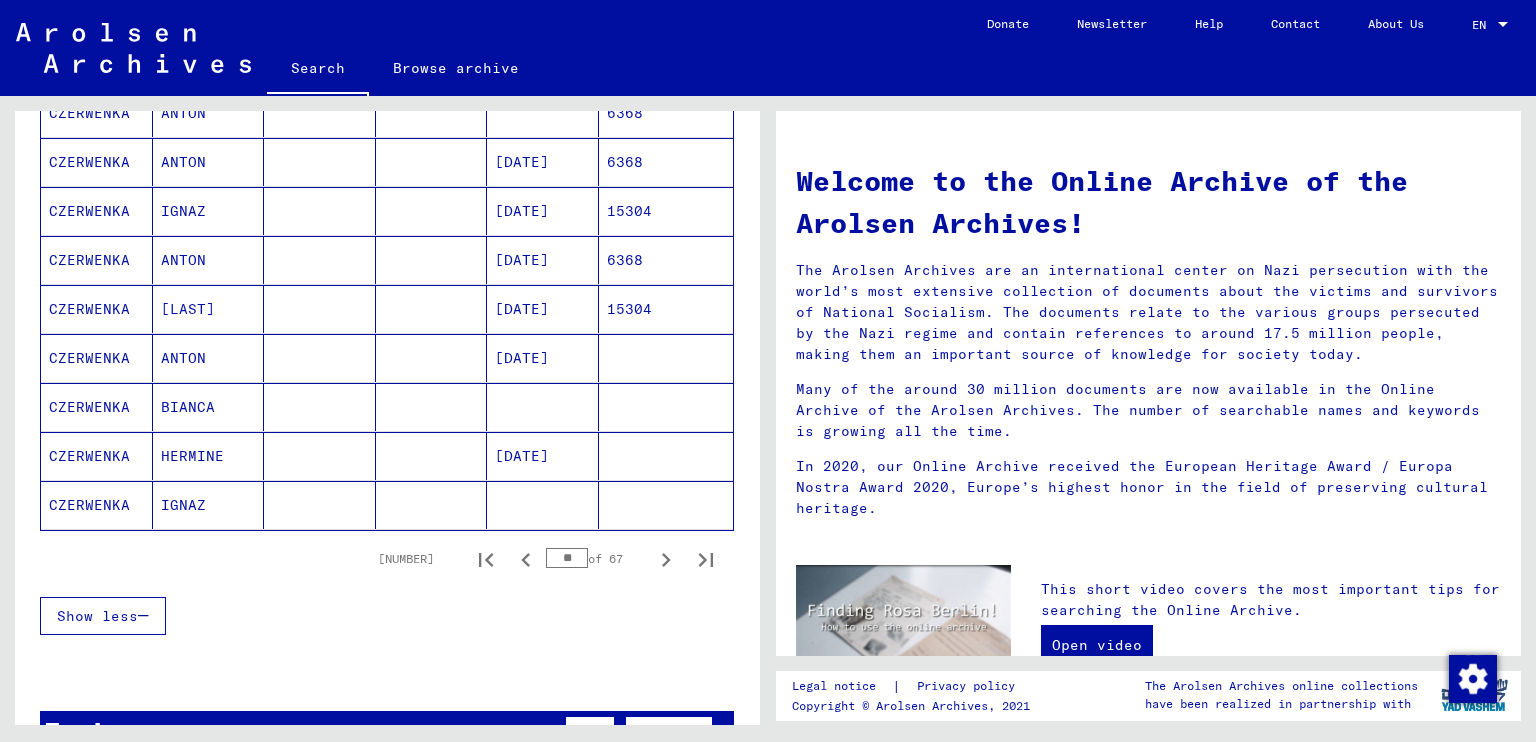 click 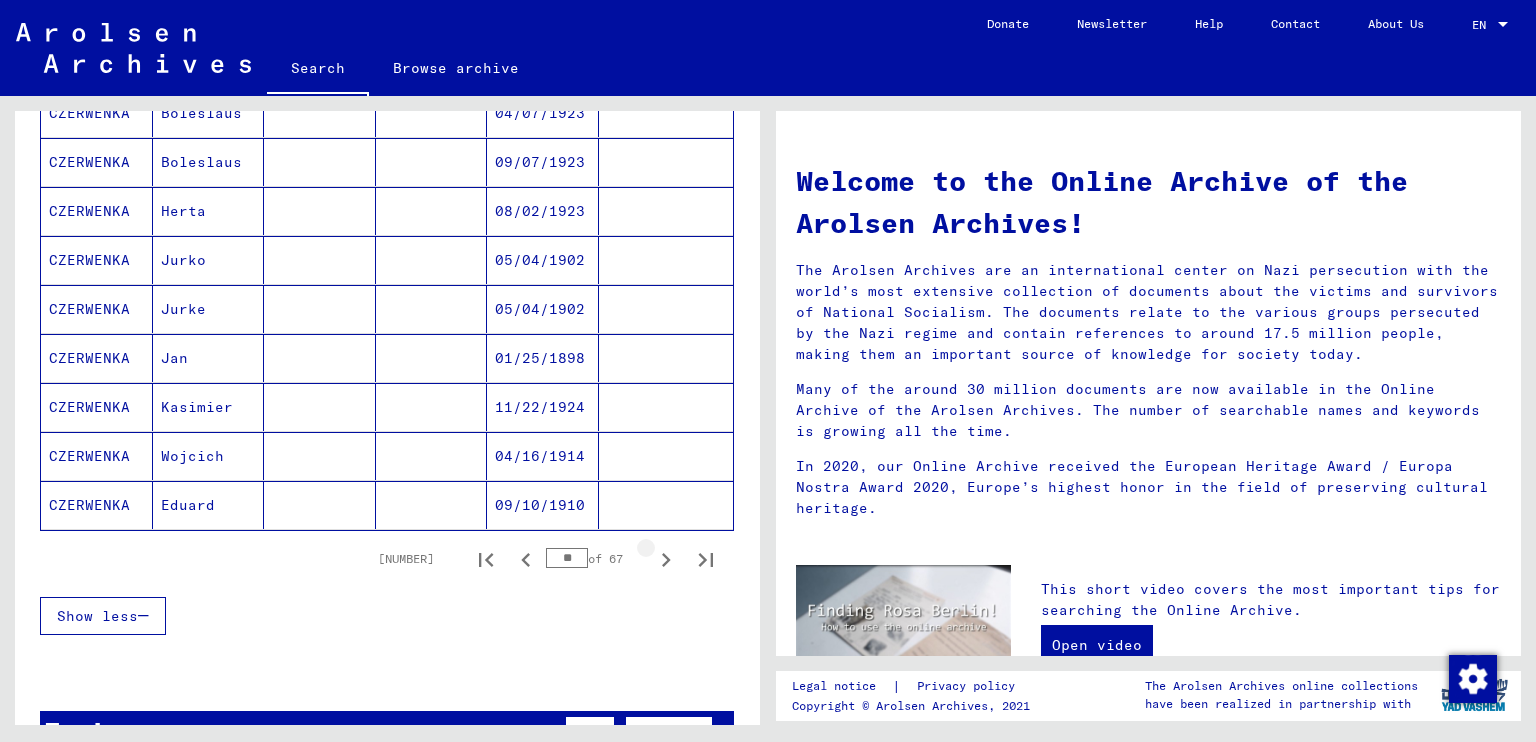 click 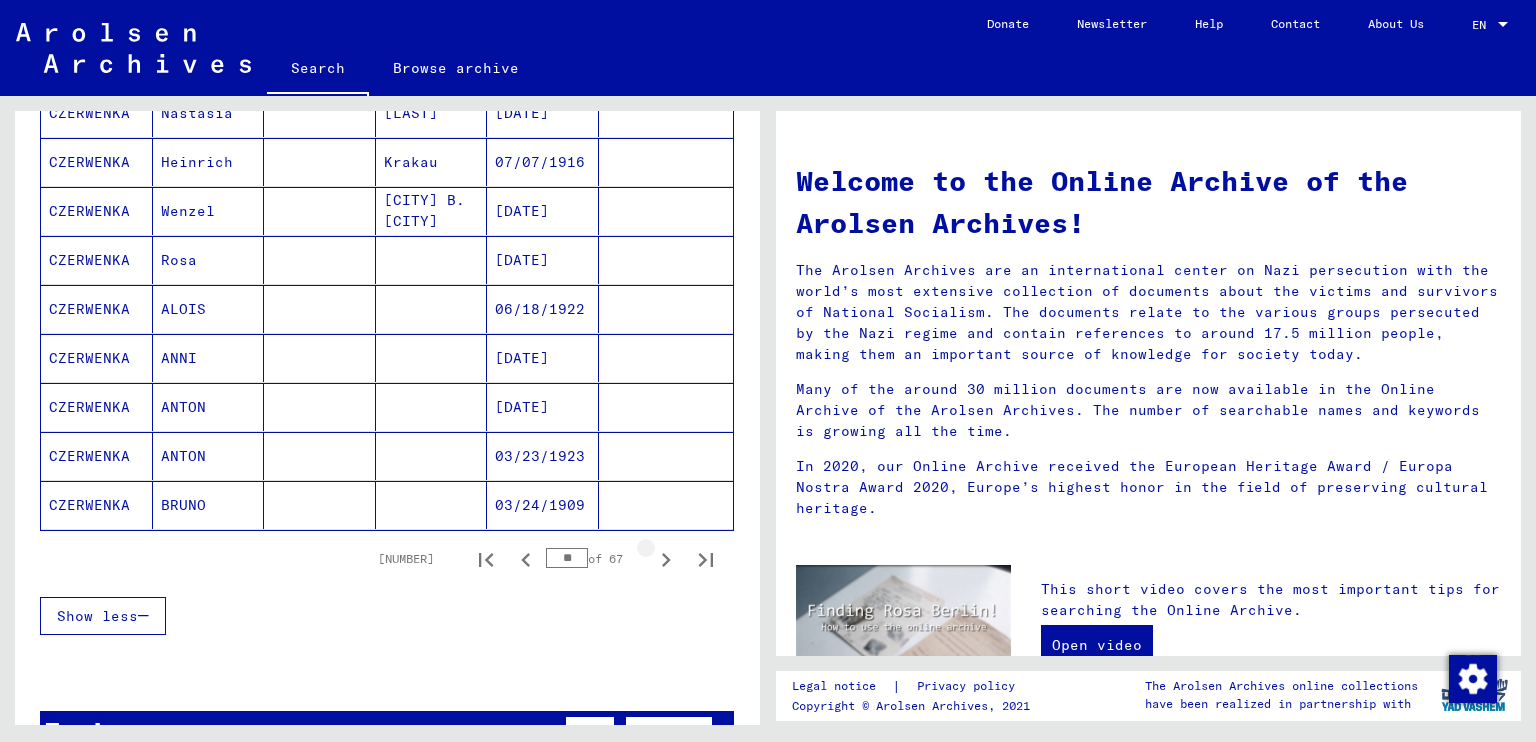 click 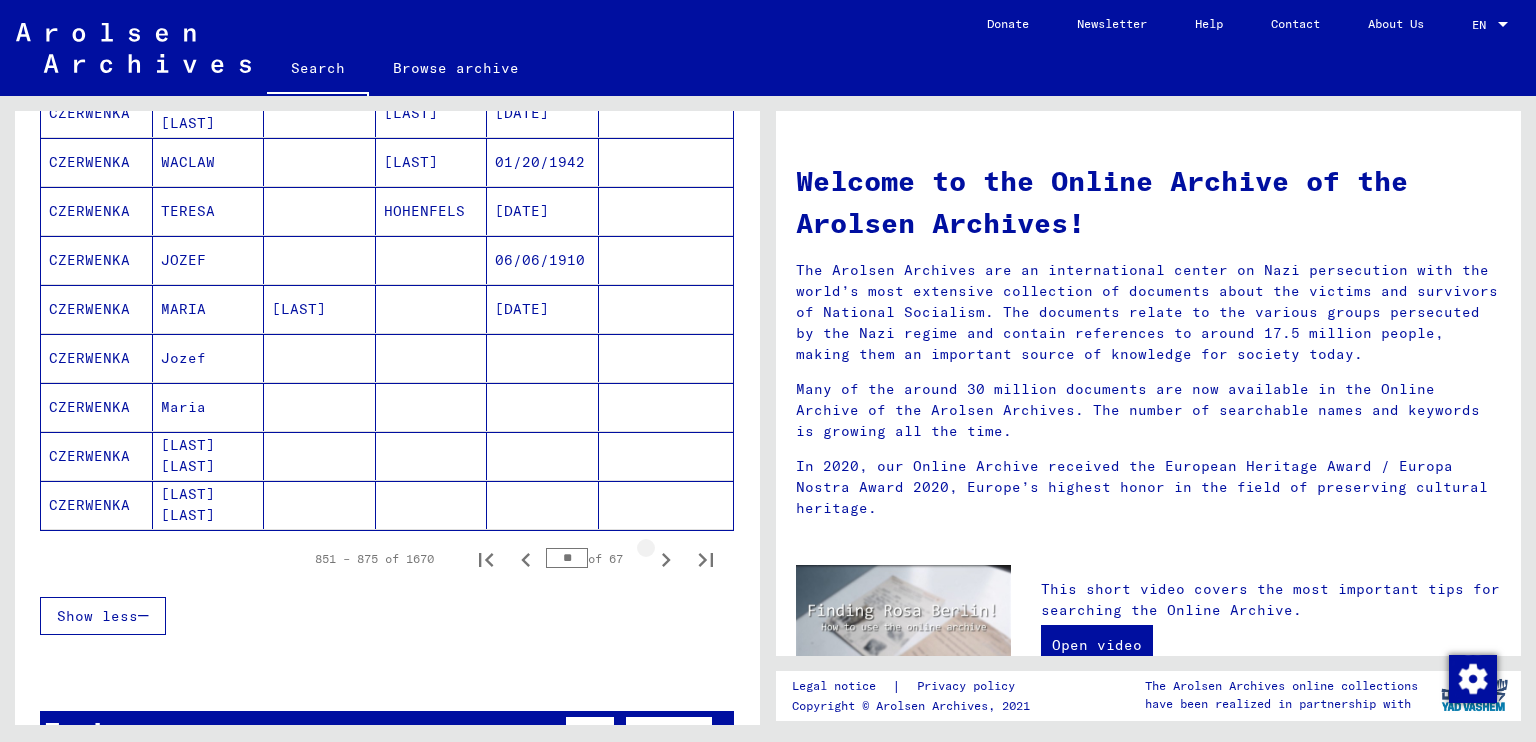 click 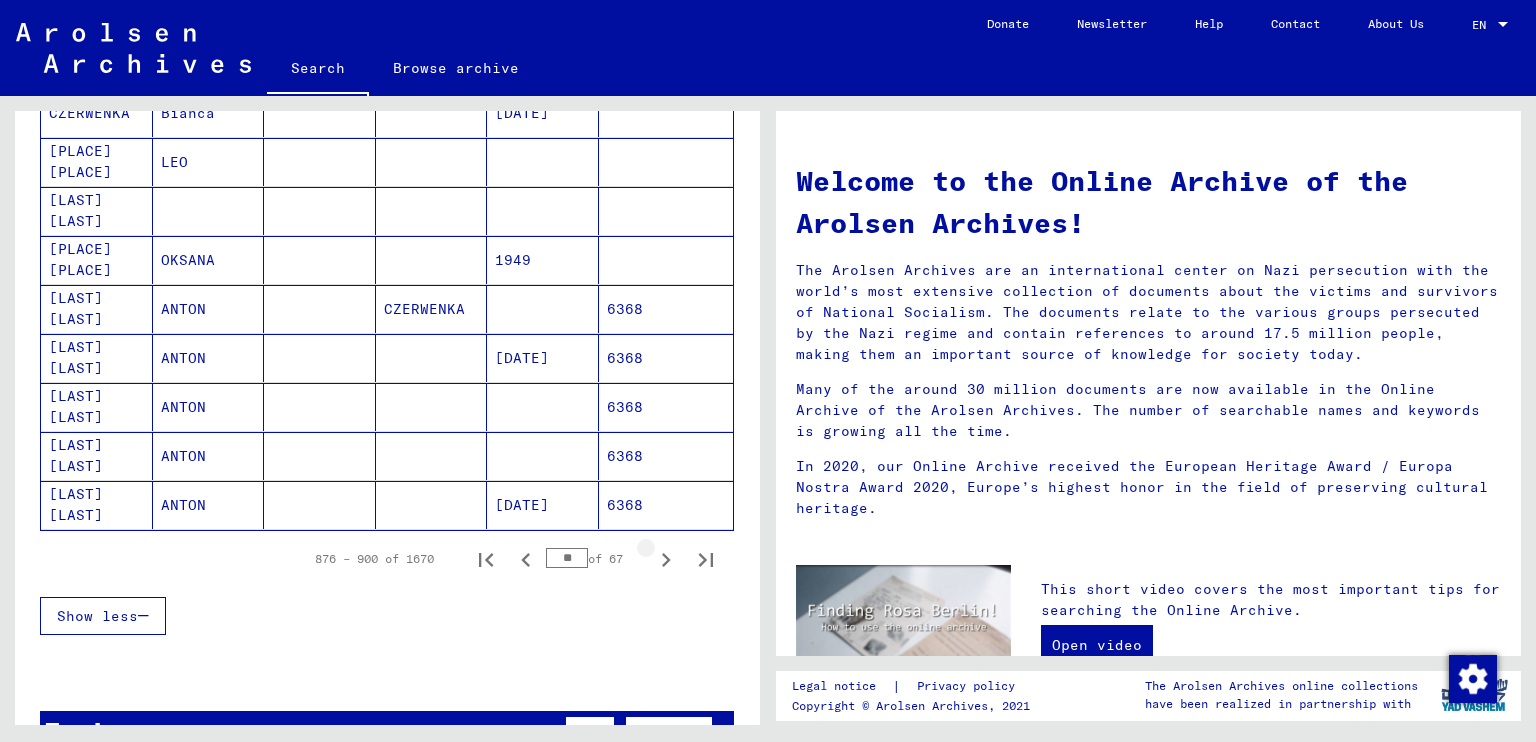 click 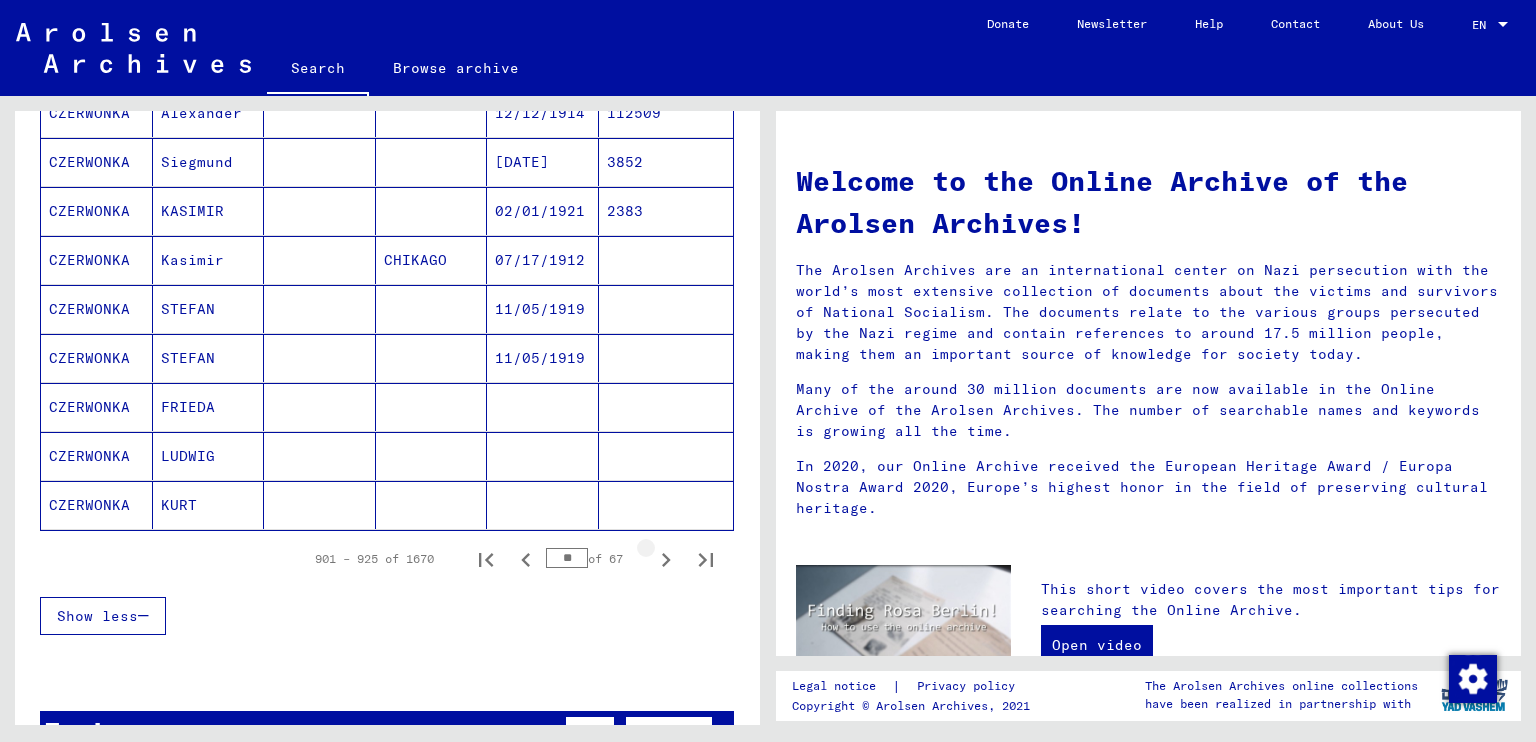 click 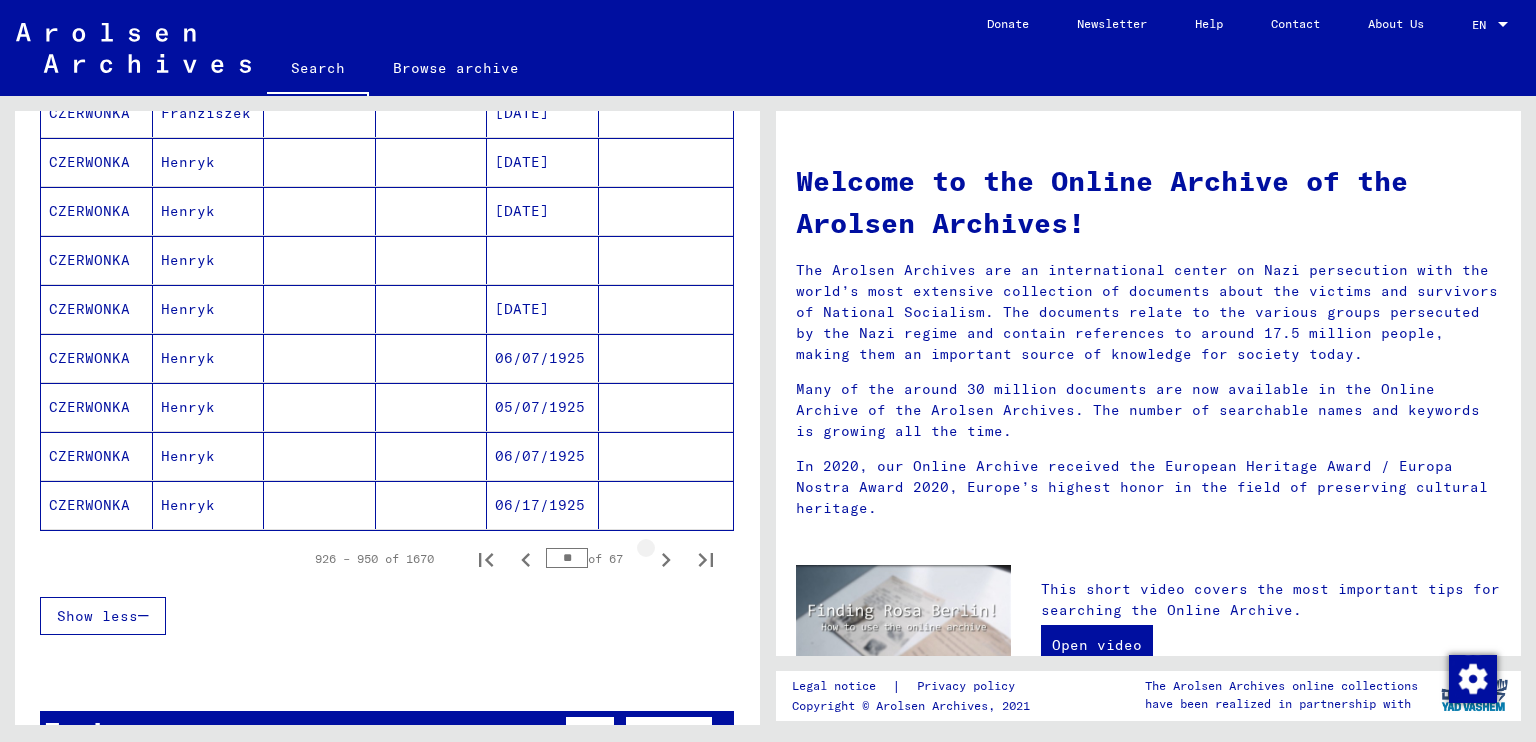 click 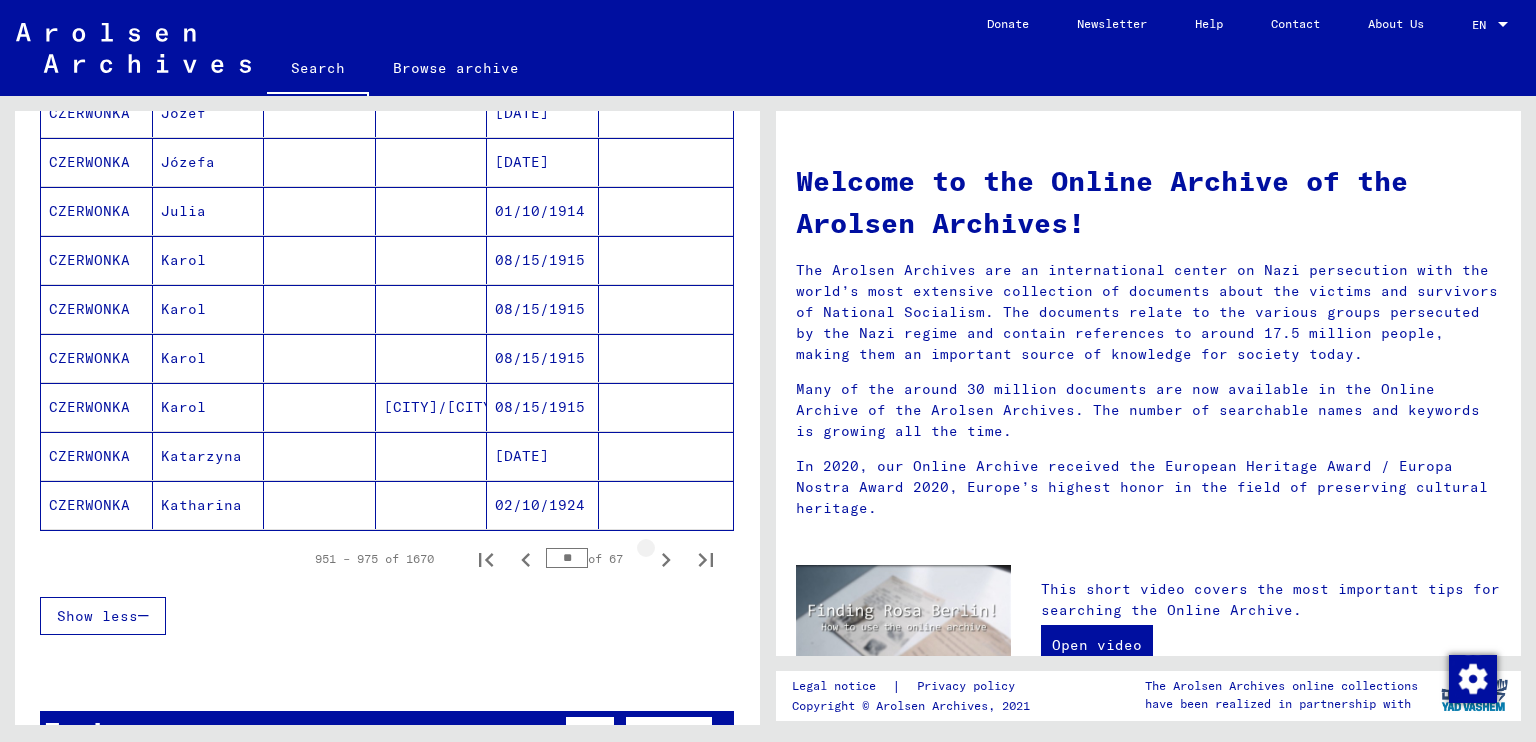 click 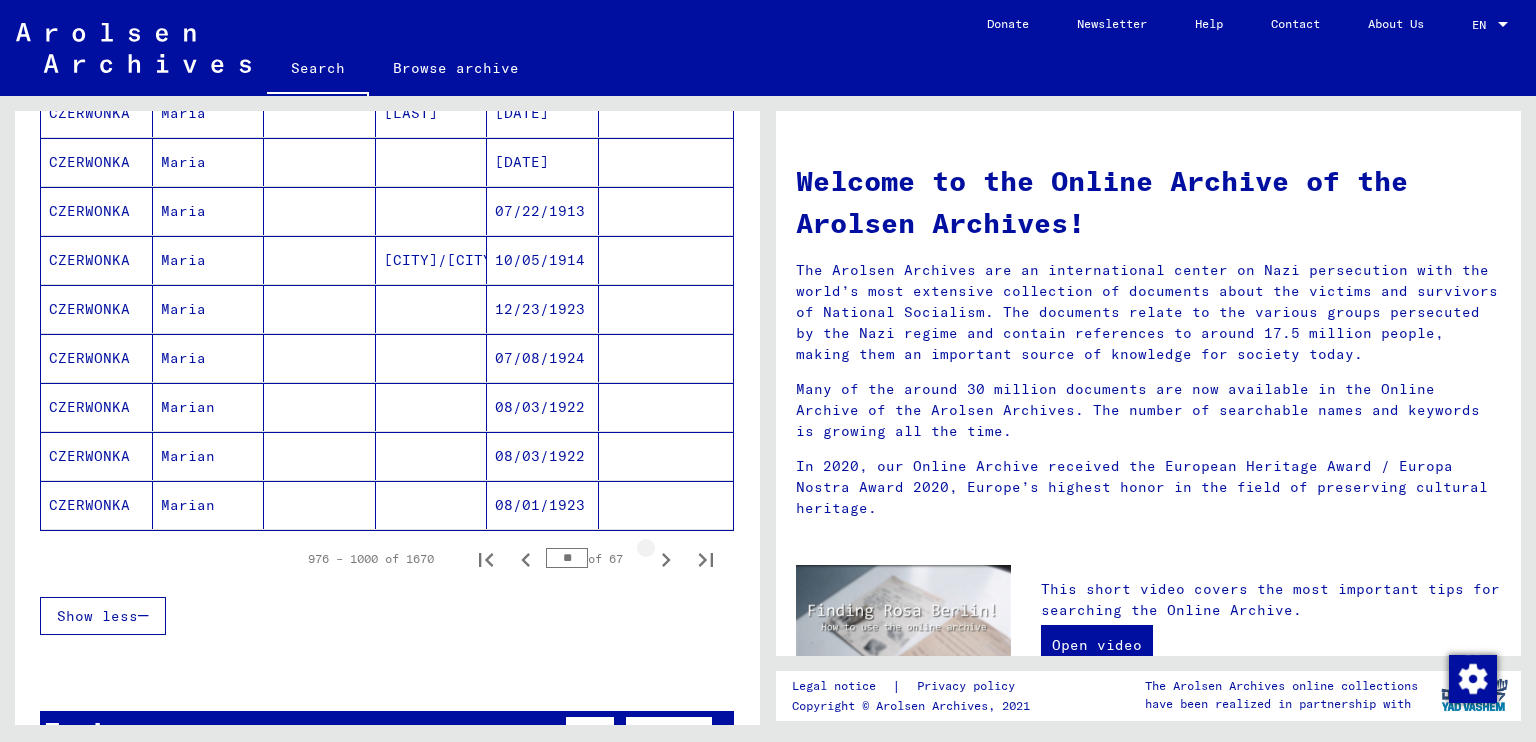 click 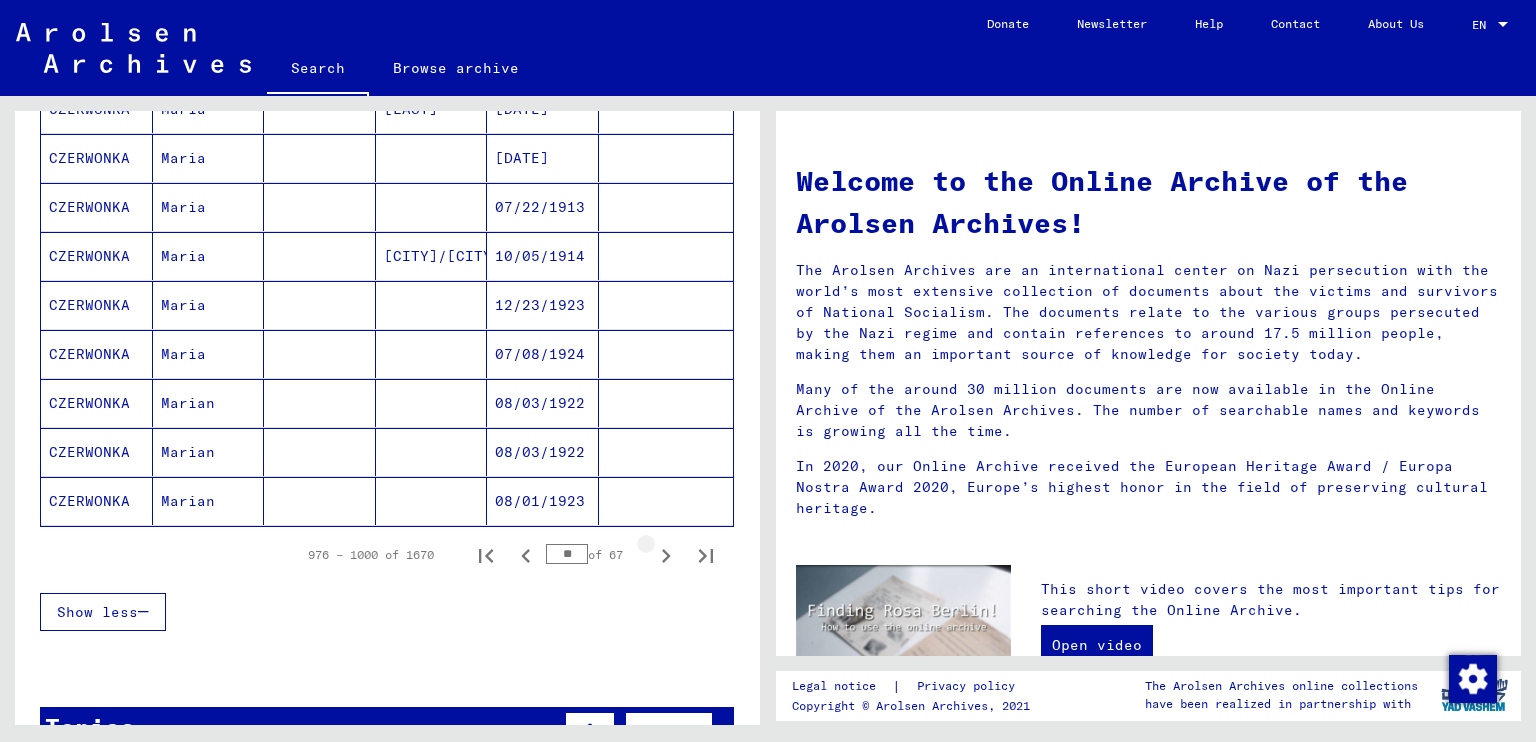 click 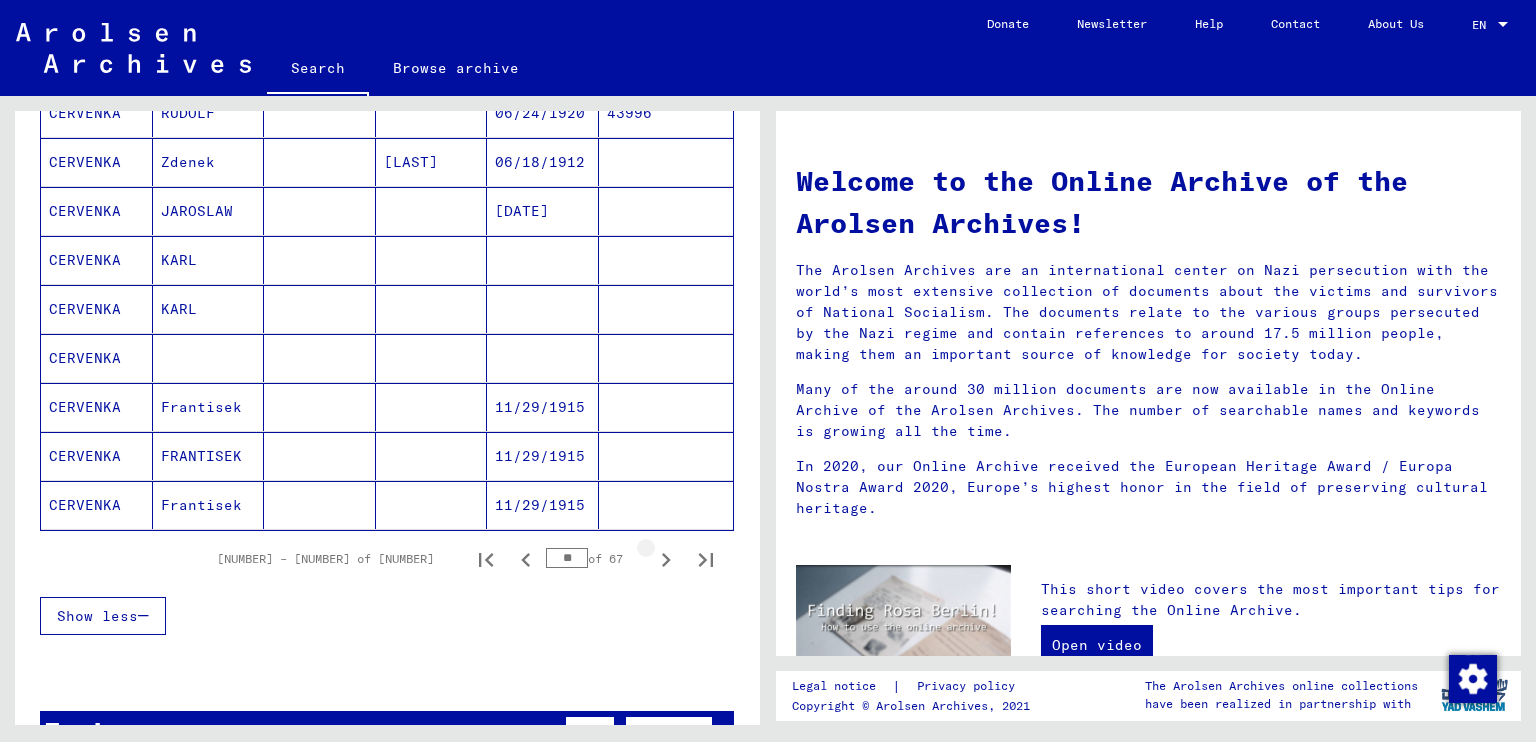 click 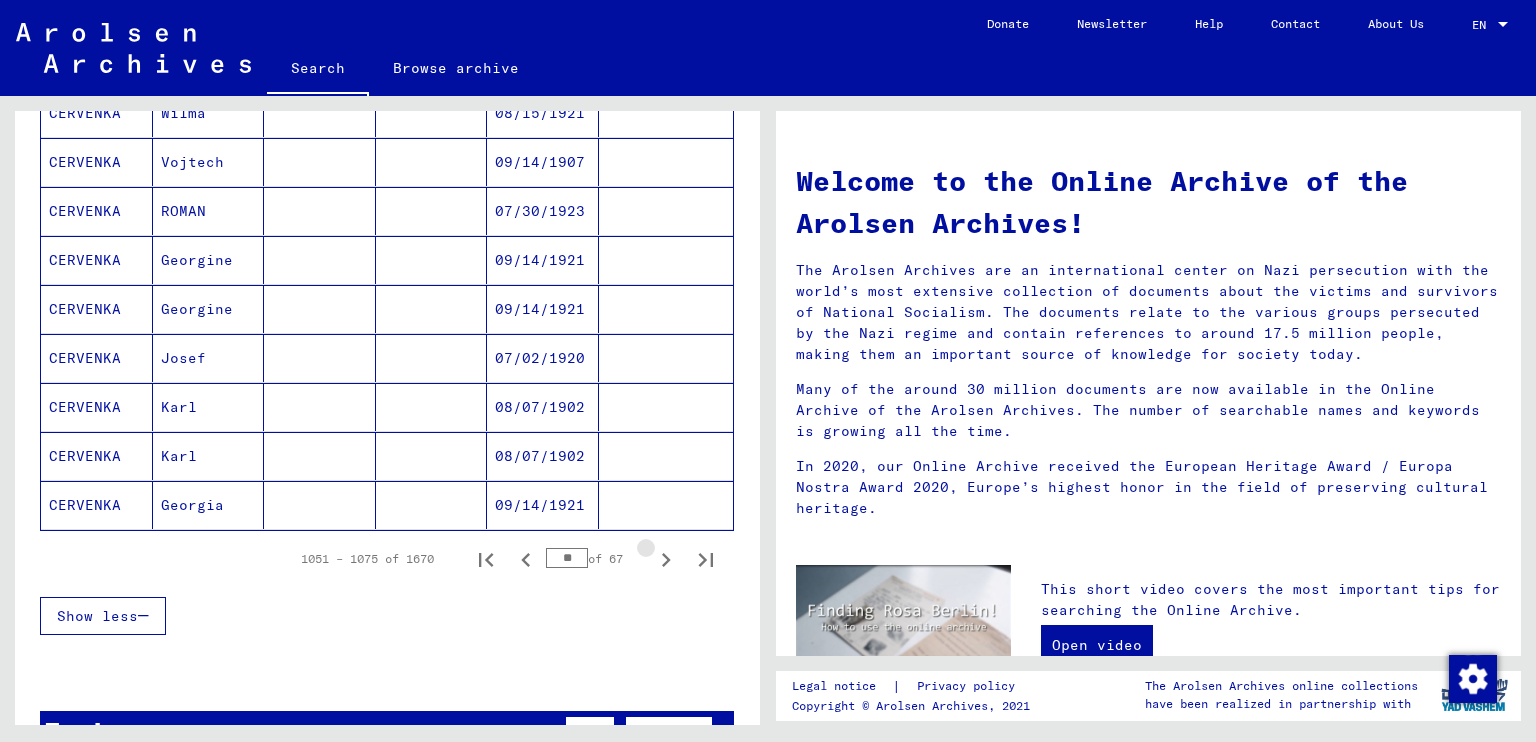 click 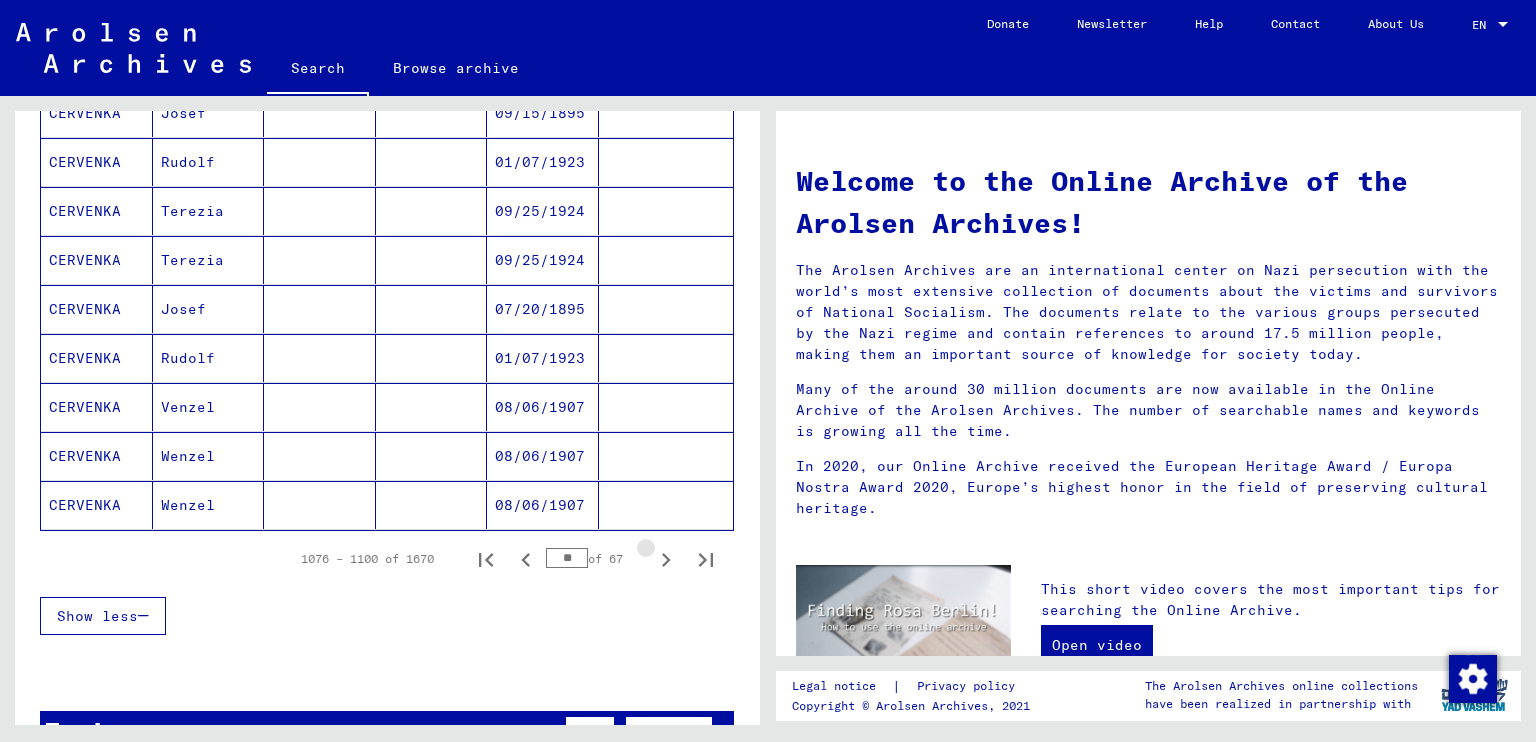click 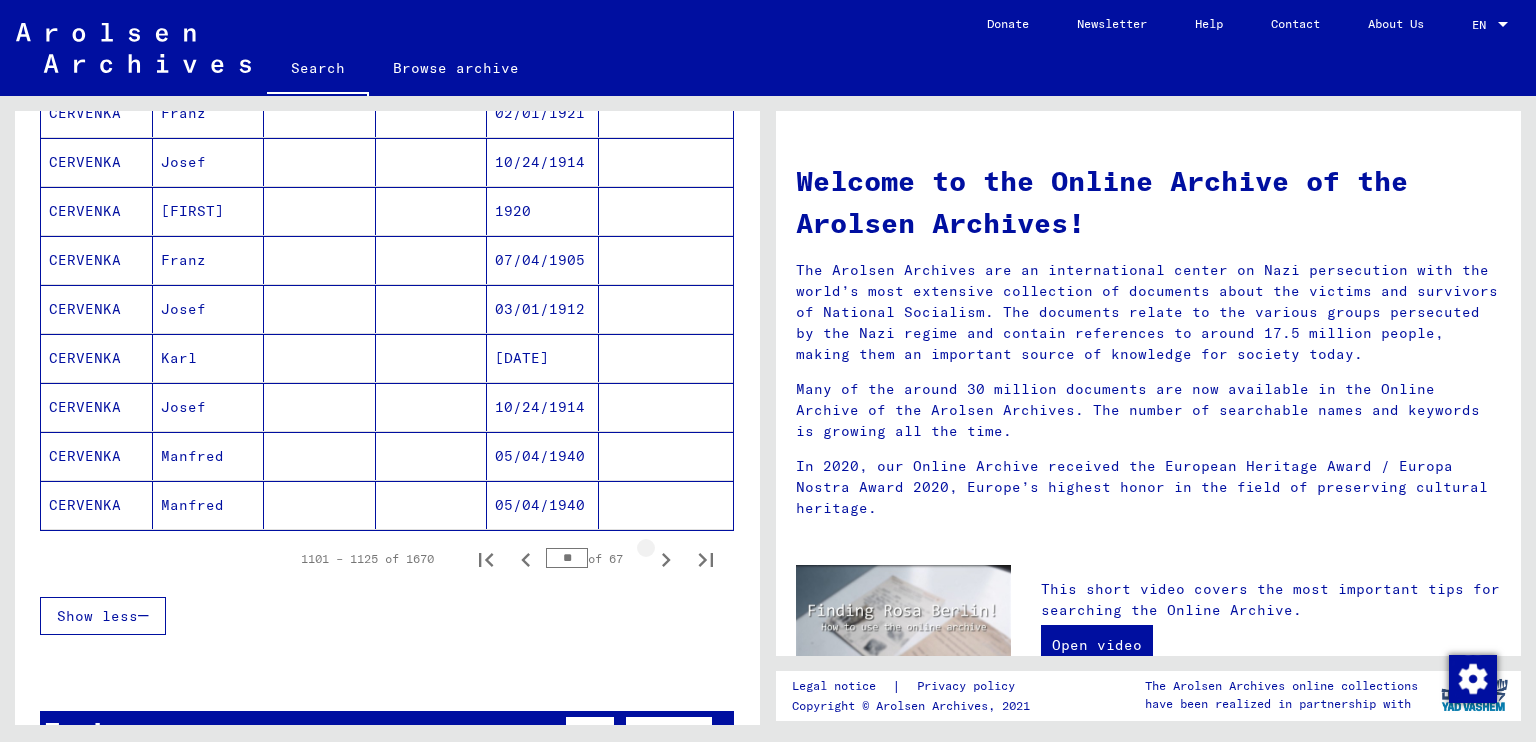 click 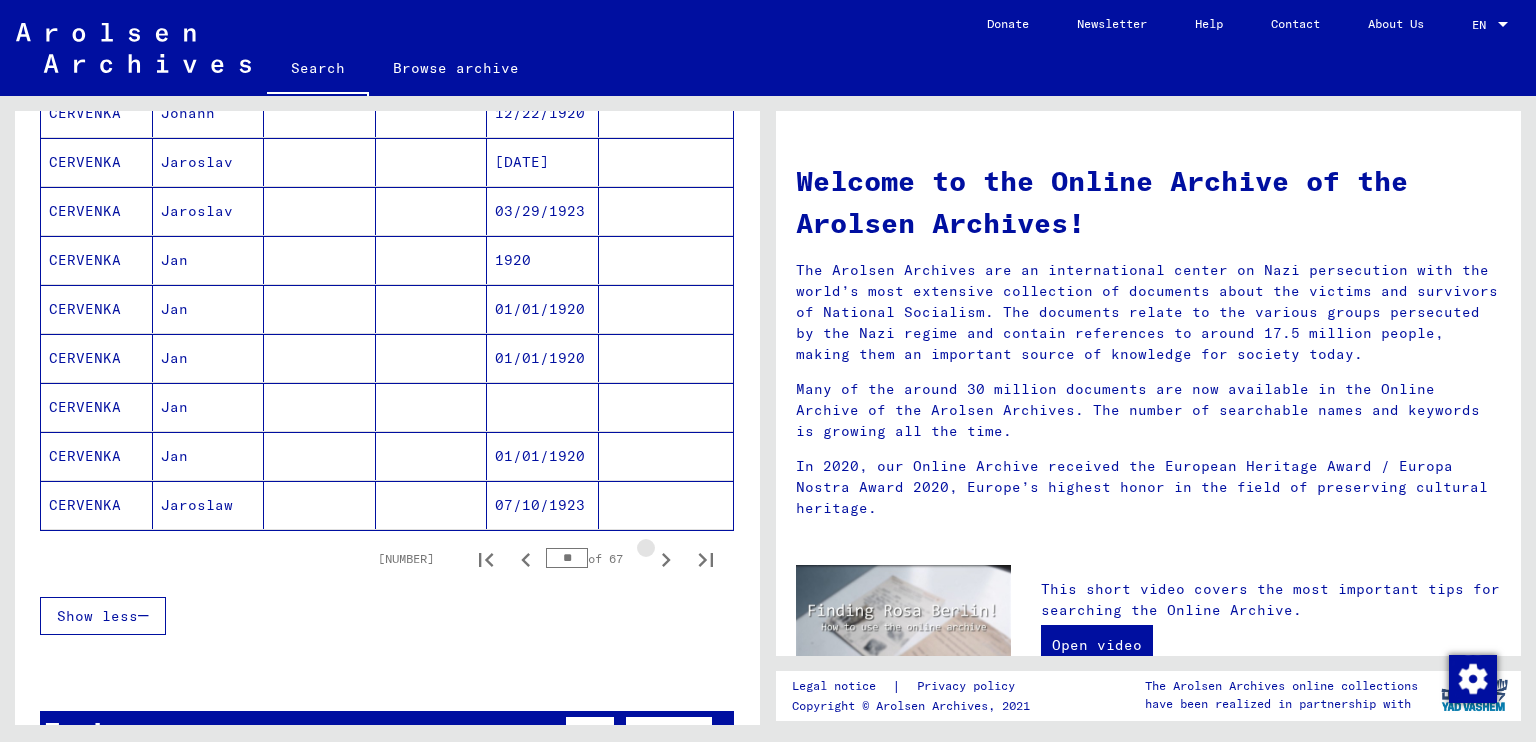 click 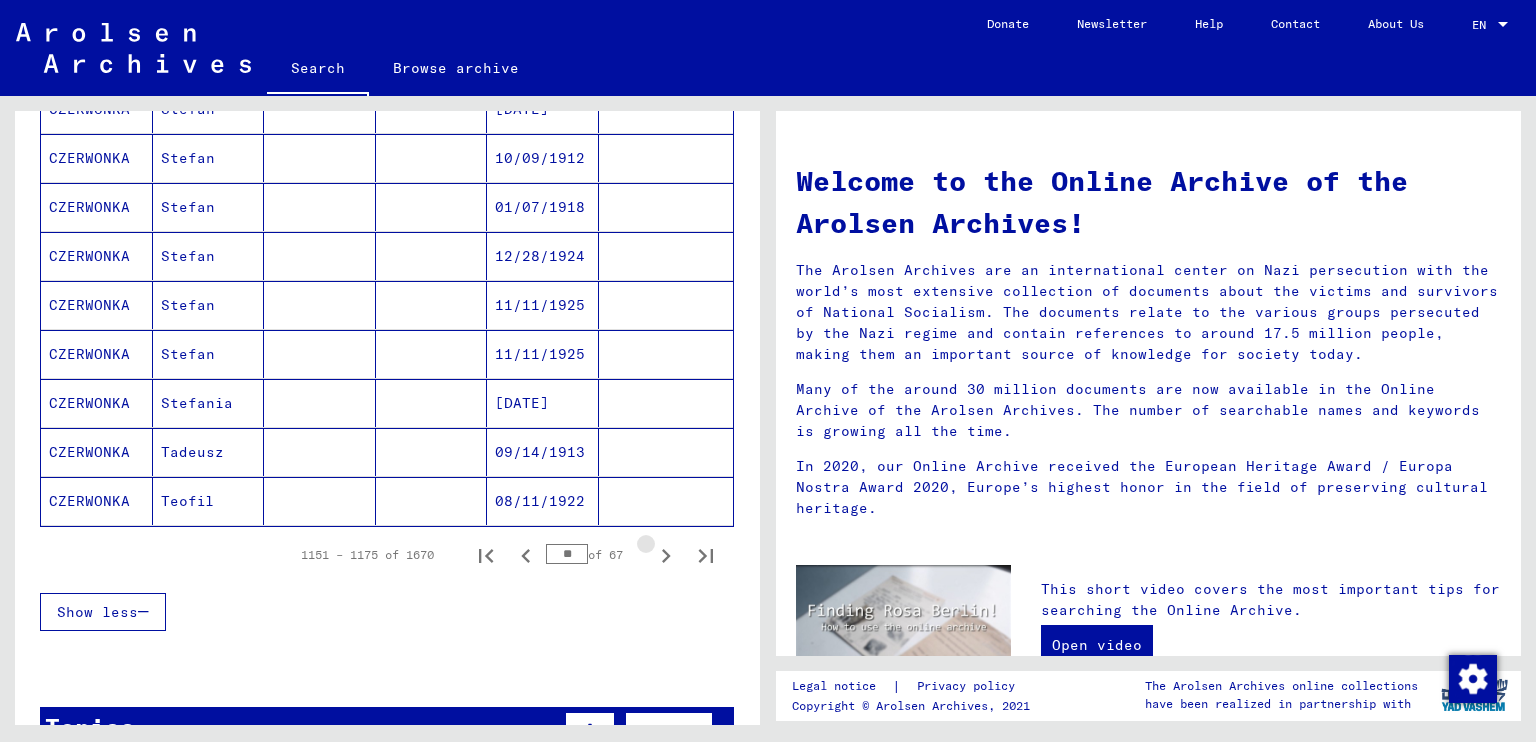 click 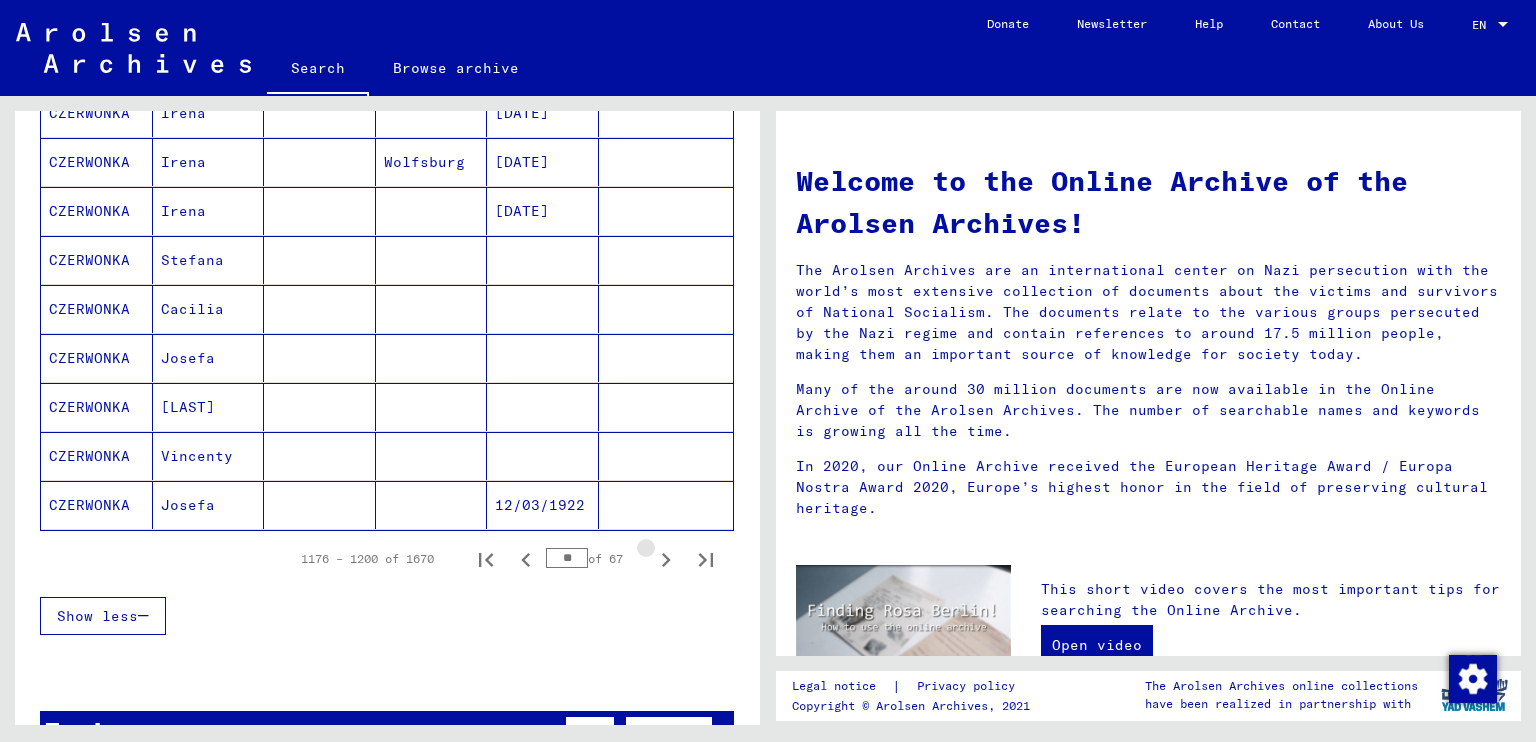 click 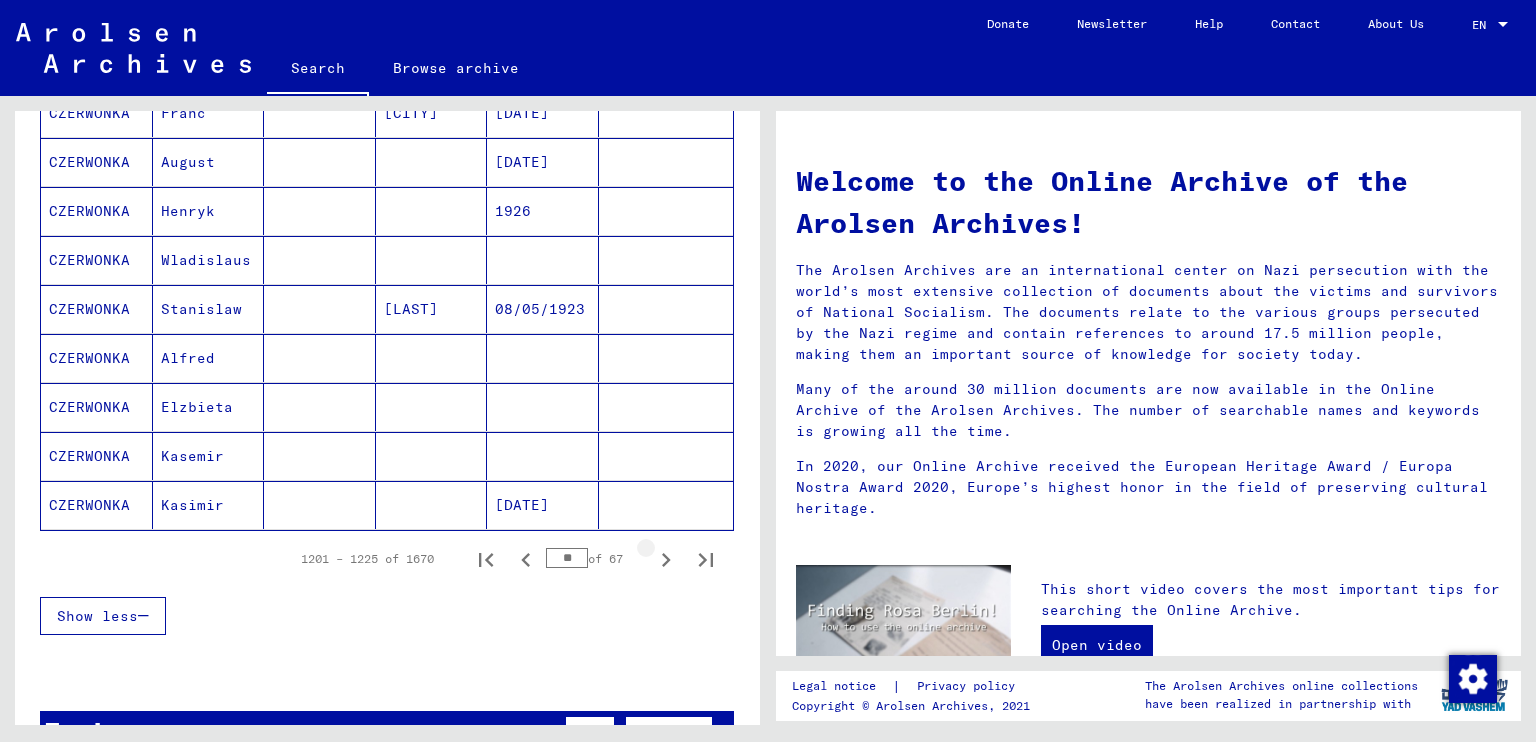 click 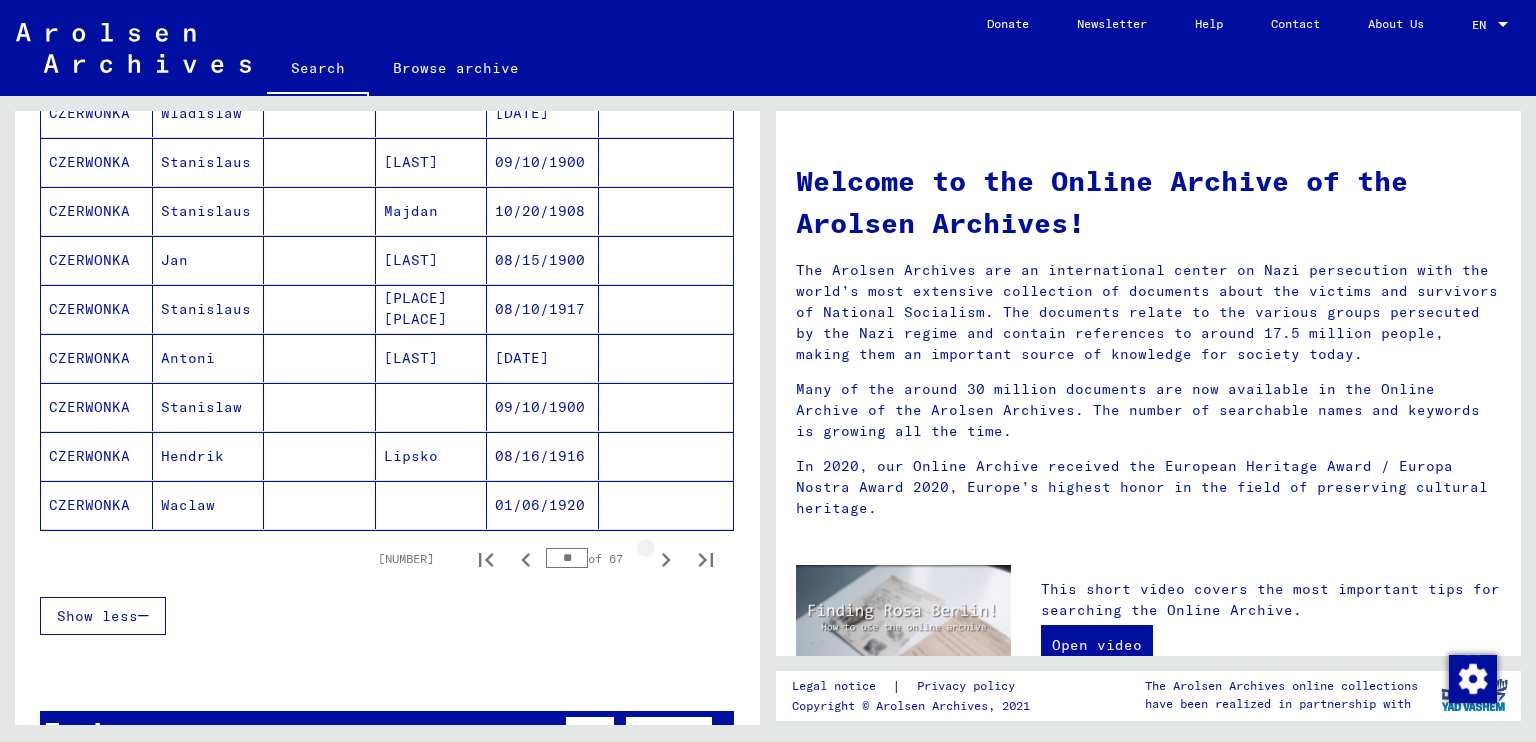 click 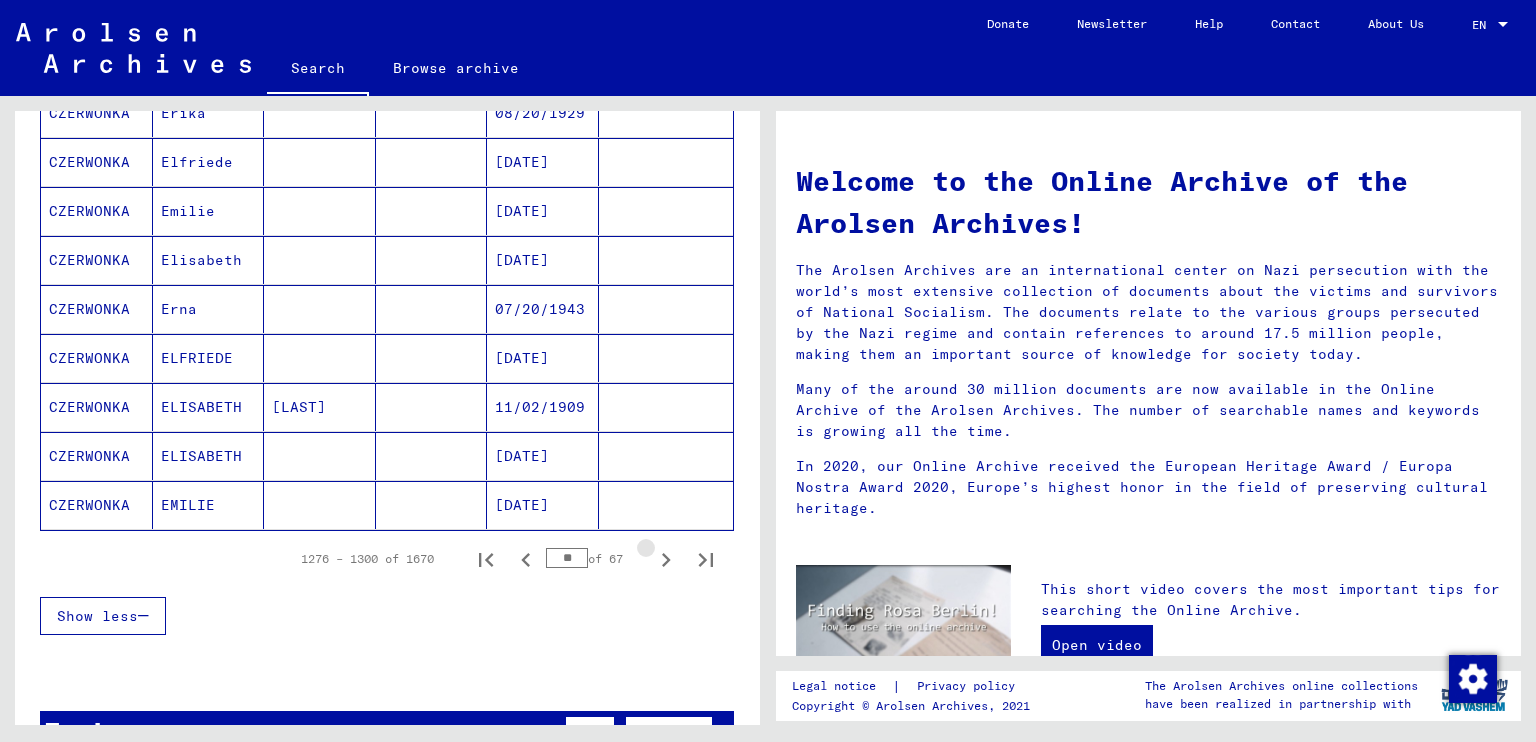 click 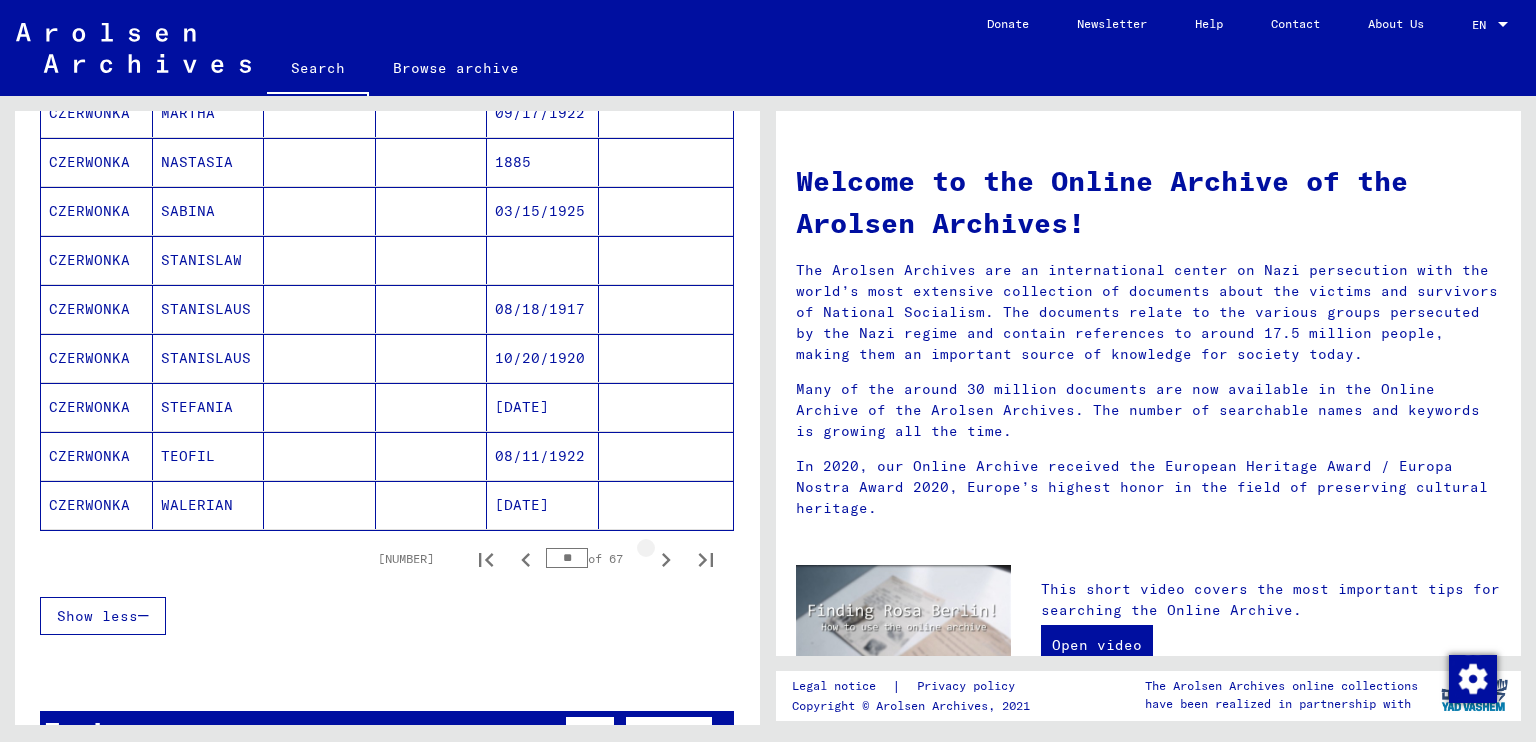 click 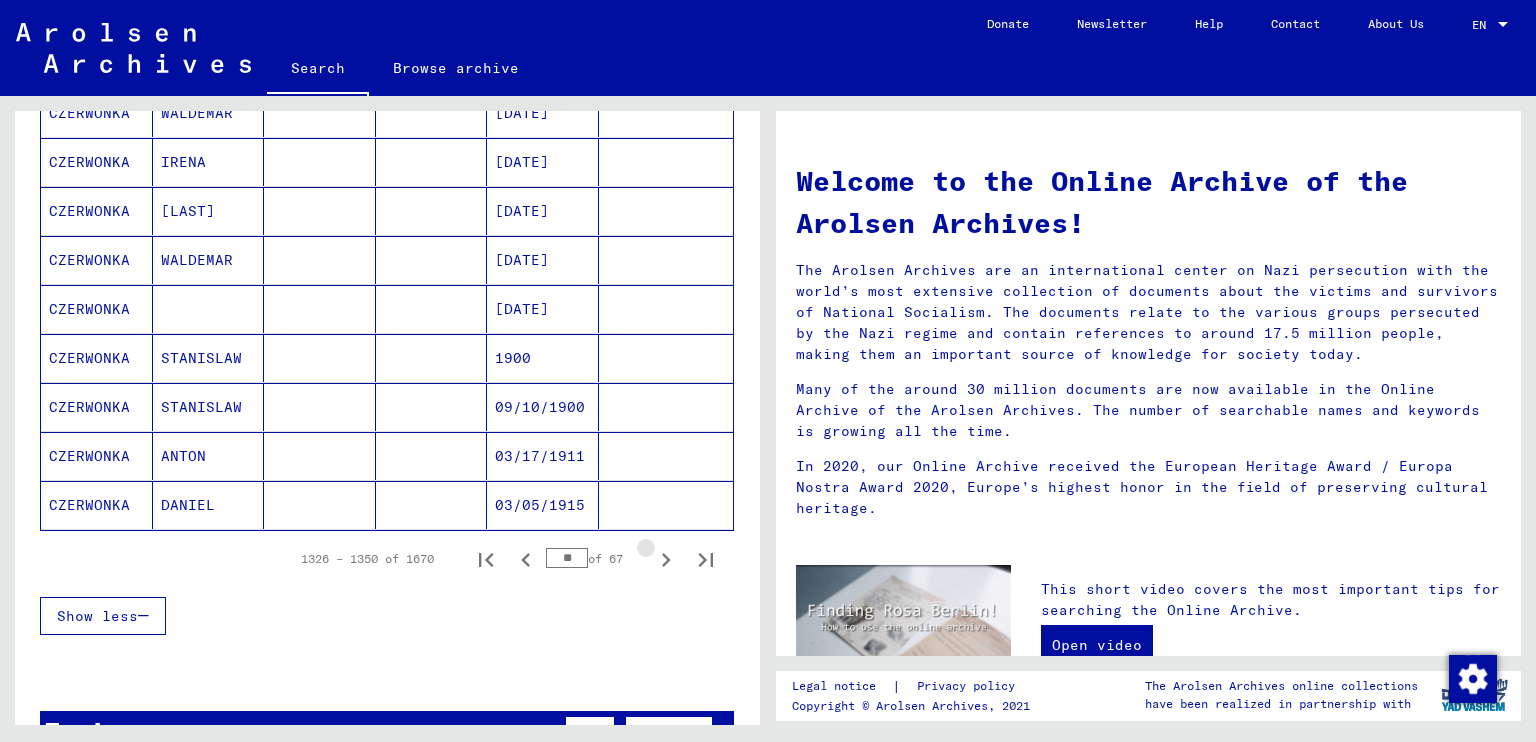 click 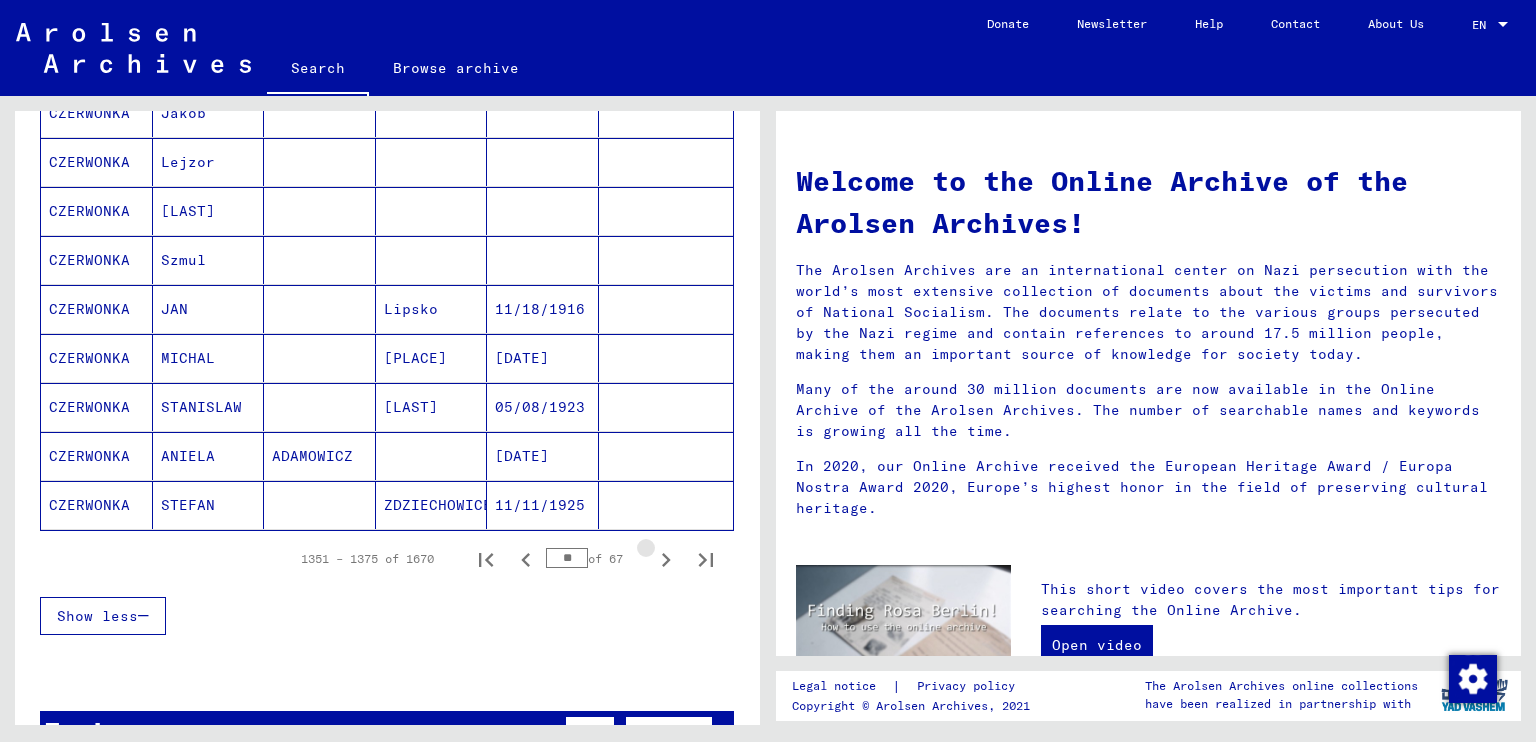 click 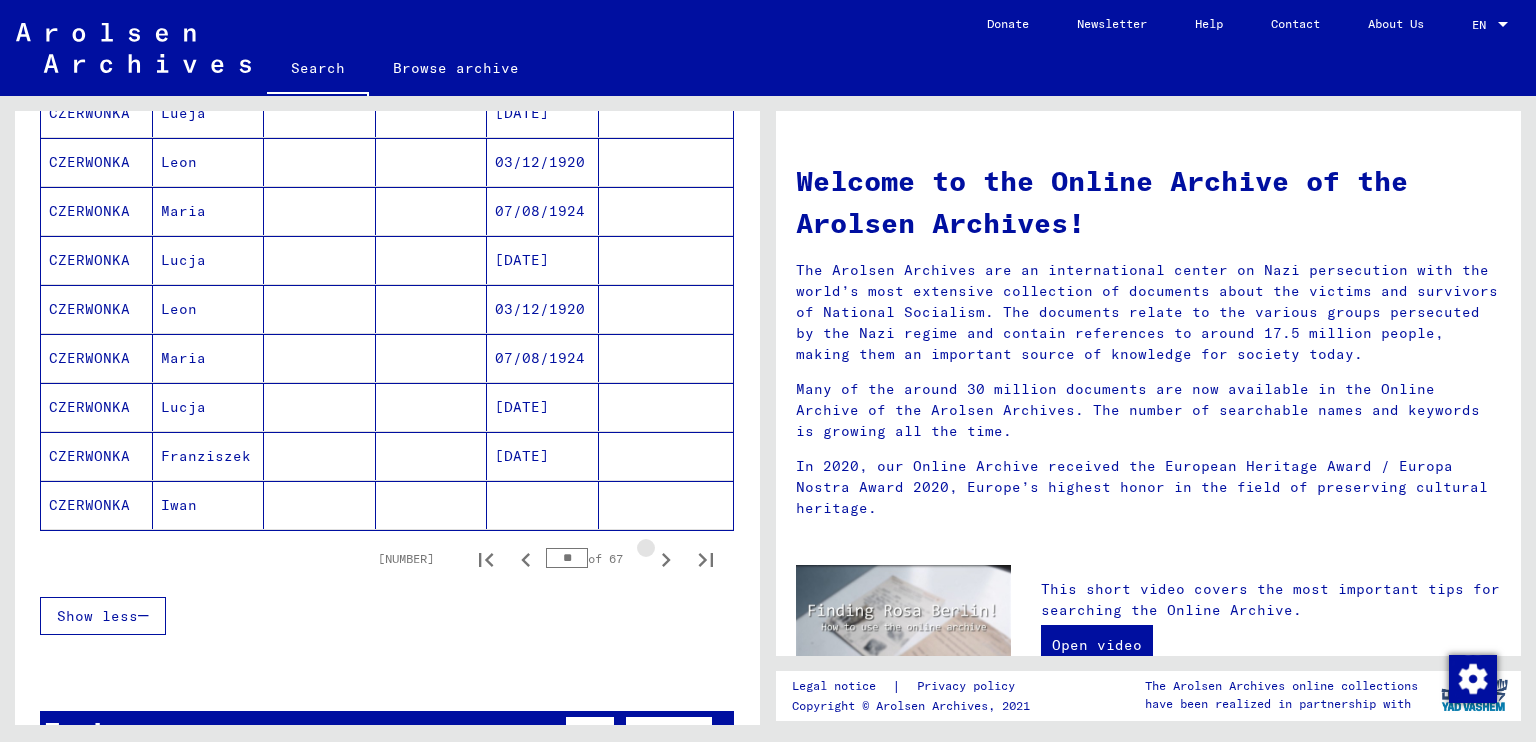 click 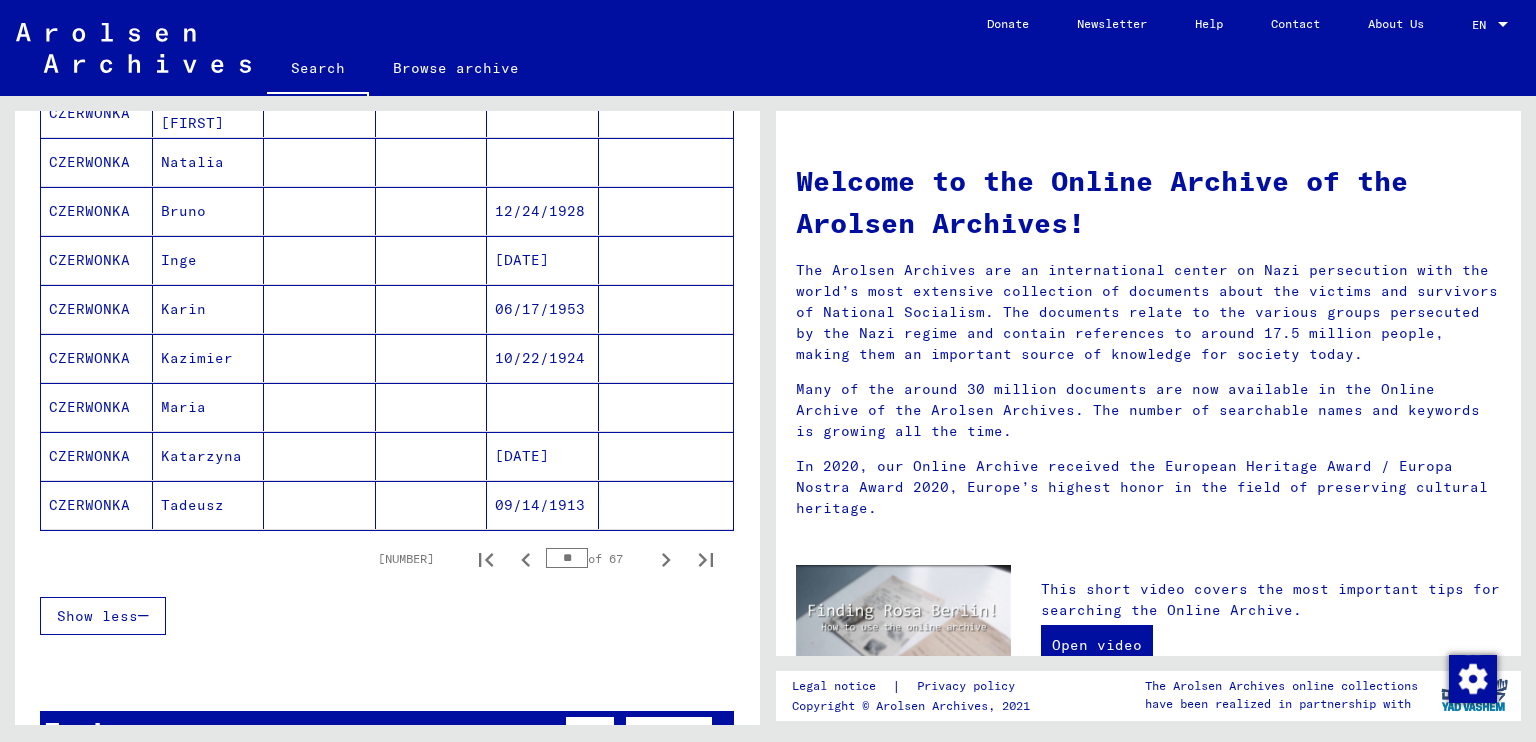 click 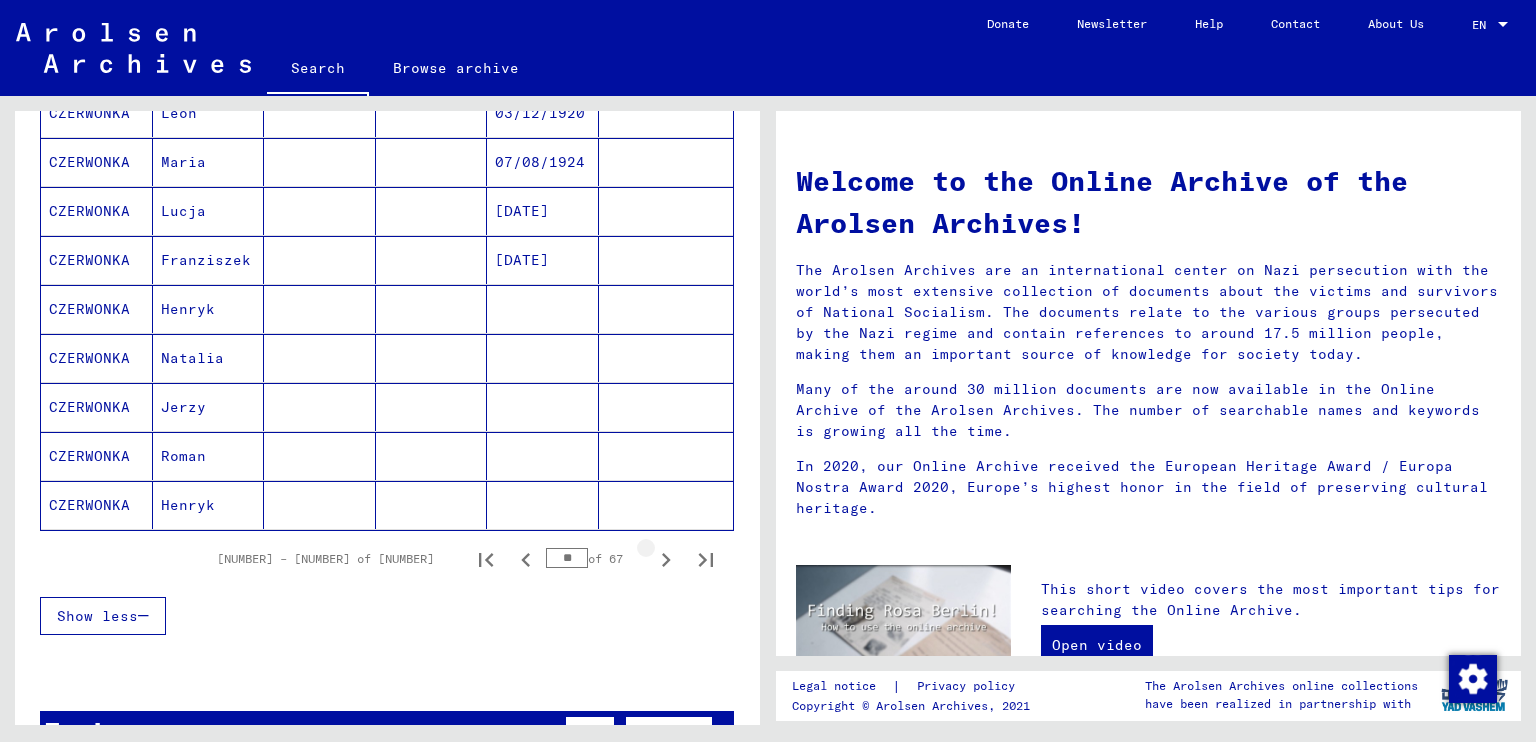click 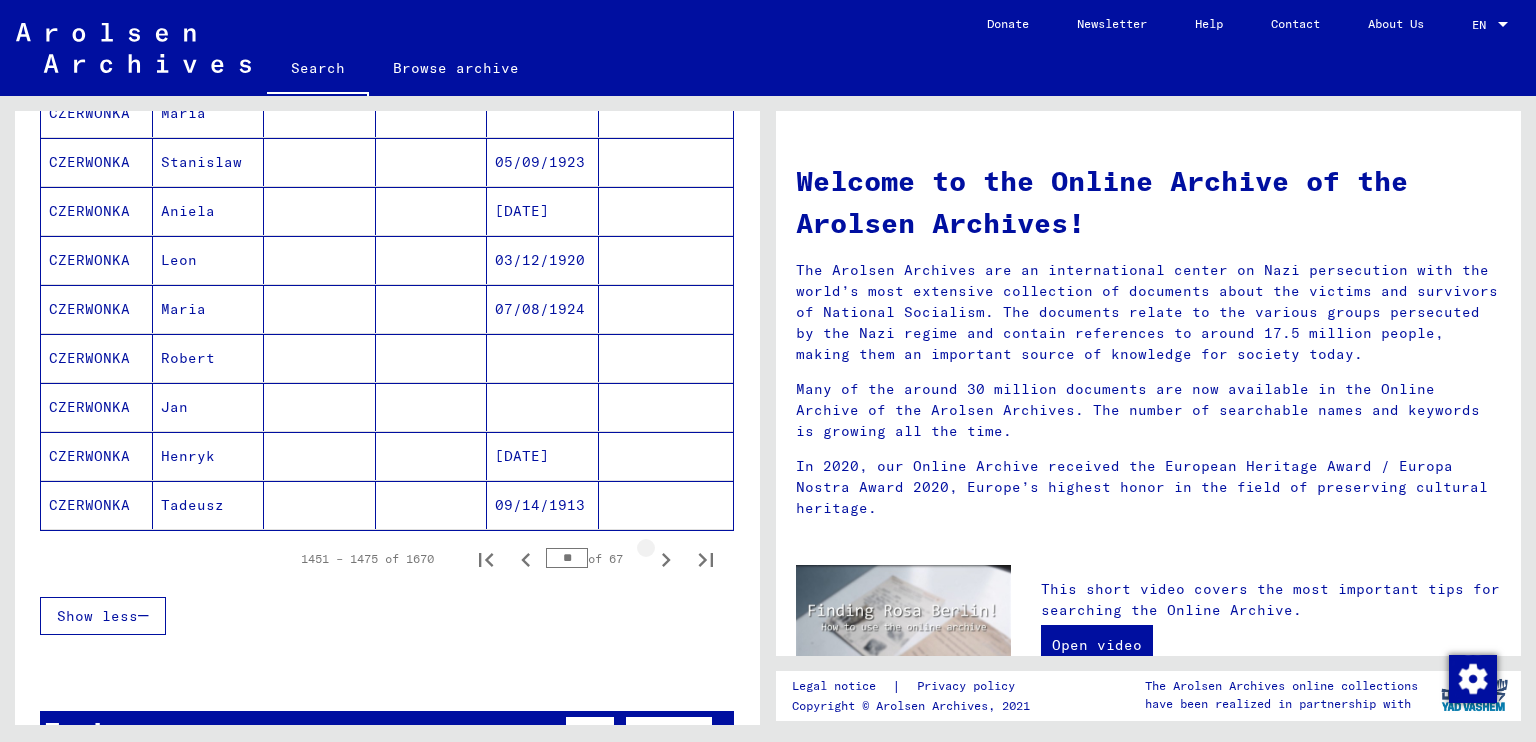 click 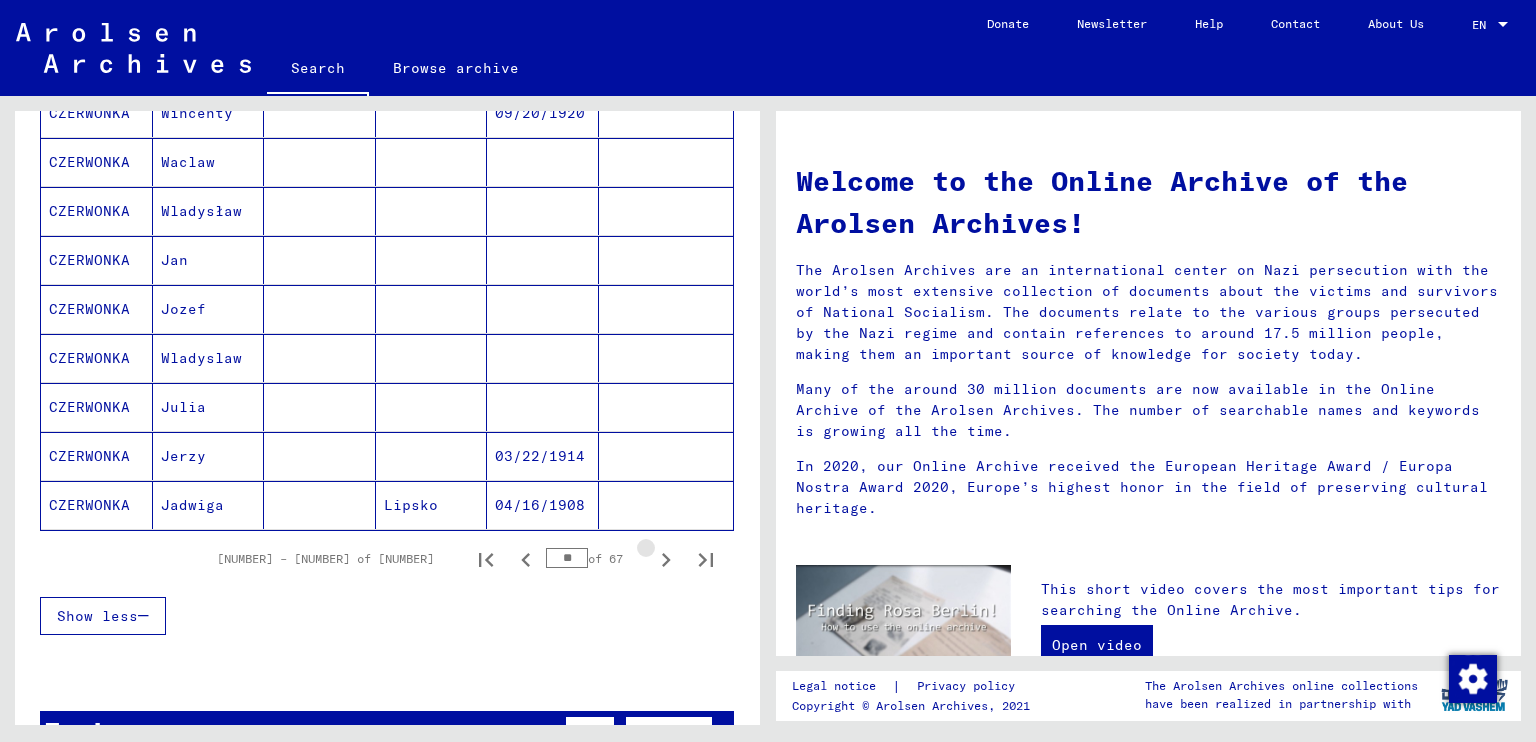 click 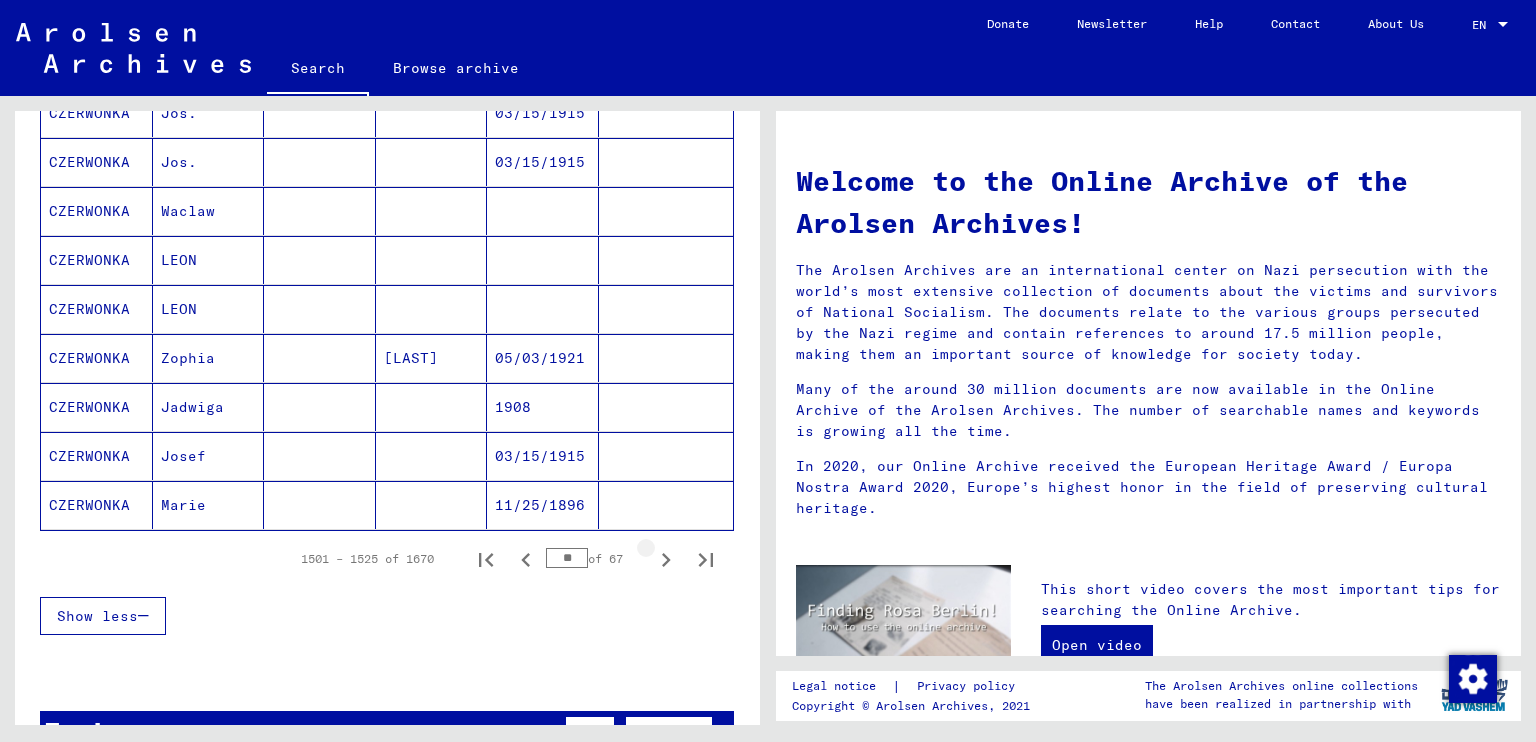 click 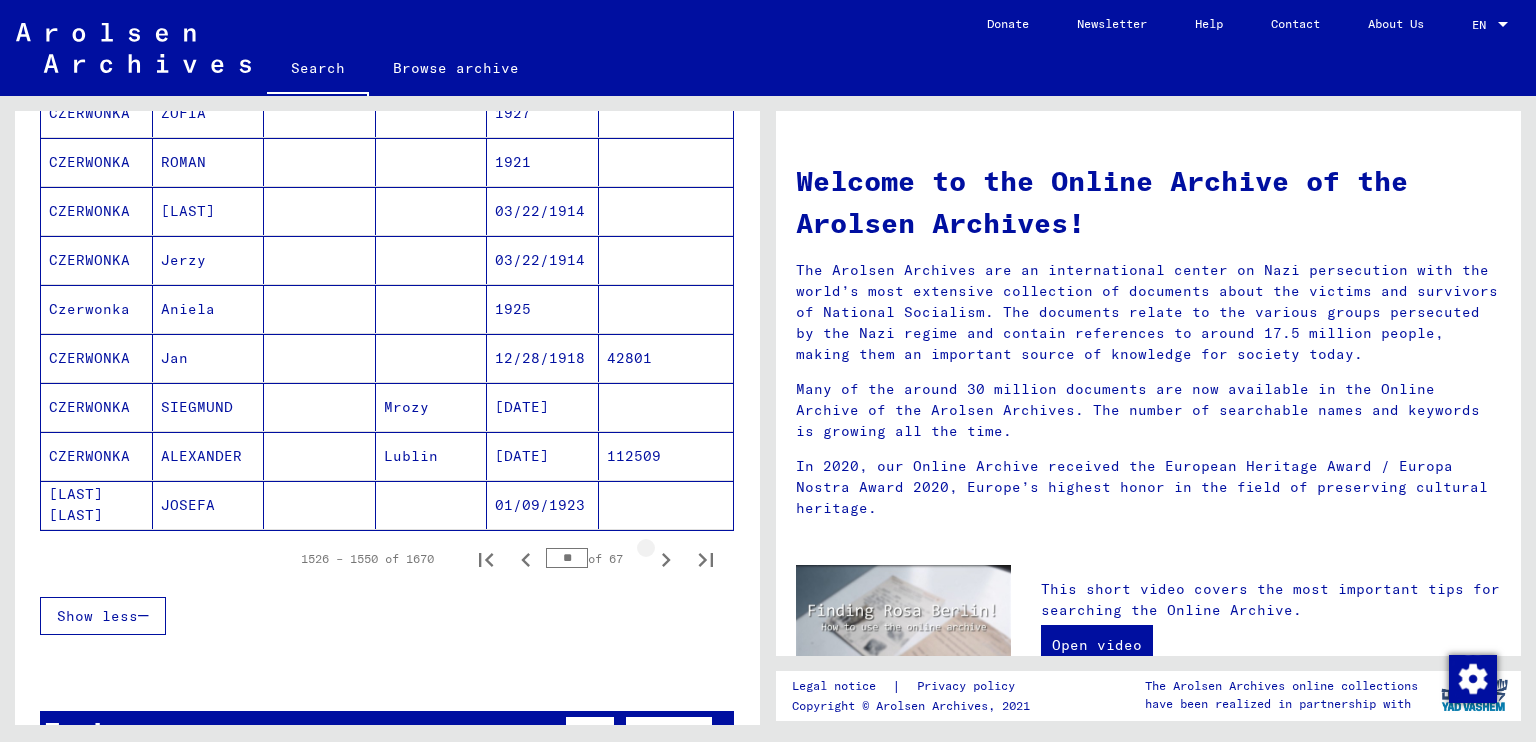 click 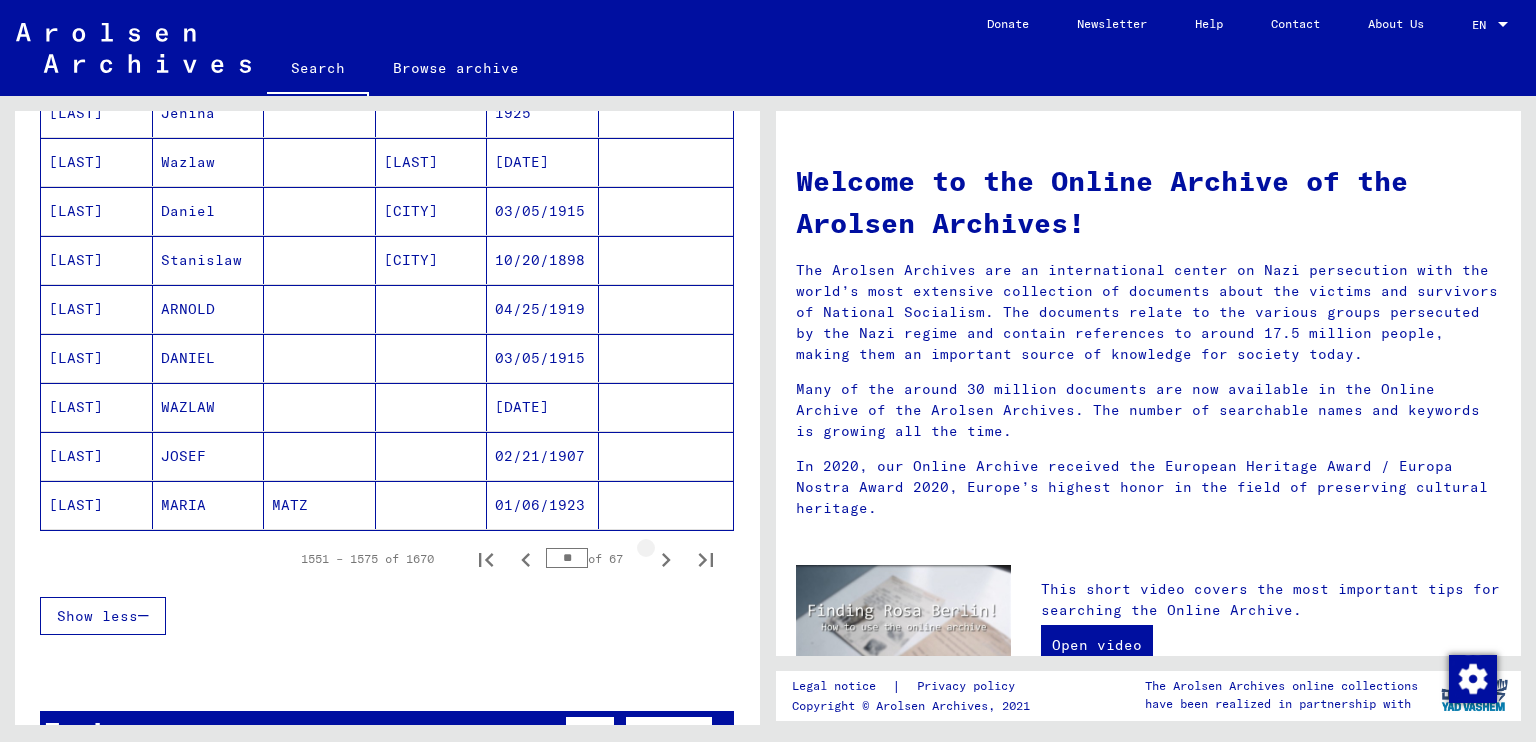 click 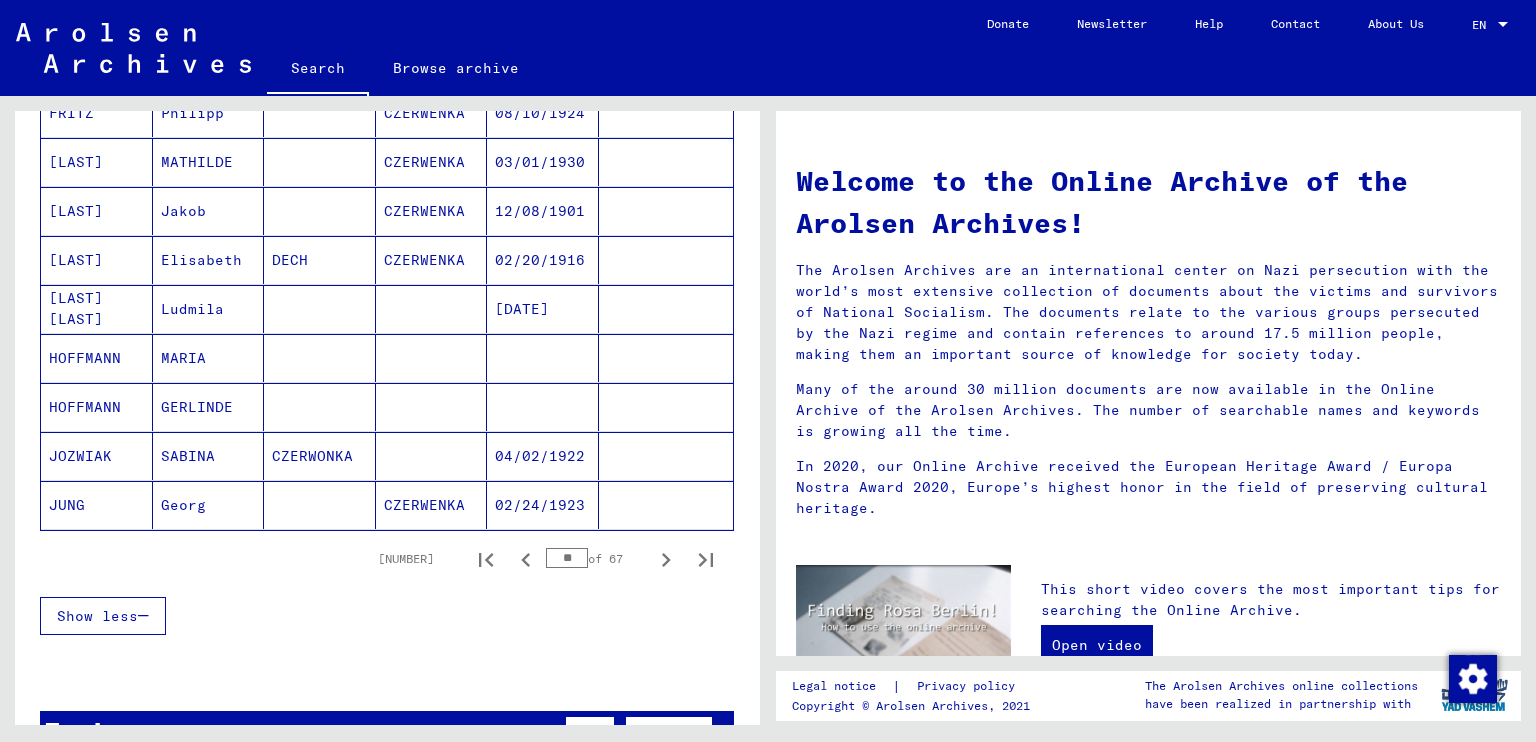 click 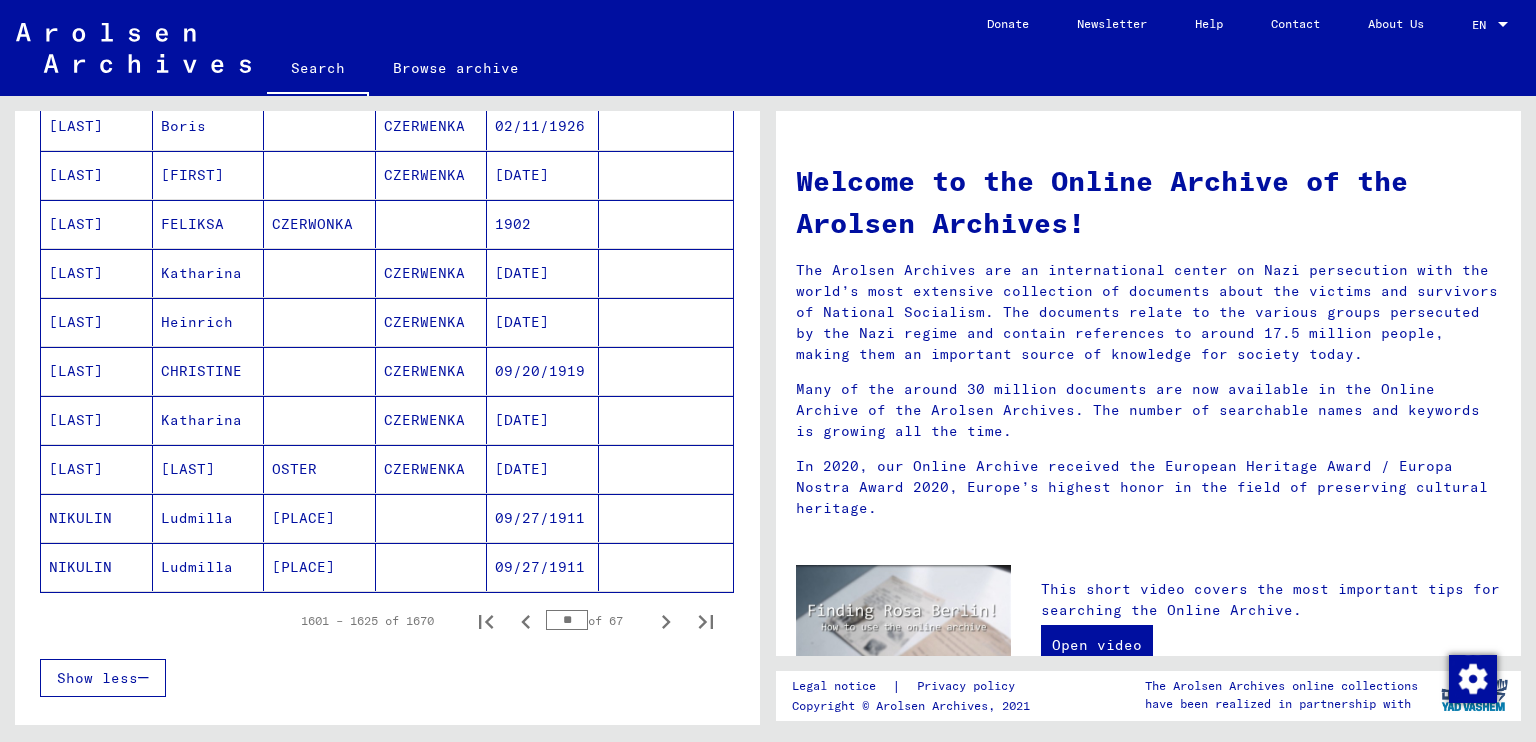 scroll, scrollTop: 1042, scrollLeft: 0, axis: vertical 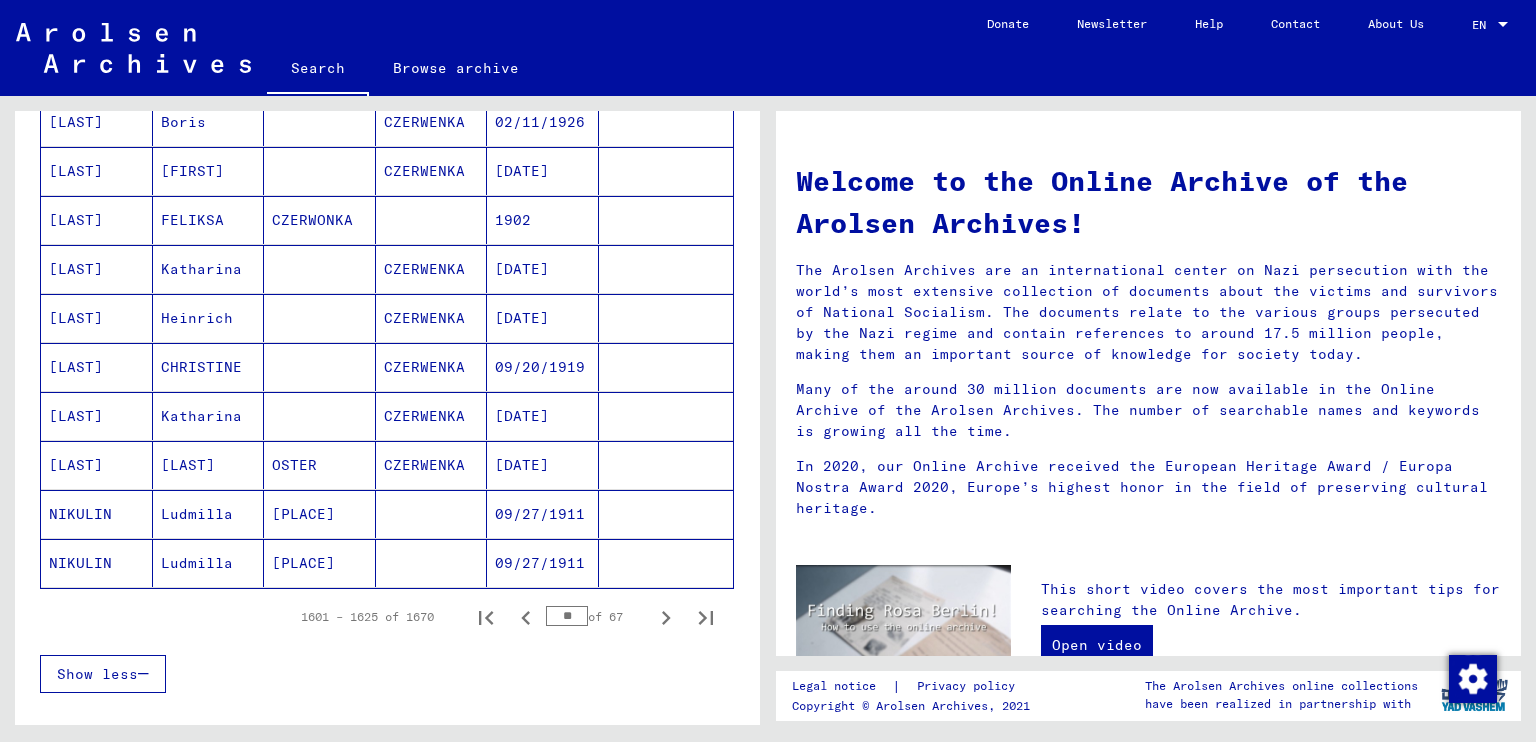 click 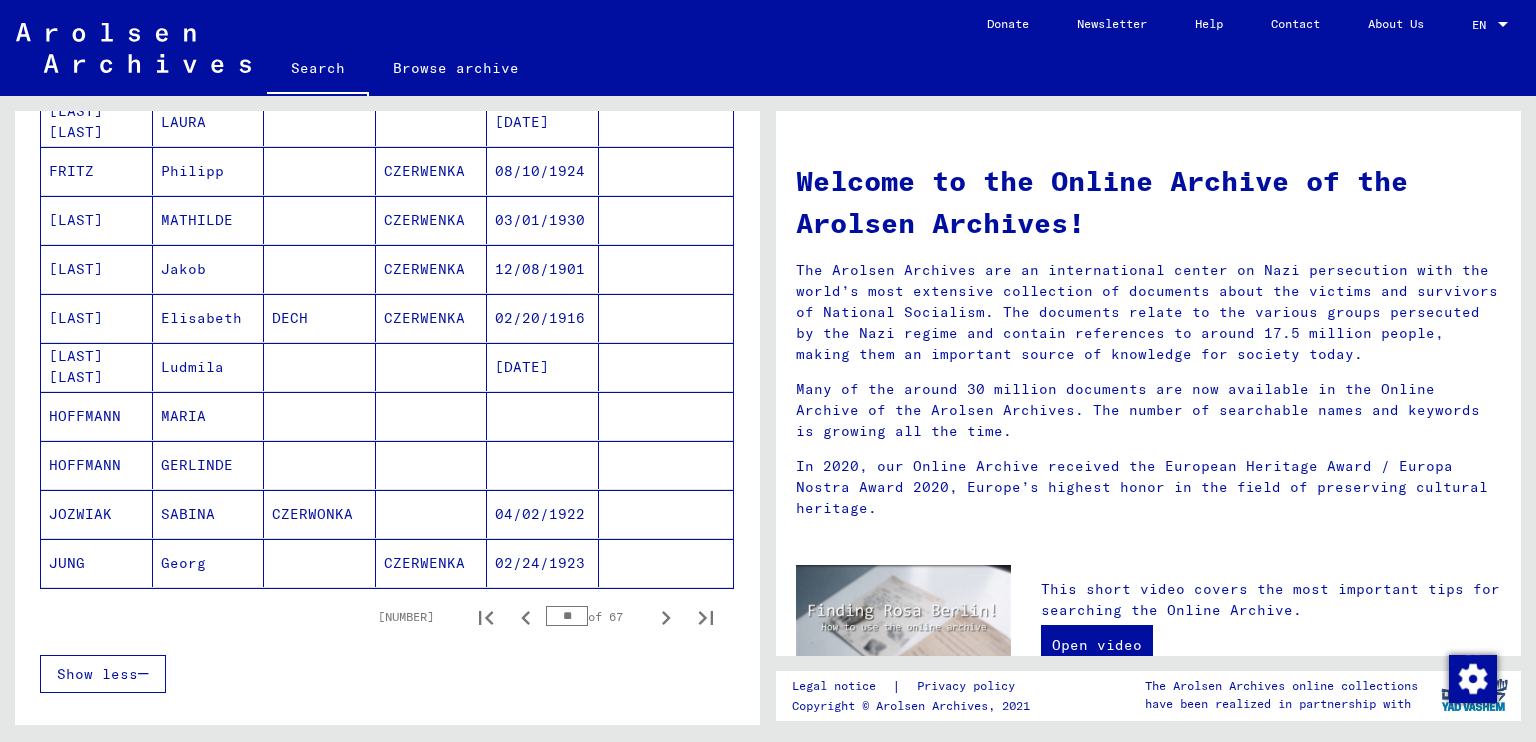 scroll, scrollTop: 492, scrollLeft: 0, axis: vertical 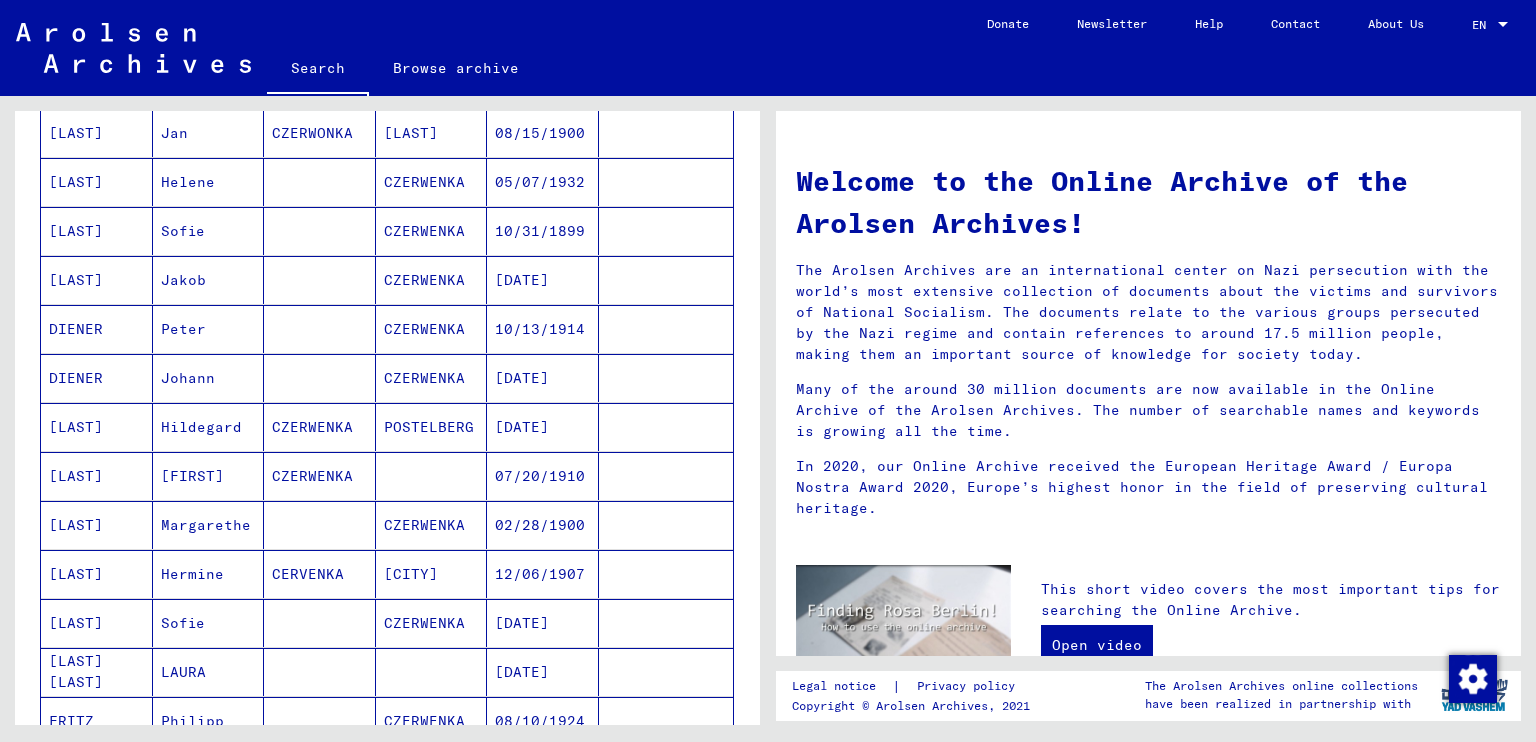 type 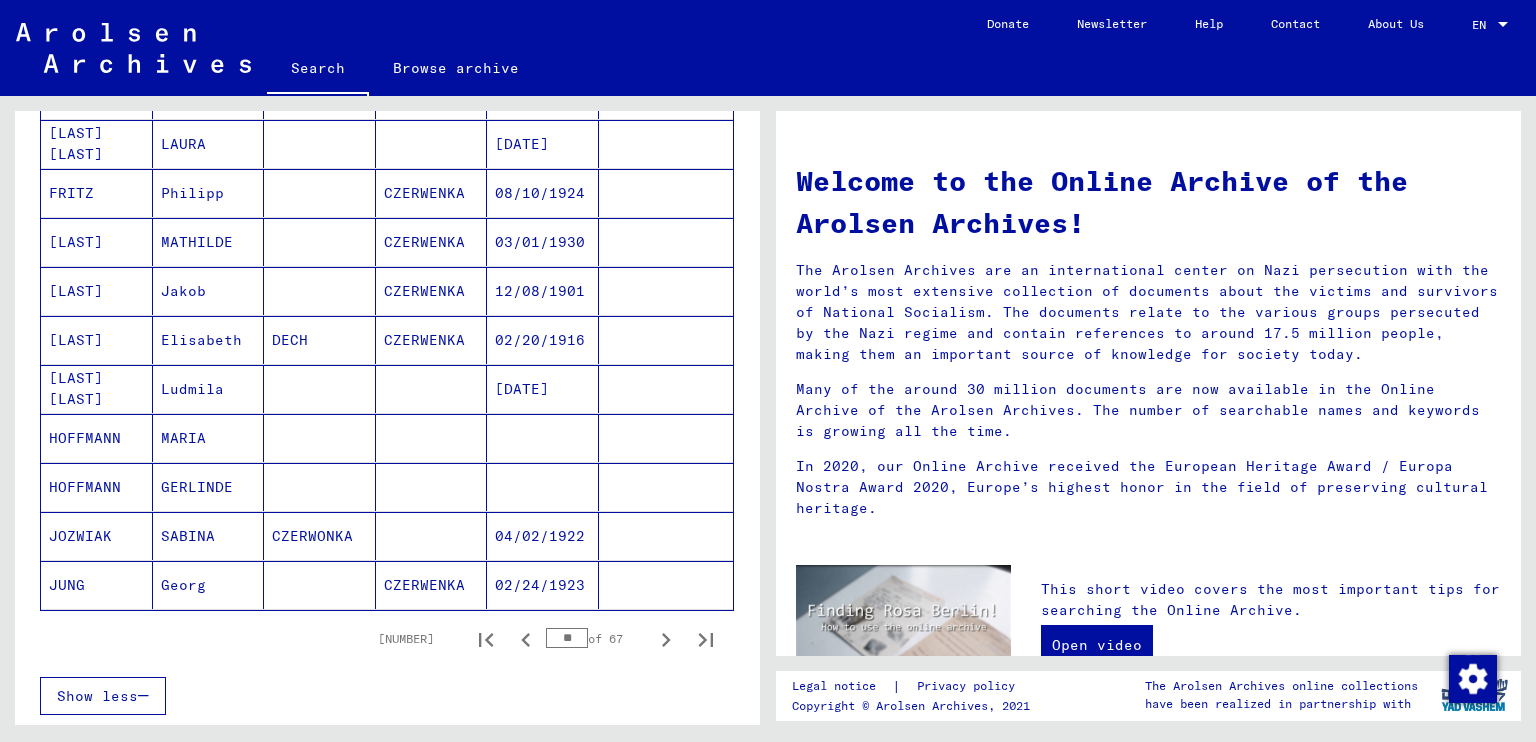 scroll, scrollTop: 1042, scrollLeft: 0, axis: vertical 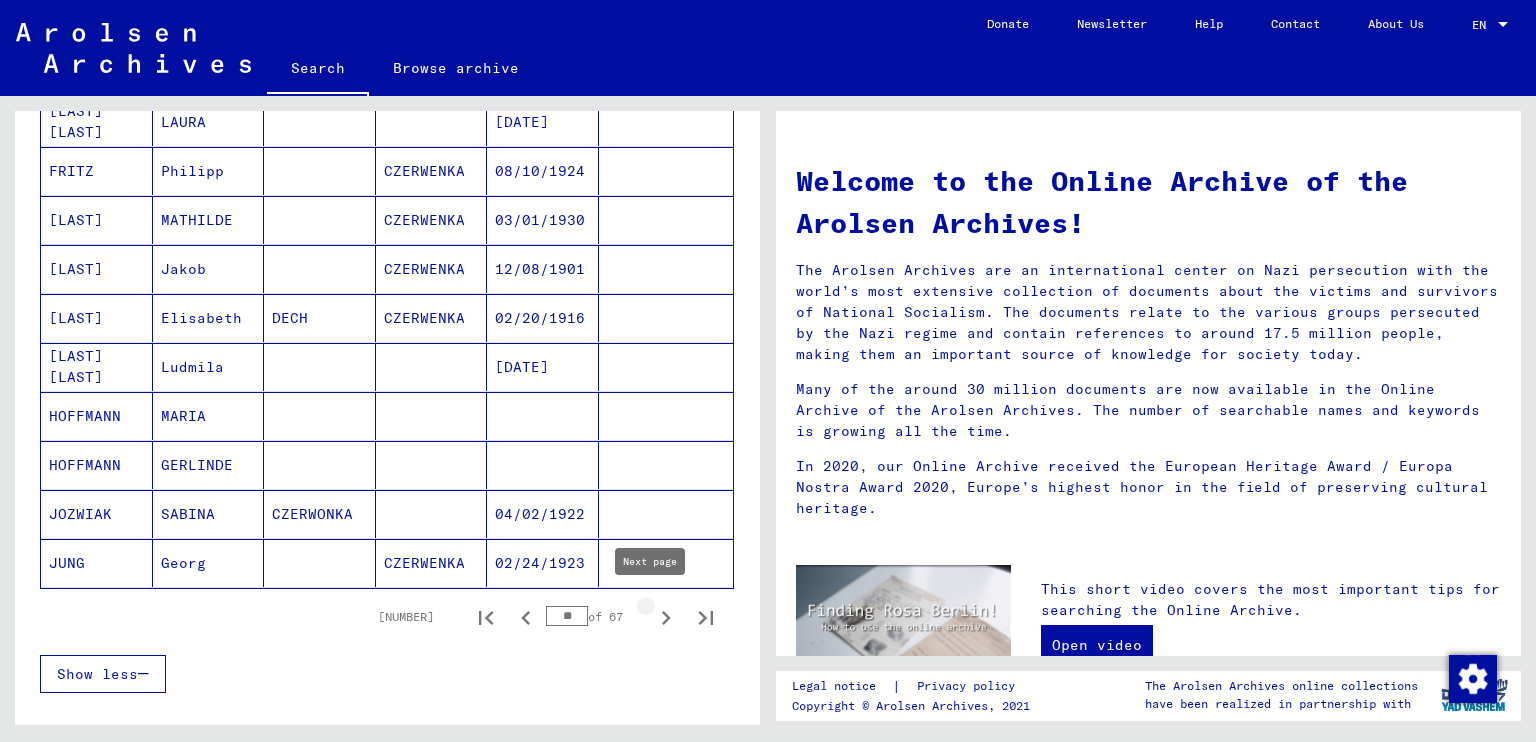 click 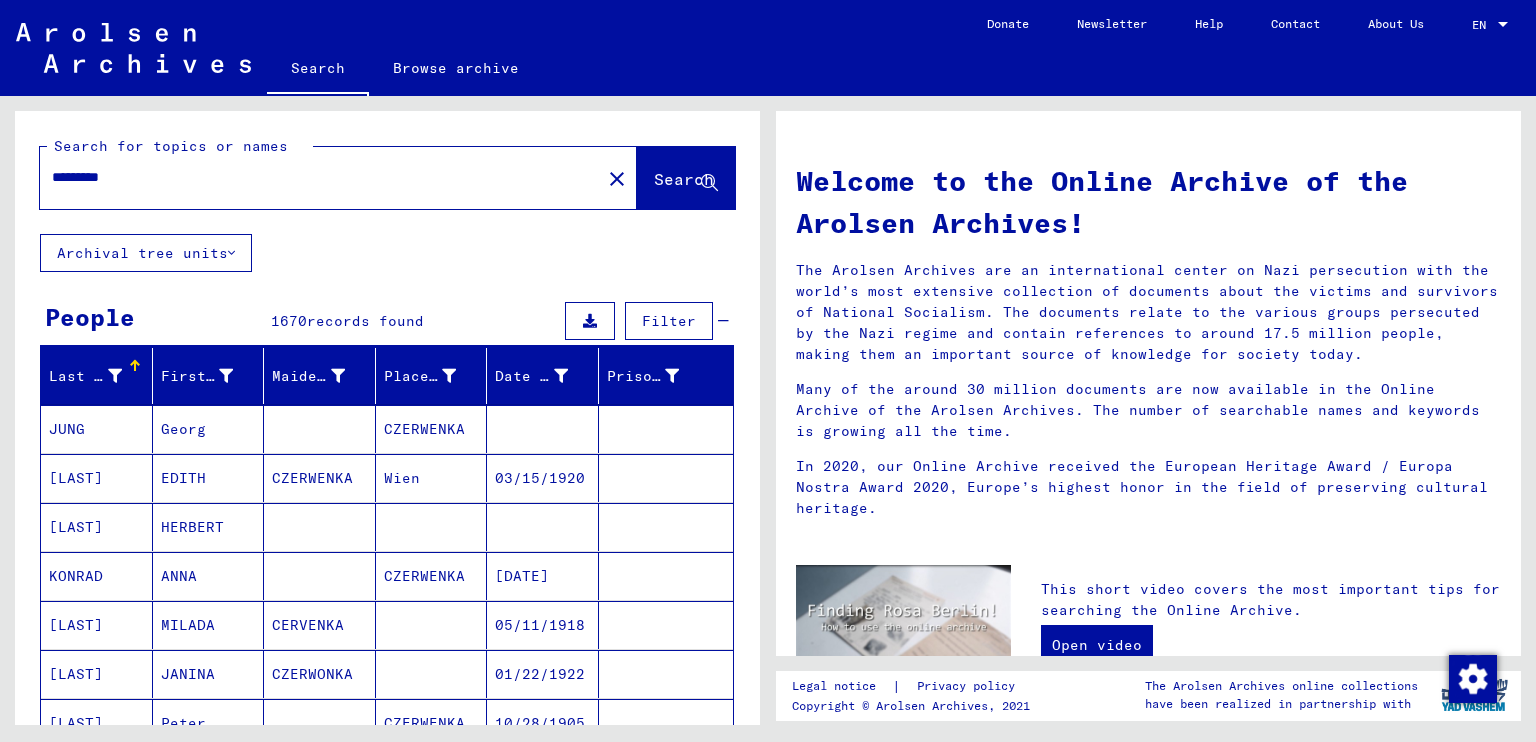 scroll, scrollTop: 550, scrollLeft: 0, axis: vertical 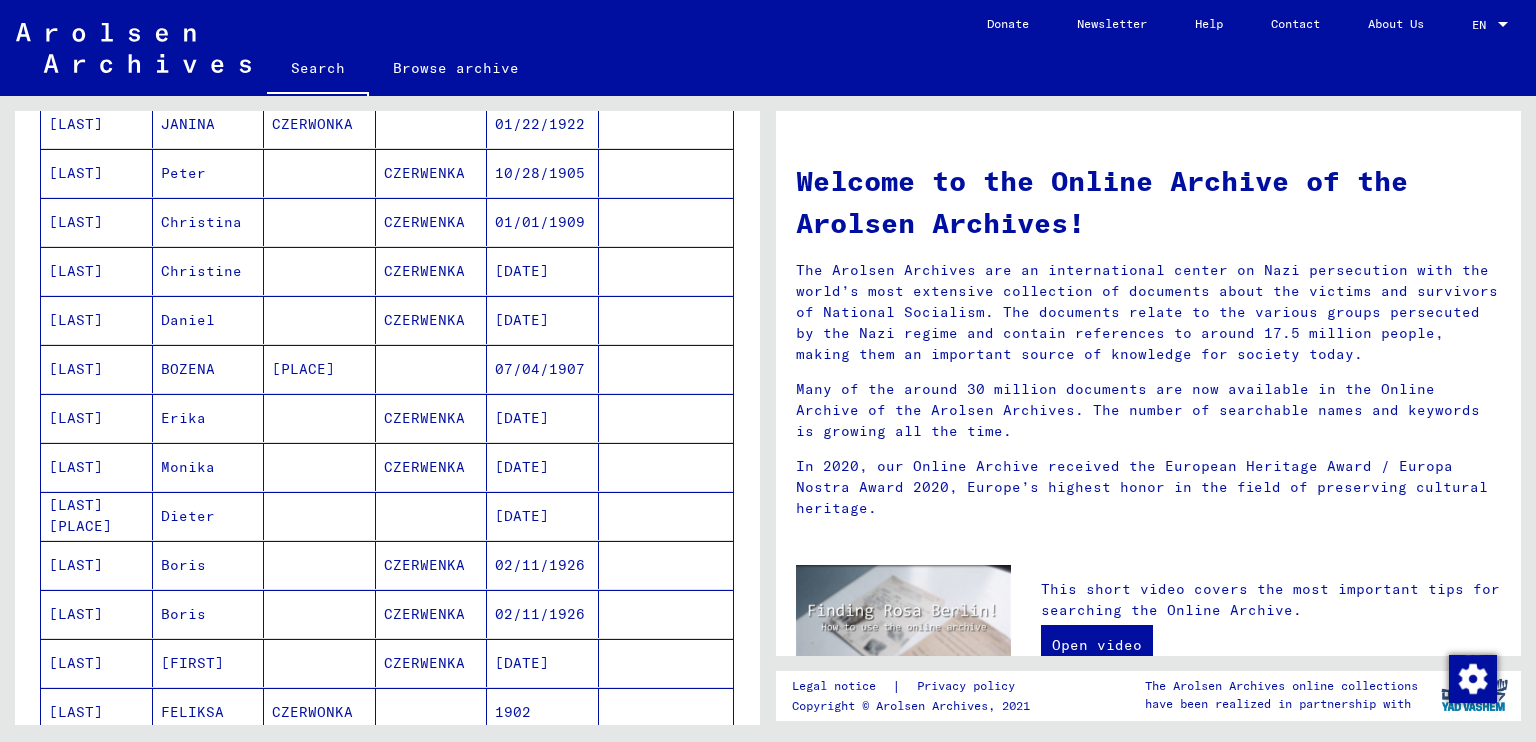 click on "CZERWENKA" at bounding box center [432, 320] 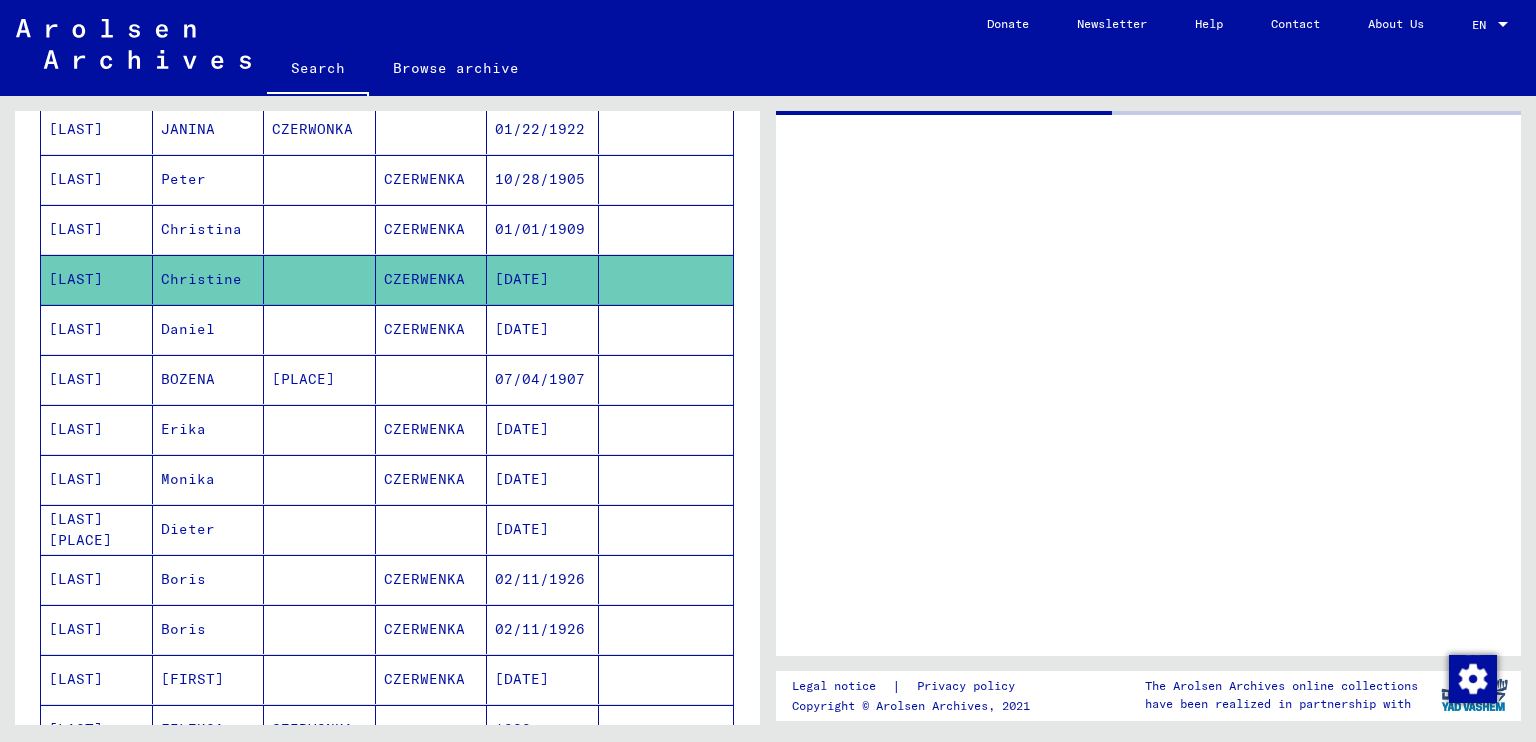 scroll, scrollTop: 555, scrollLeft: 0, axis: vertical 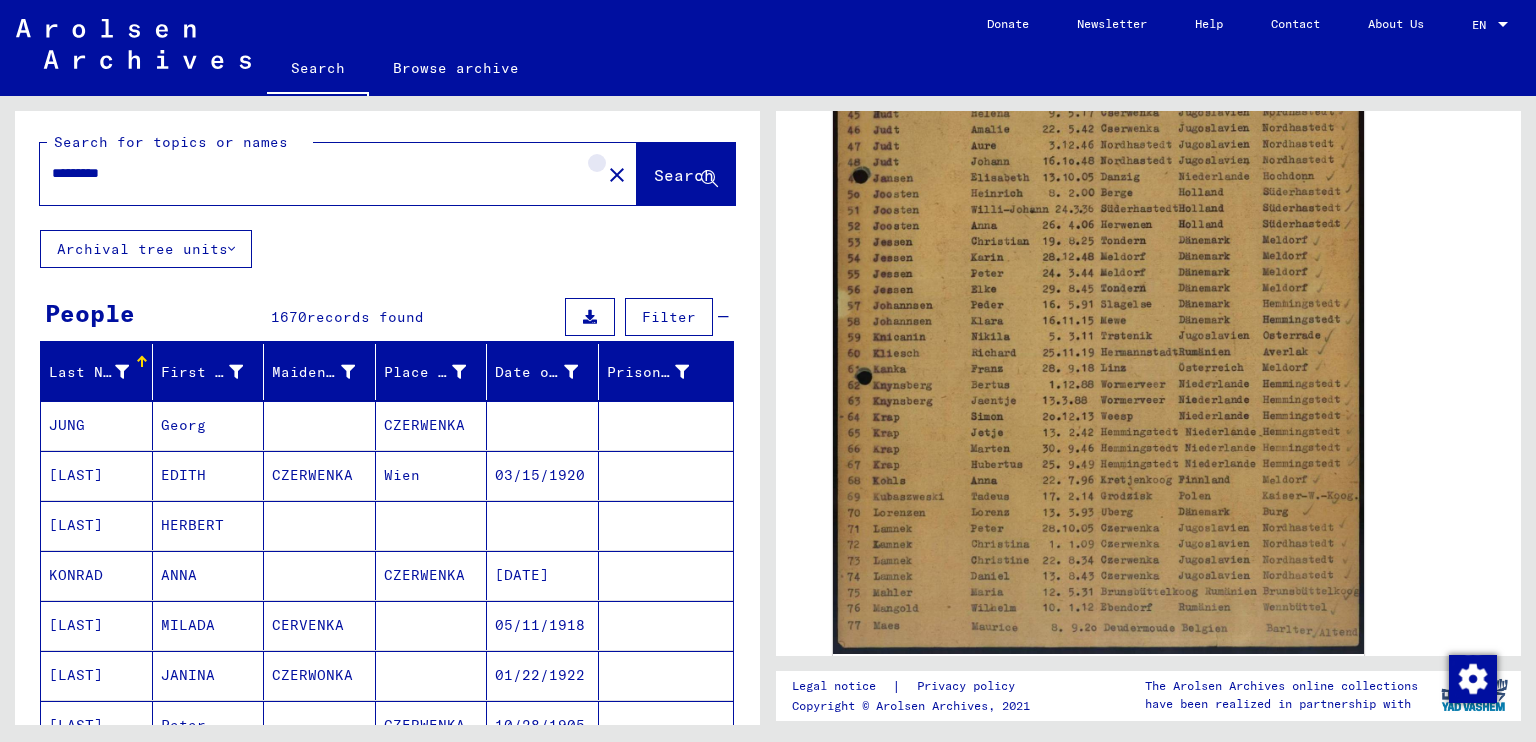 click on "close" 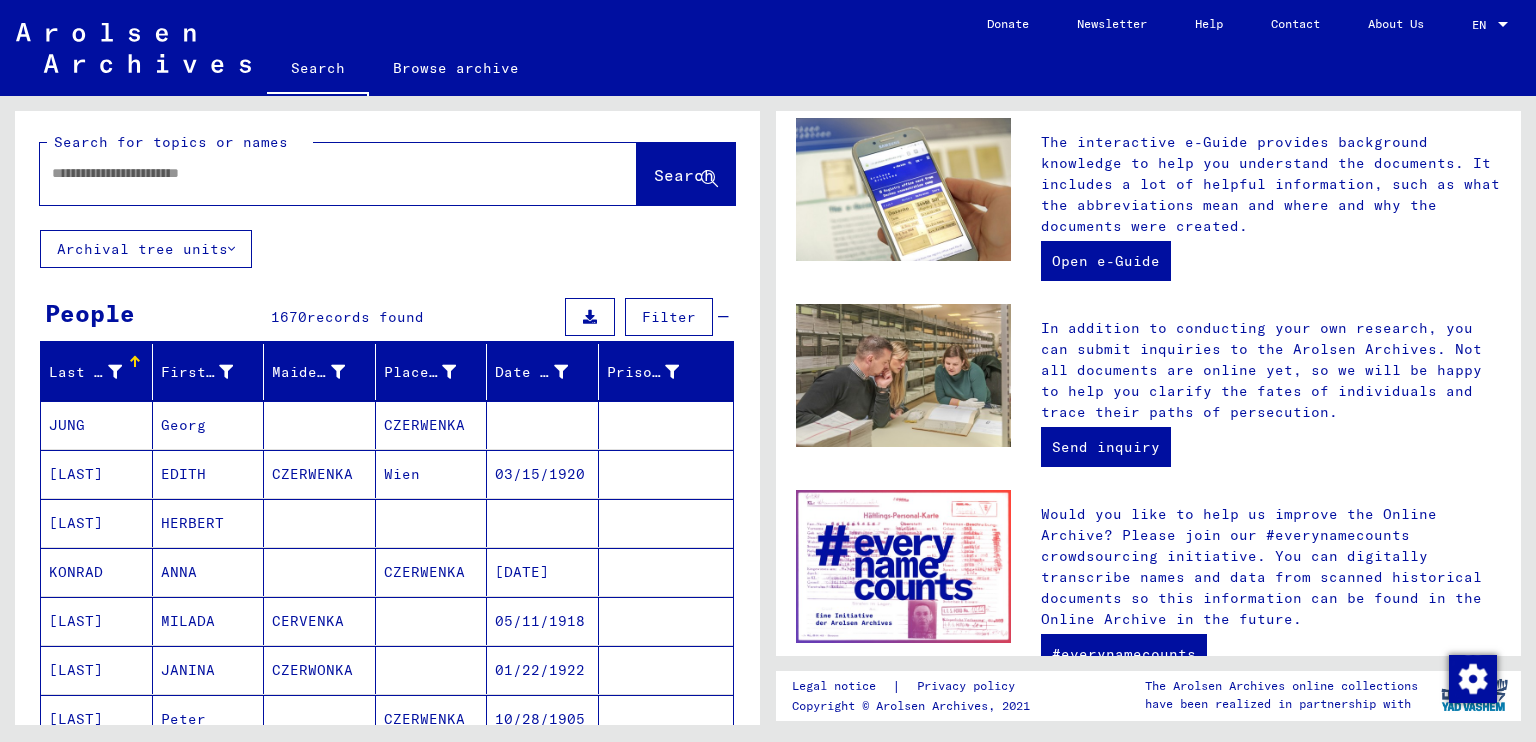 scroll, scrollTop: 0, scrollLeft: 0, axis: both 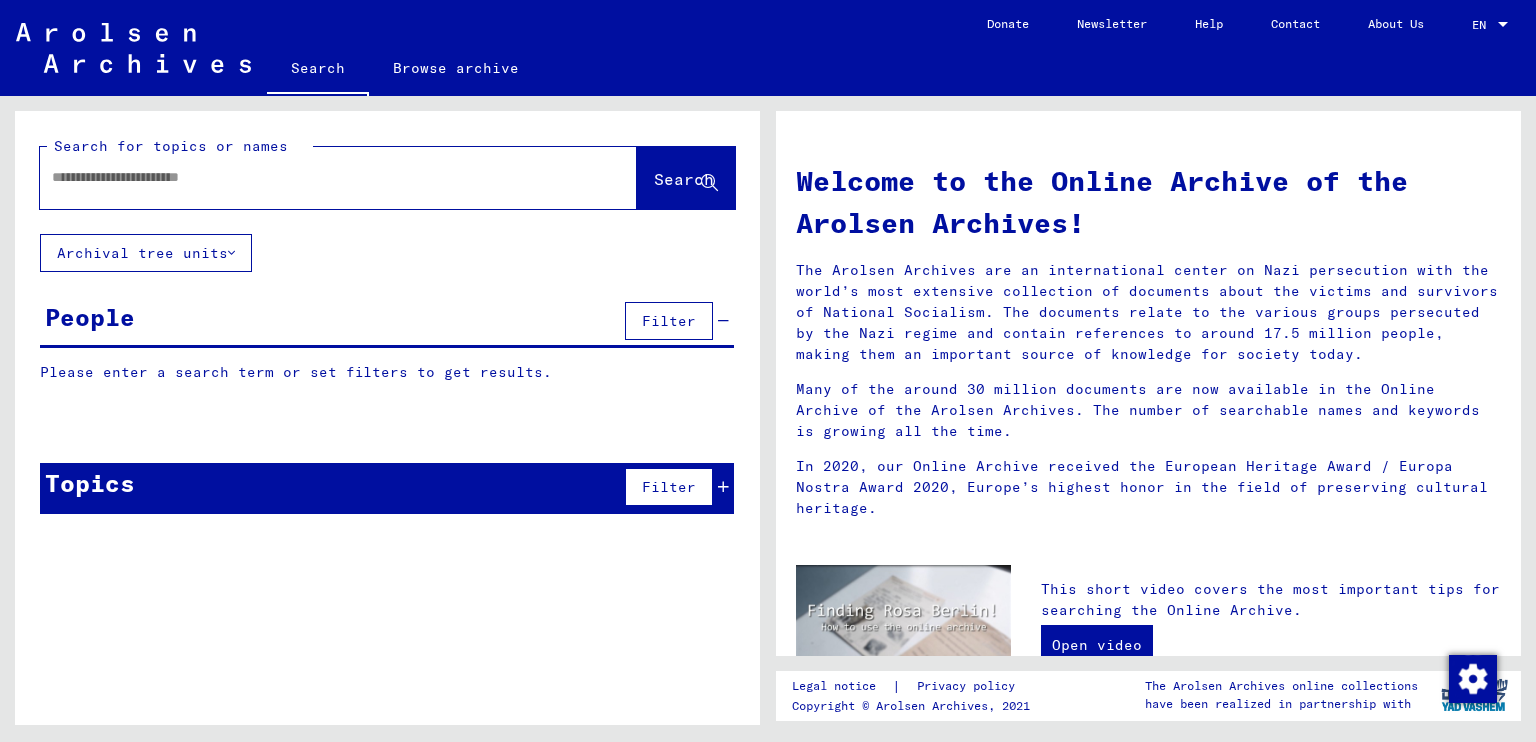 click at bounding box center (314, 177) 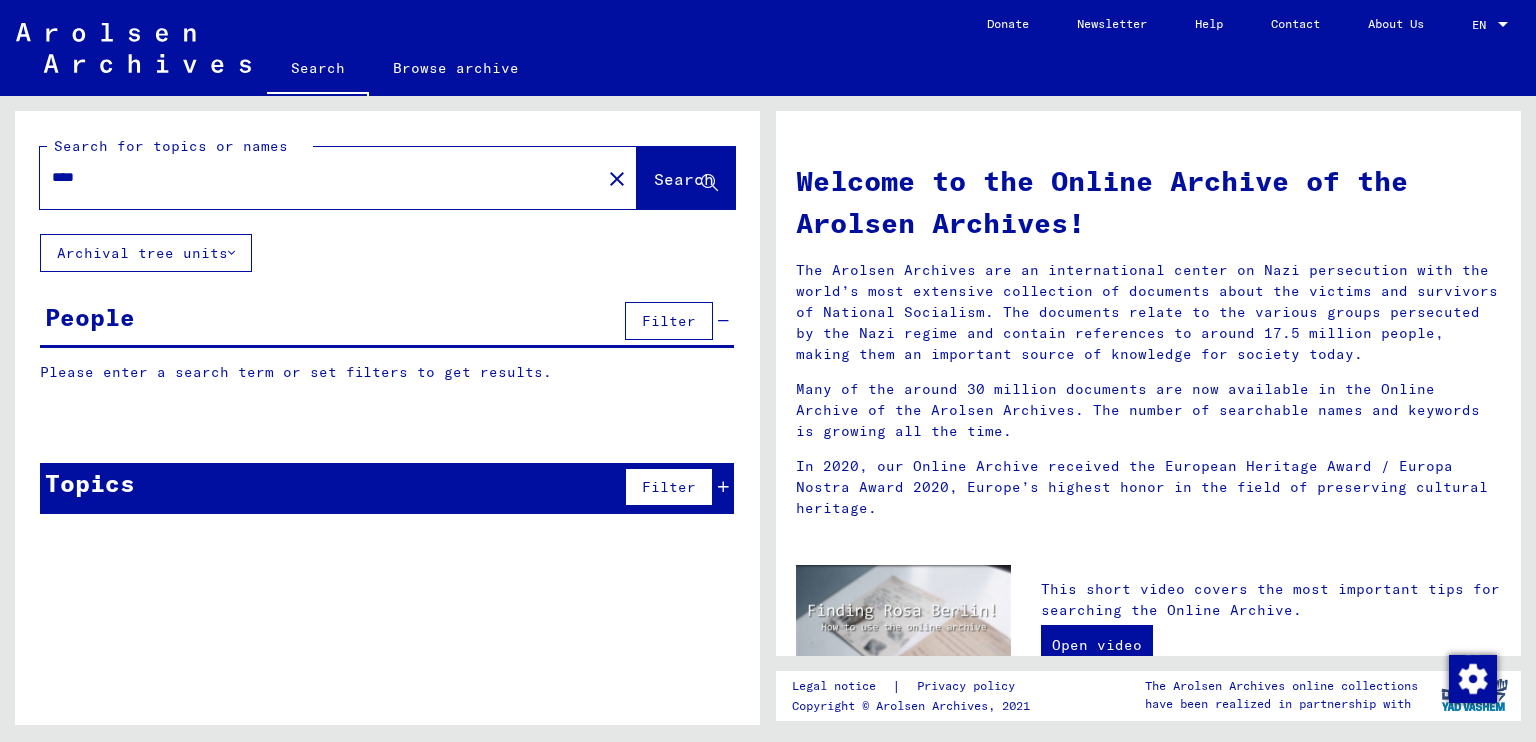 type on "****" 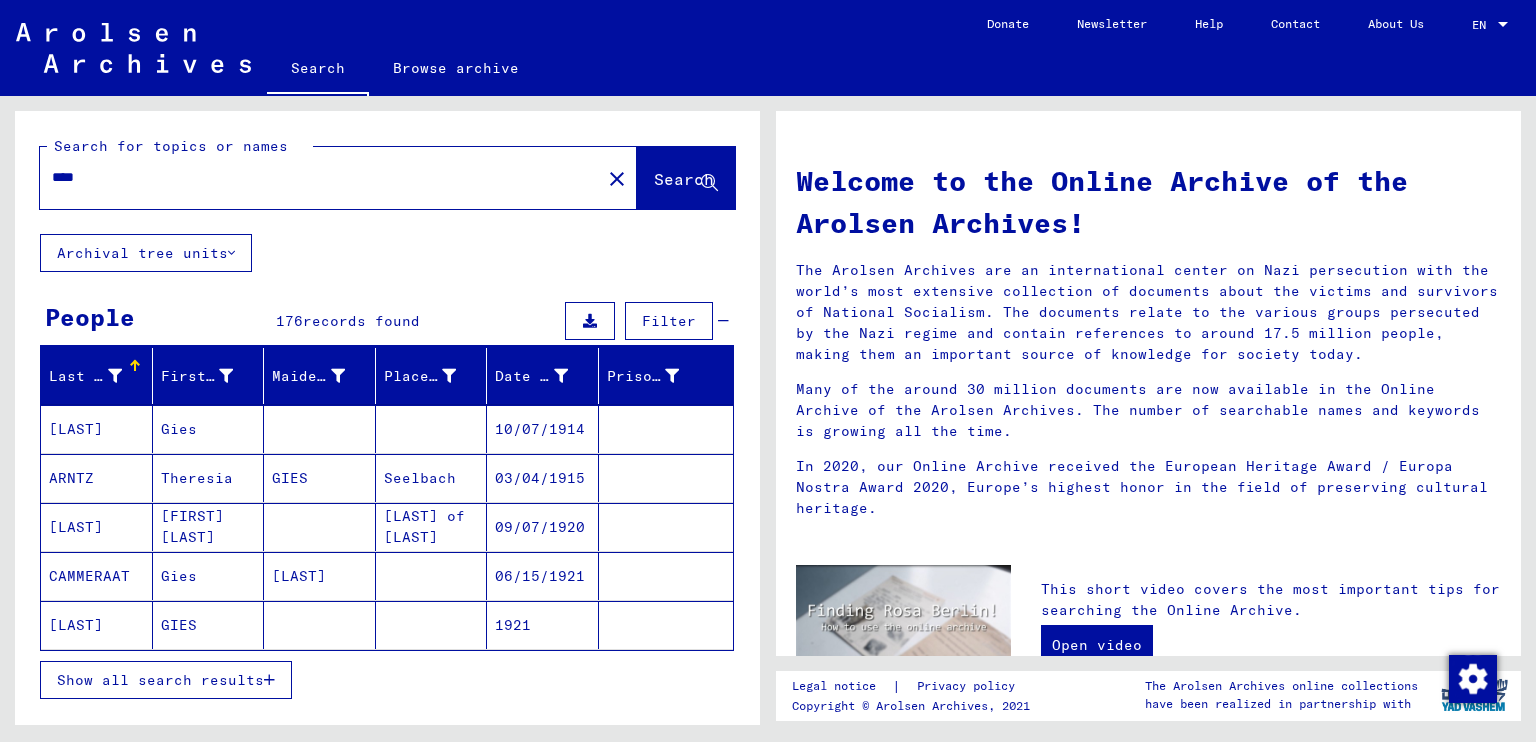 click on "Show all search results" at bounding box center (160, 680) 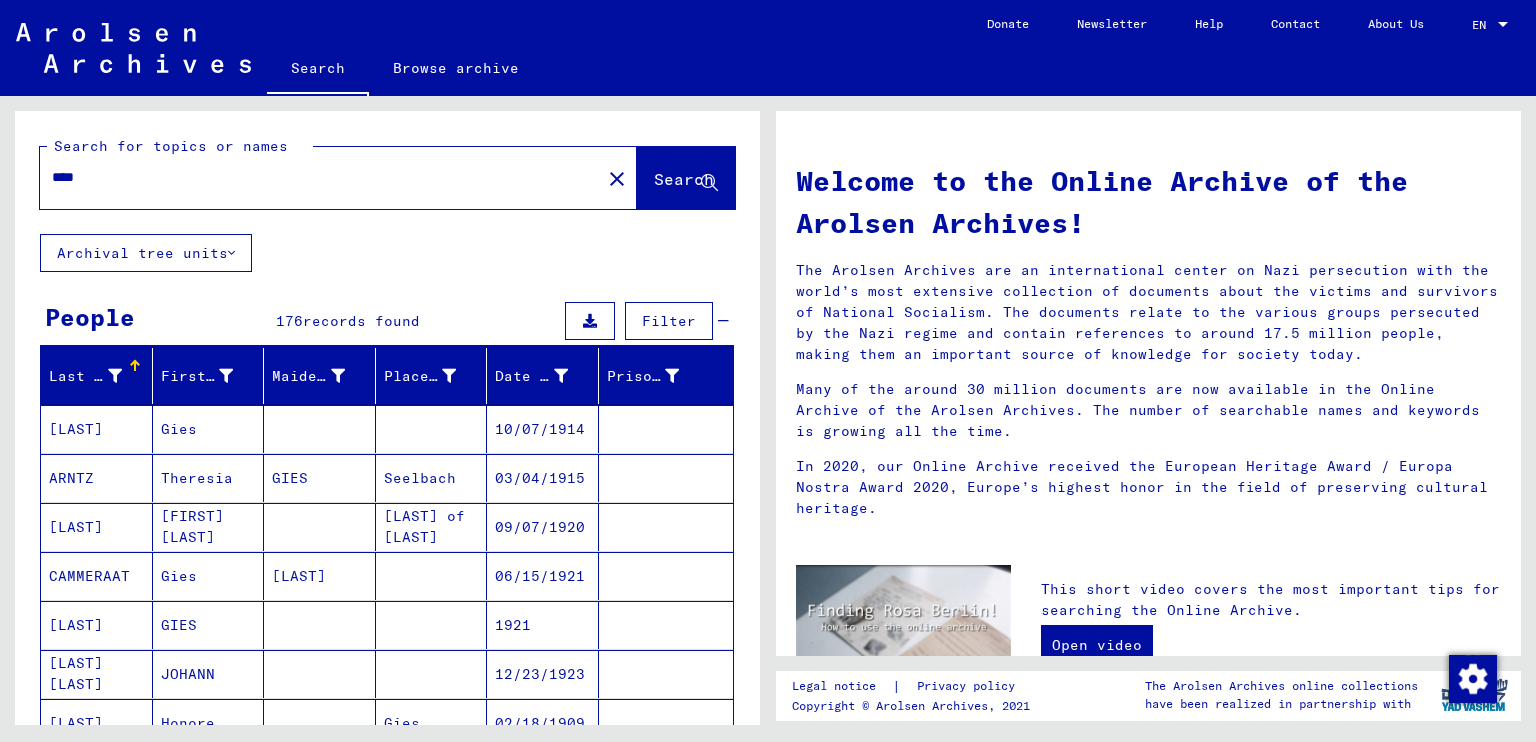 scroll, scrollTop: 550, scrollLeft: 0, axis: vertical 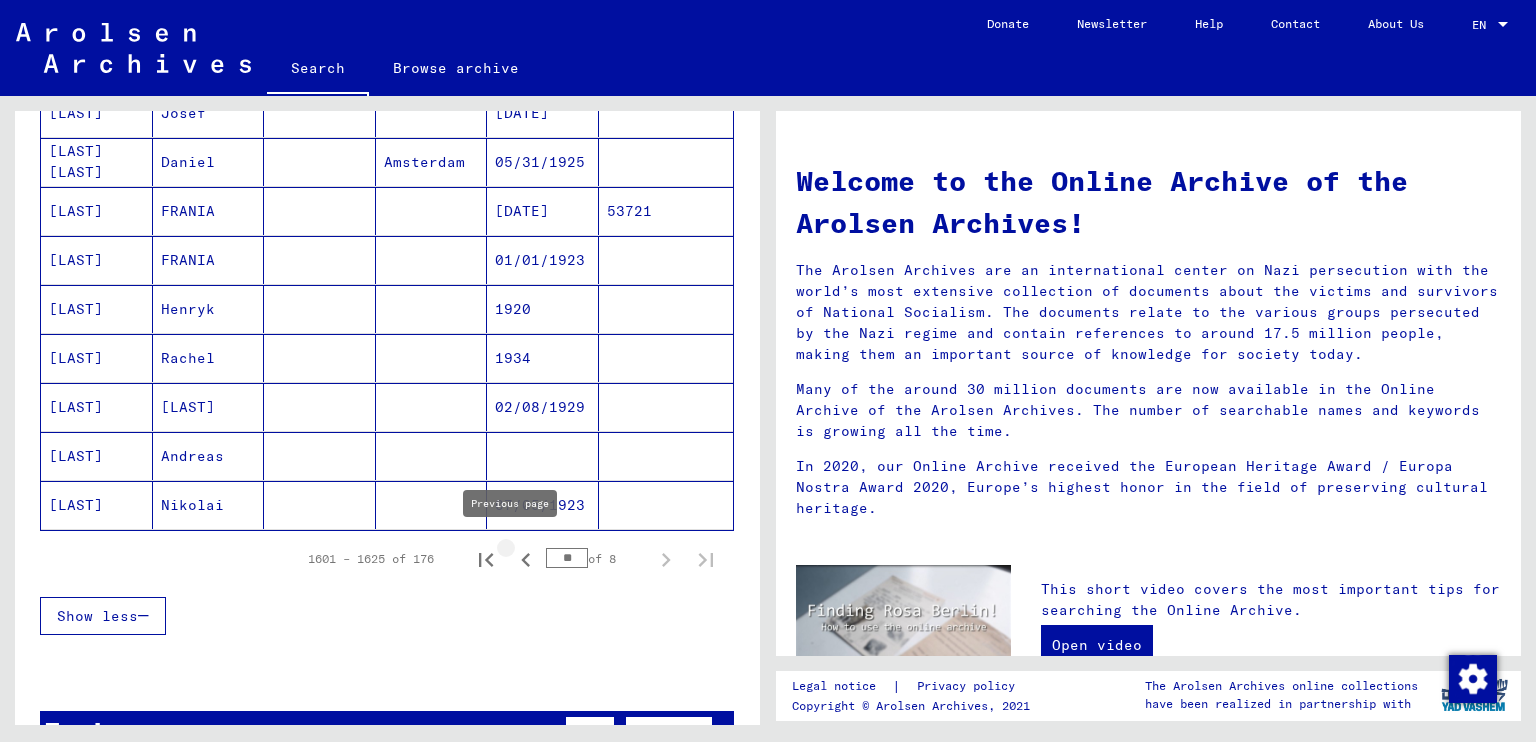 click 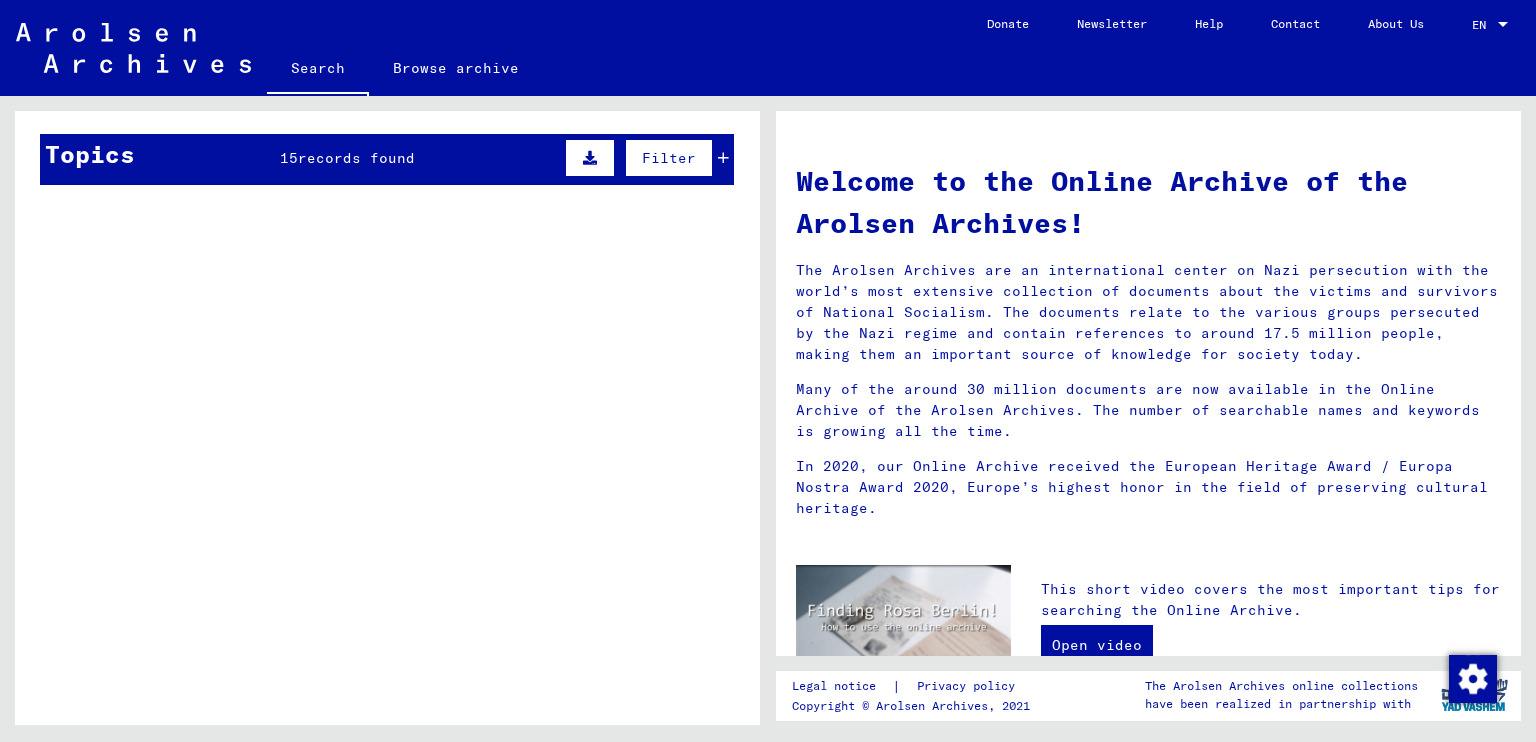 scroll, scrollTop: 388, scrollLeft: 0, axis: vertical 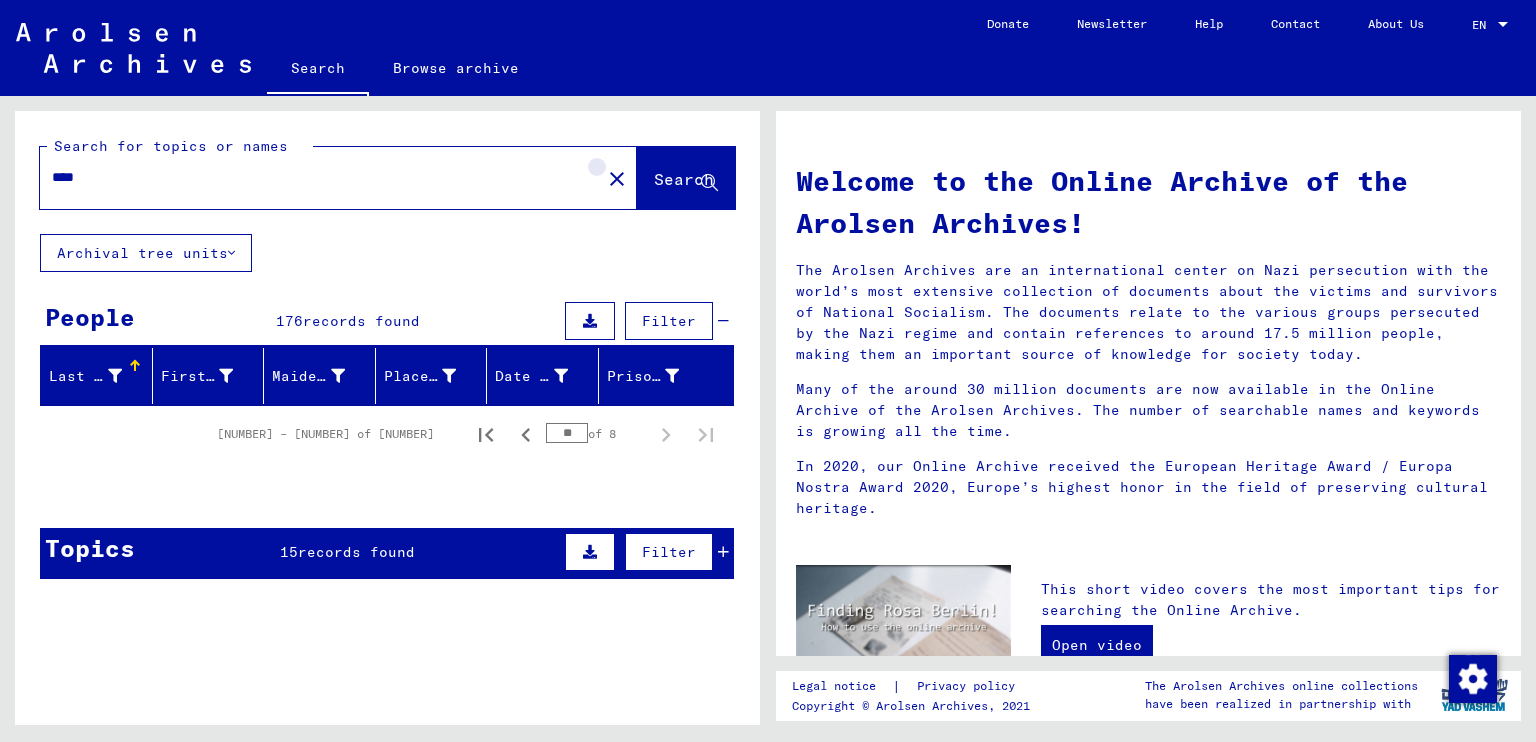 click on "close" 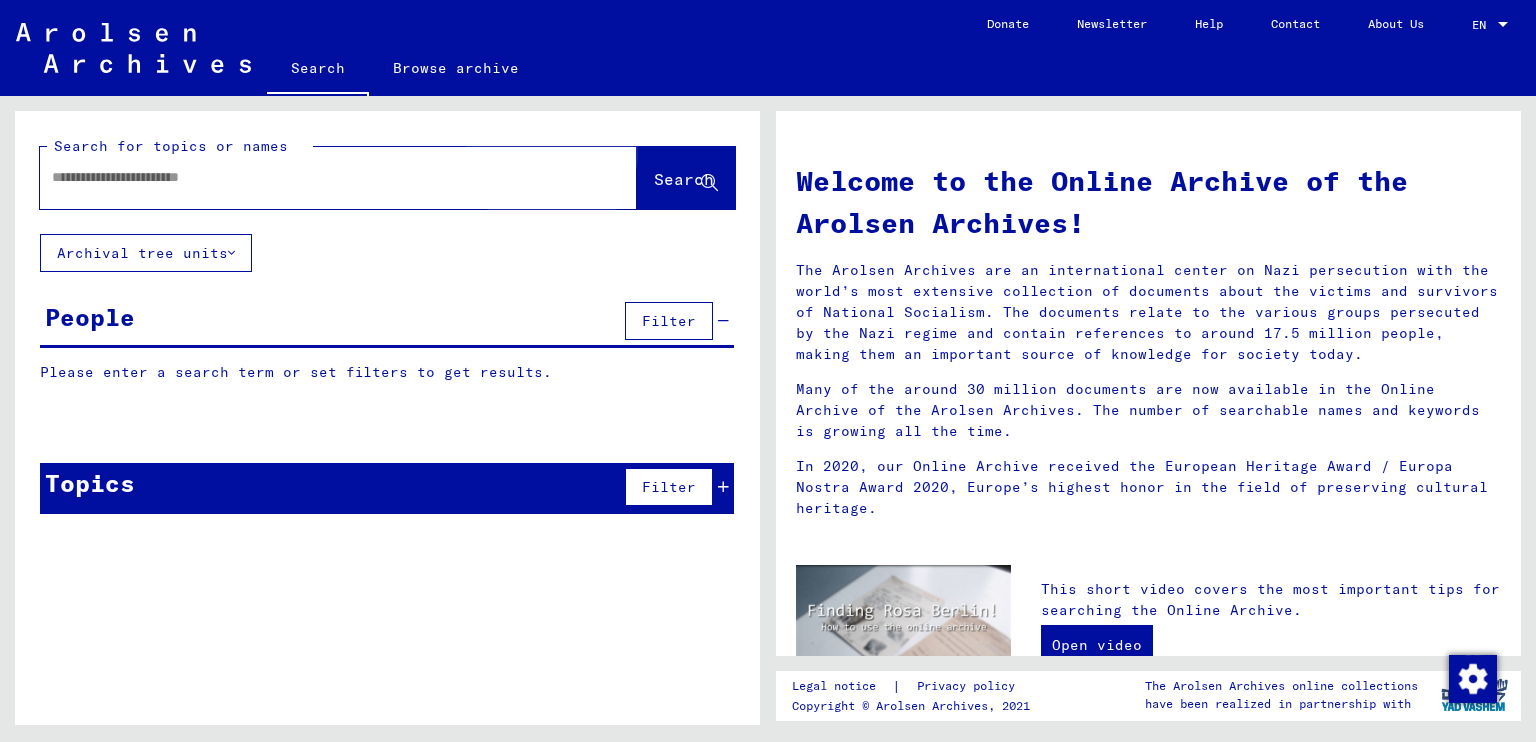 click on "Search" 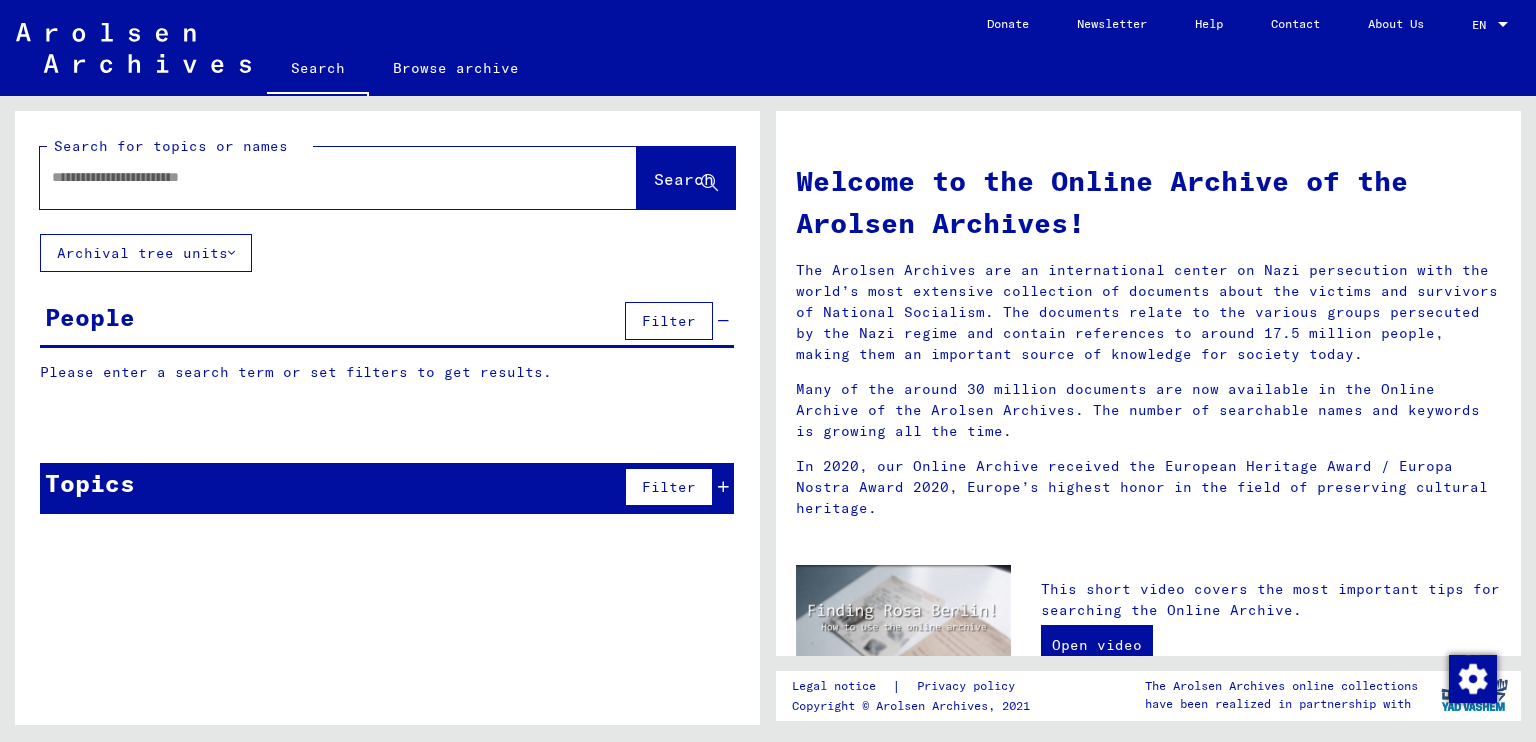 click at bounding box center [314, 177] 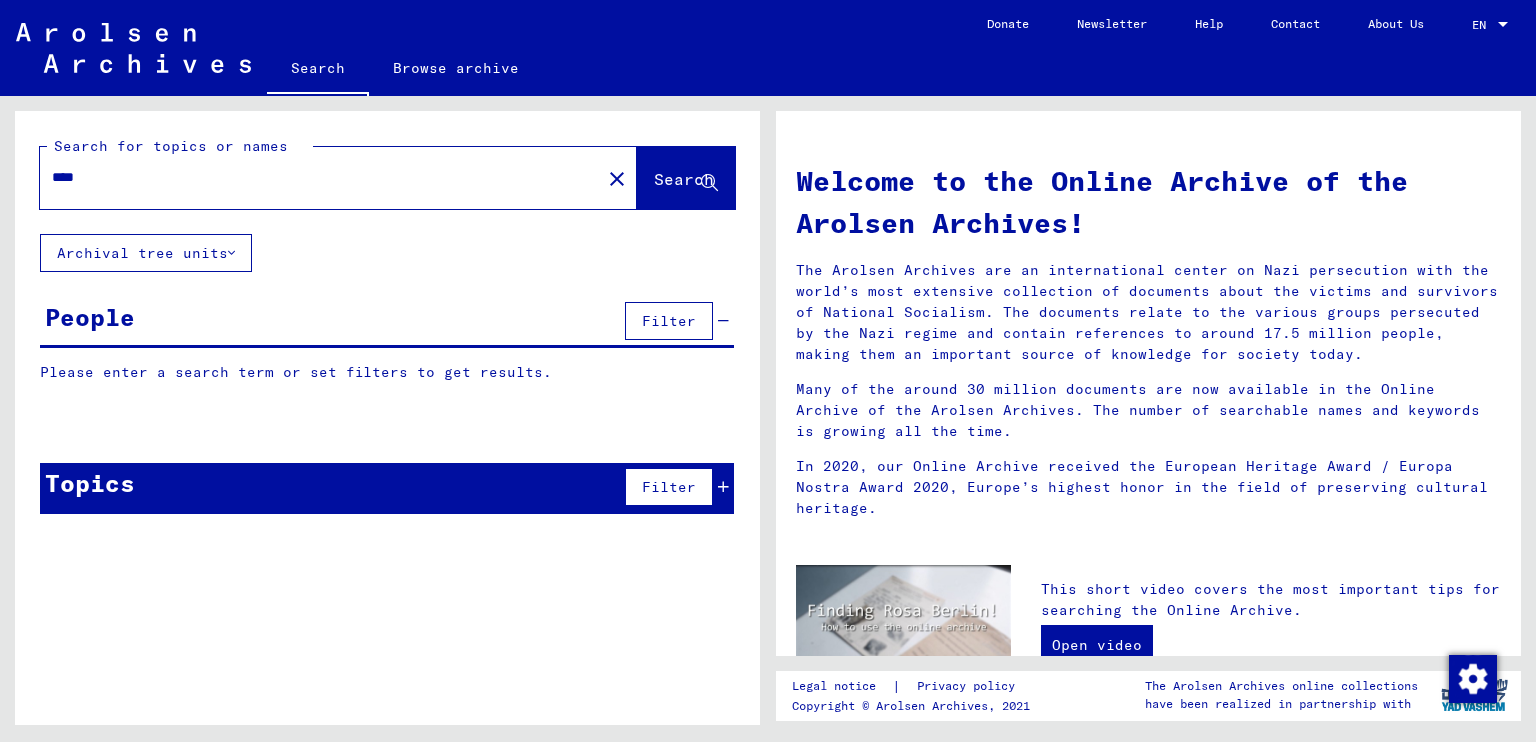 type on "****" 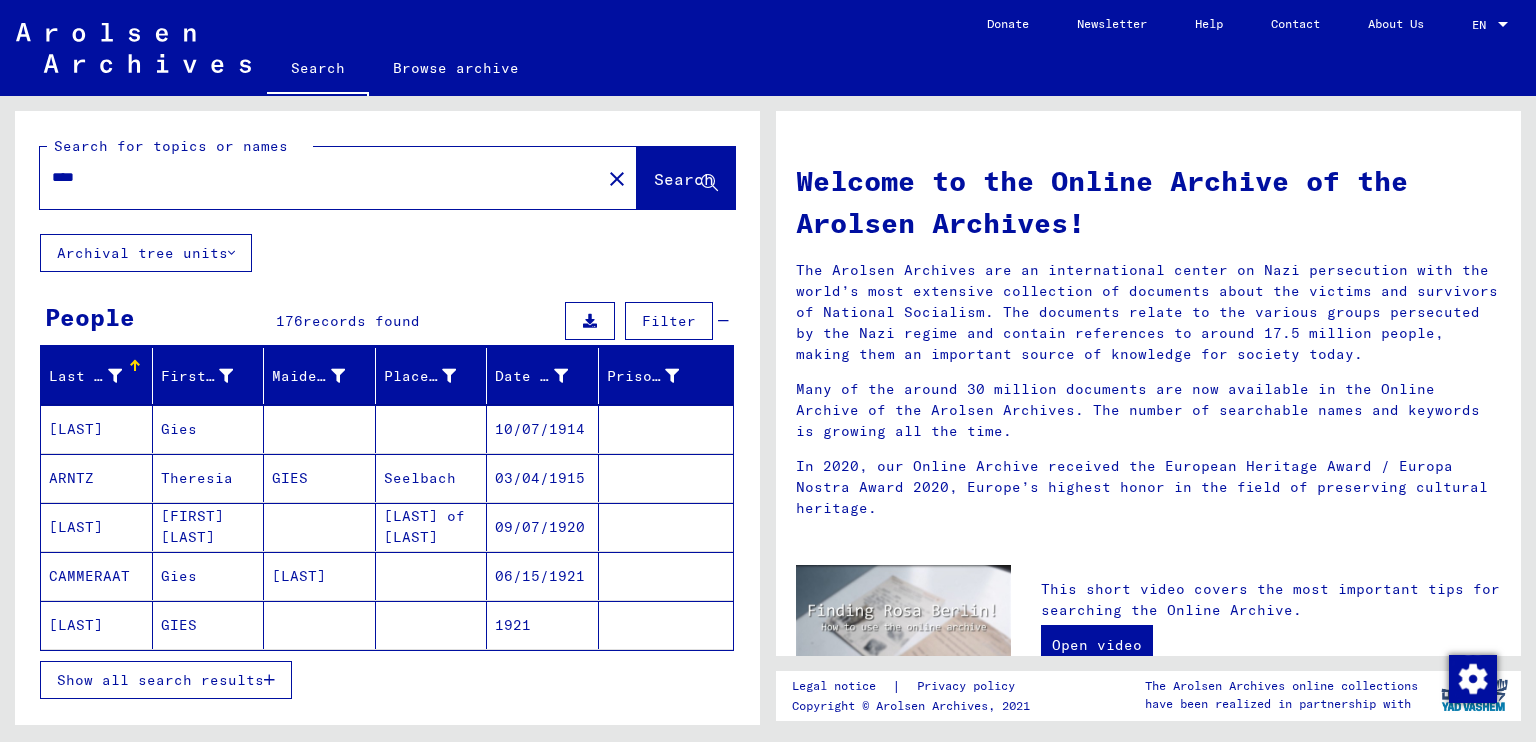 click on "Show all search results" at bounding box center [160, 680] 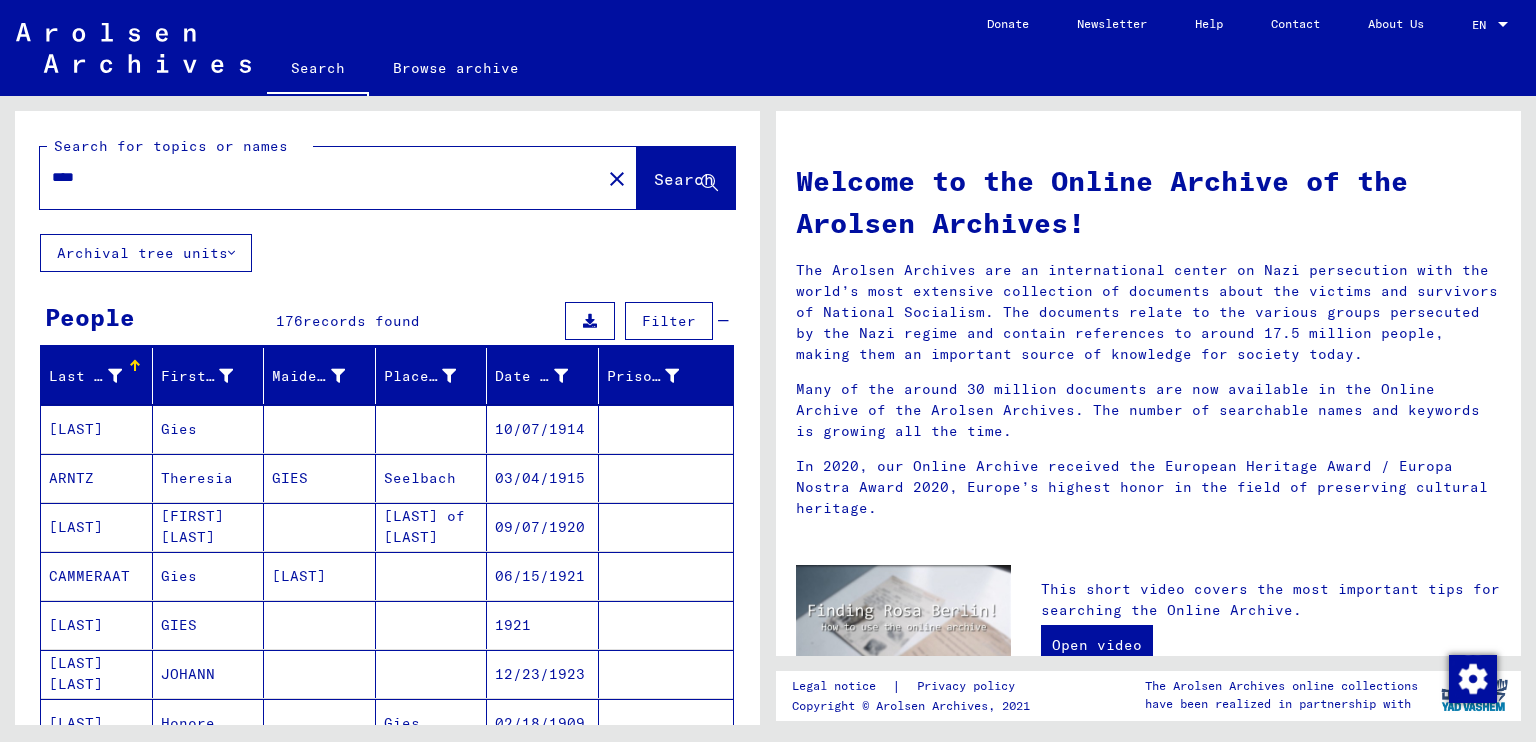 scroll, scrollTop: 550, scrollLeft: 0, axis: vertical 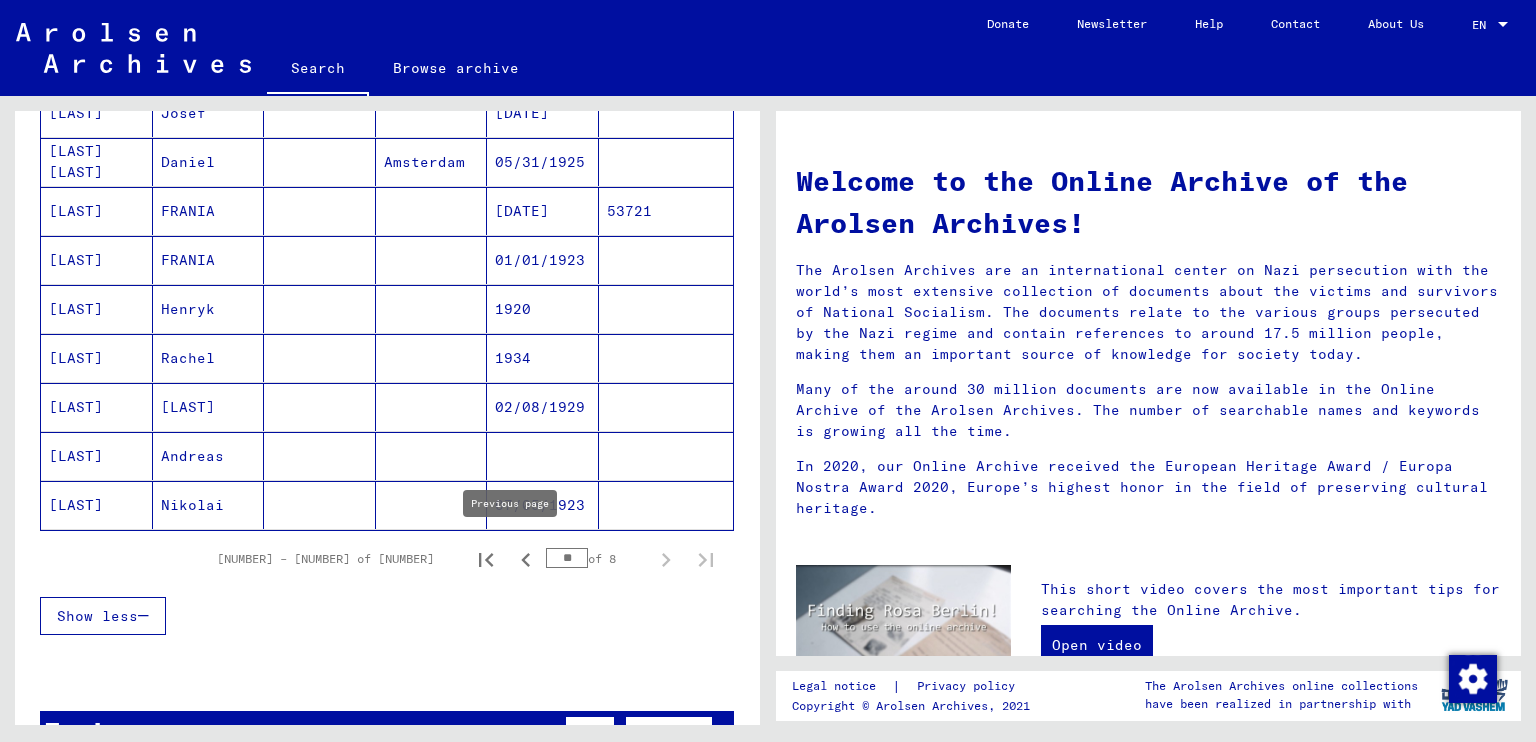 click 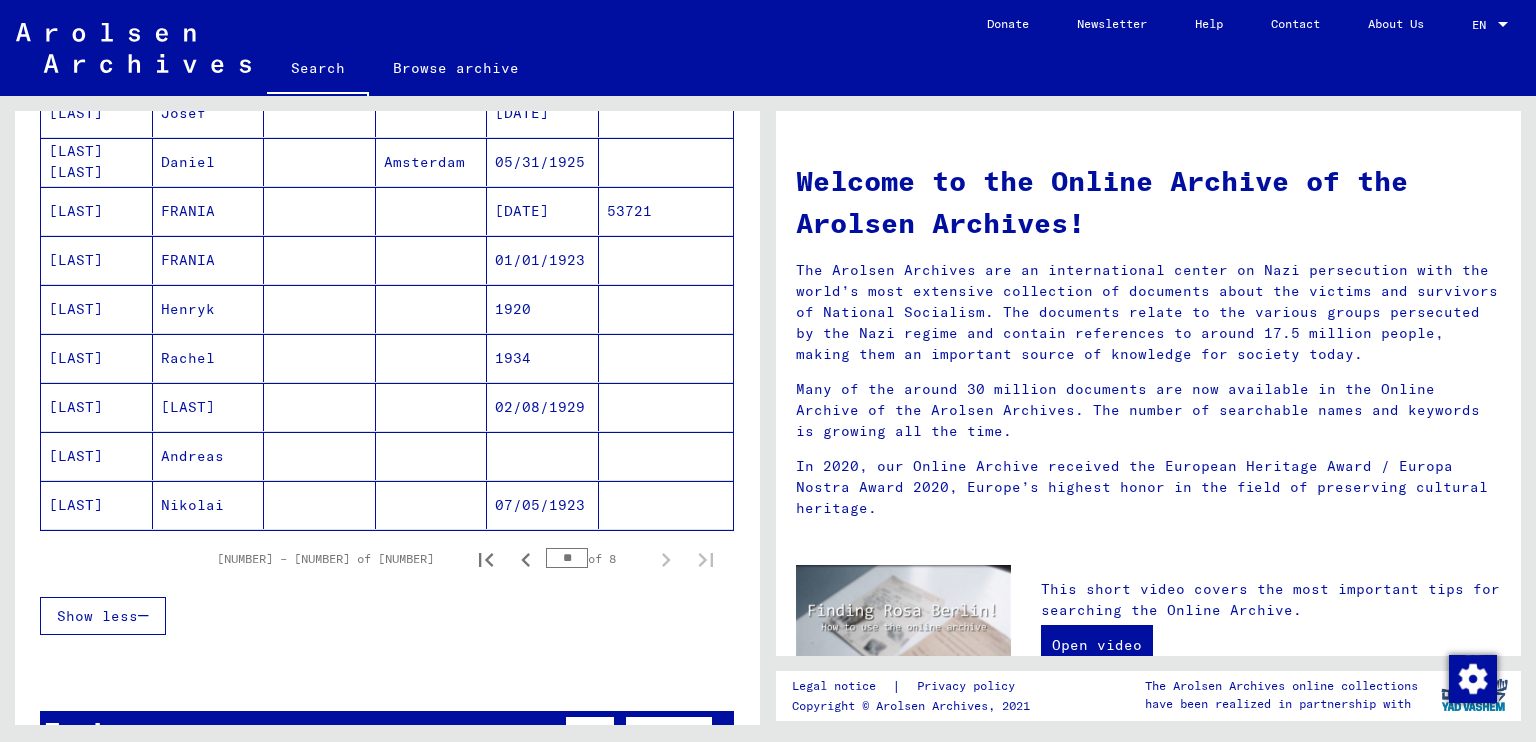 scroll, scrollTop: 388, scrollLeft: 0, axis: vertical 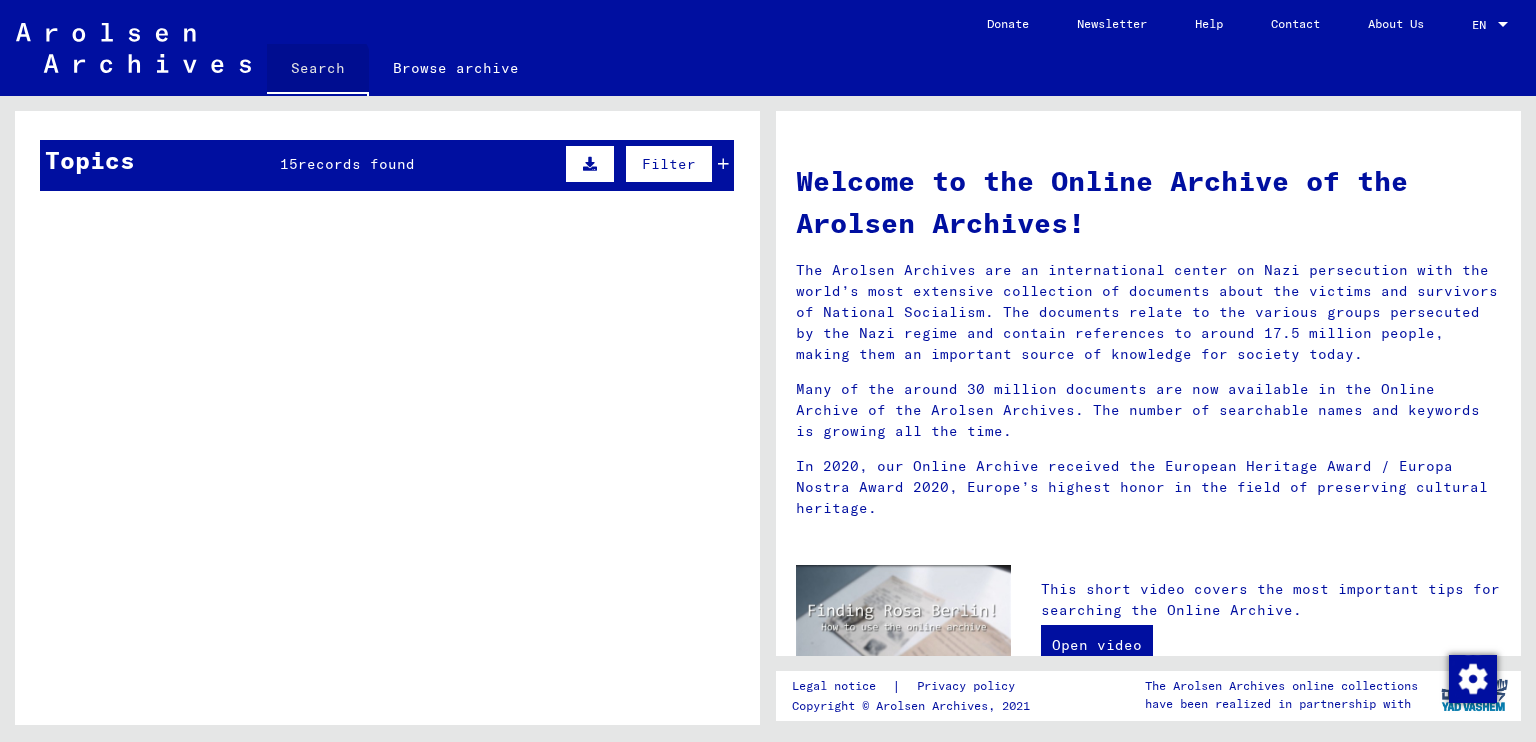 click on "Search" 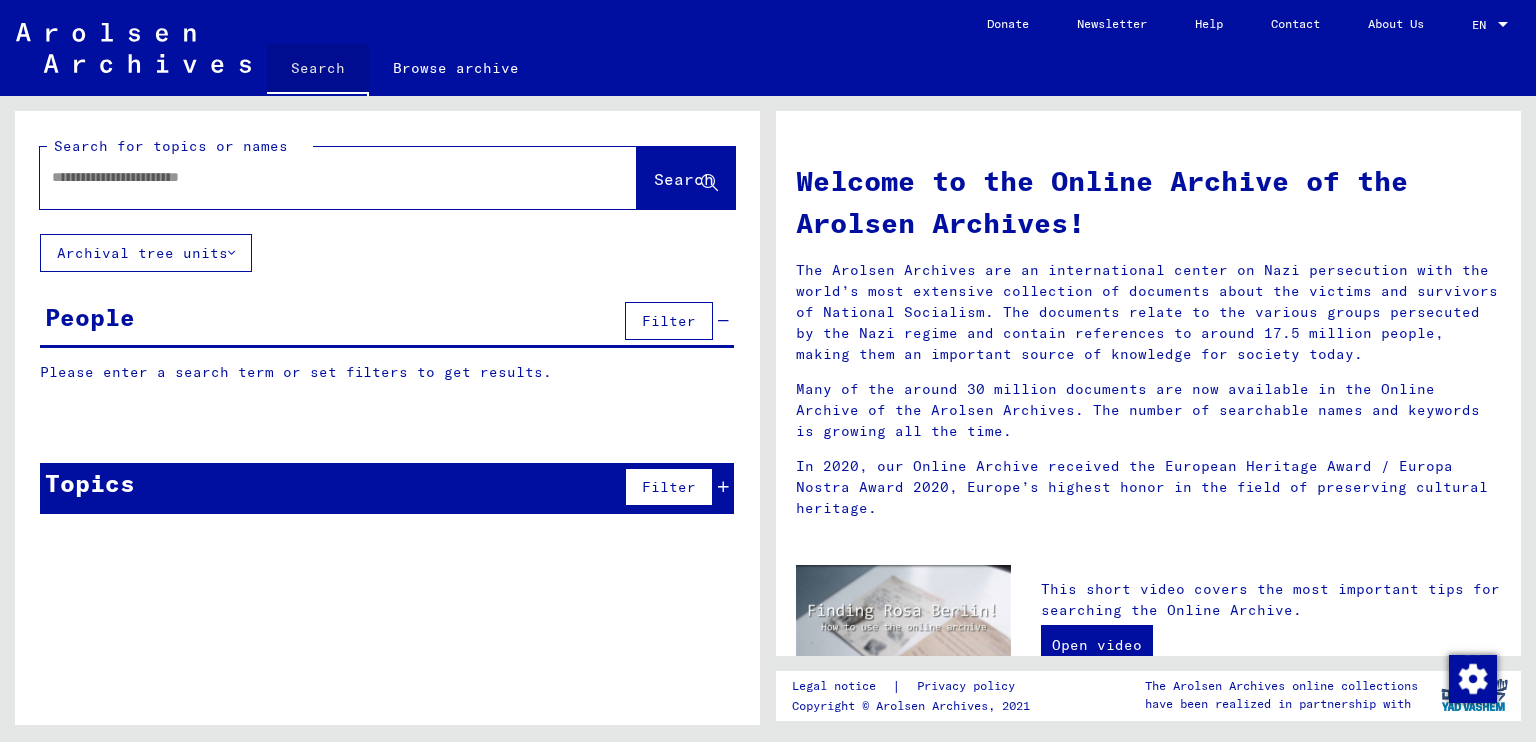 scroll, scrollTop: 0, scrollLeft: 0, axis: both 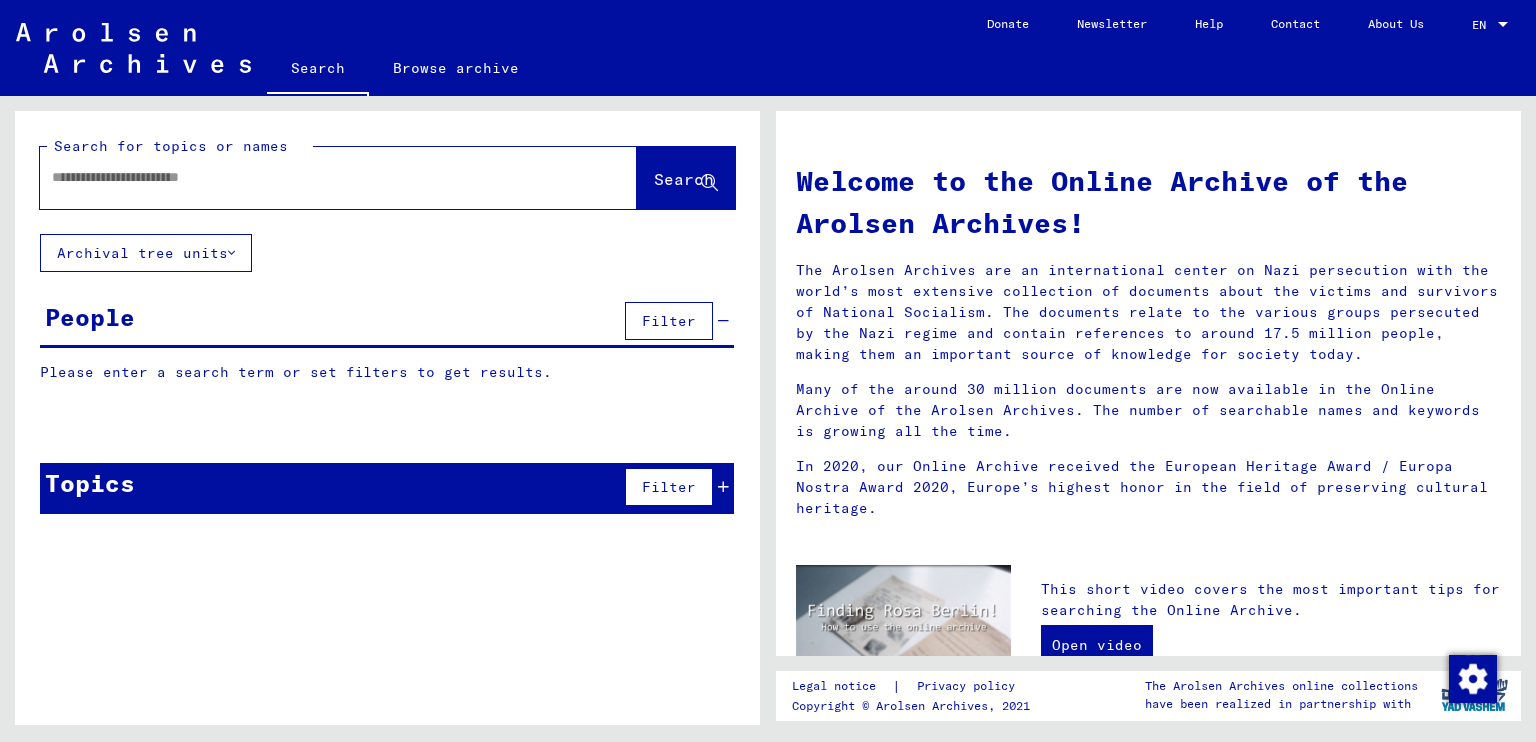 click 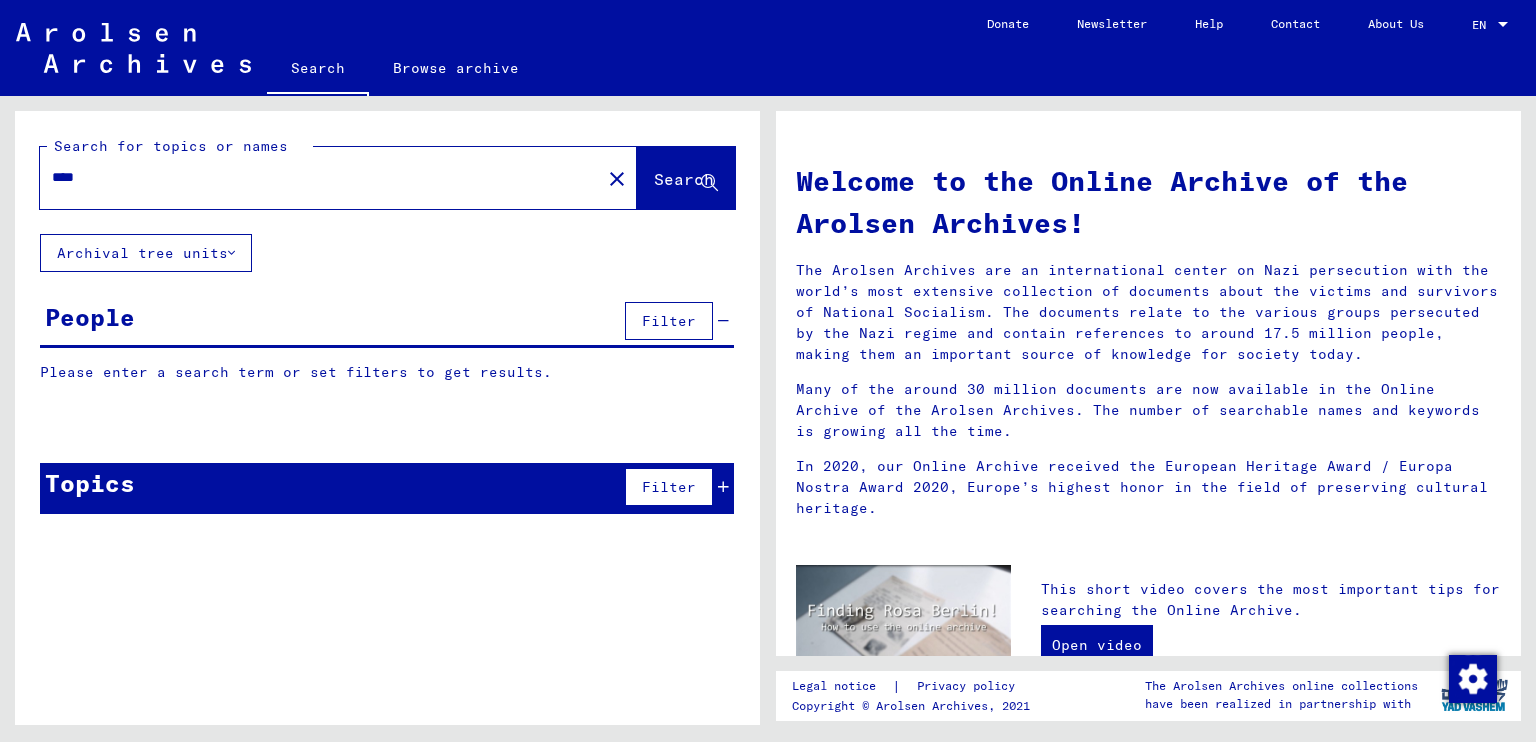 type on "****" 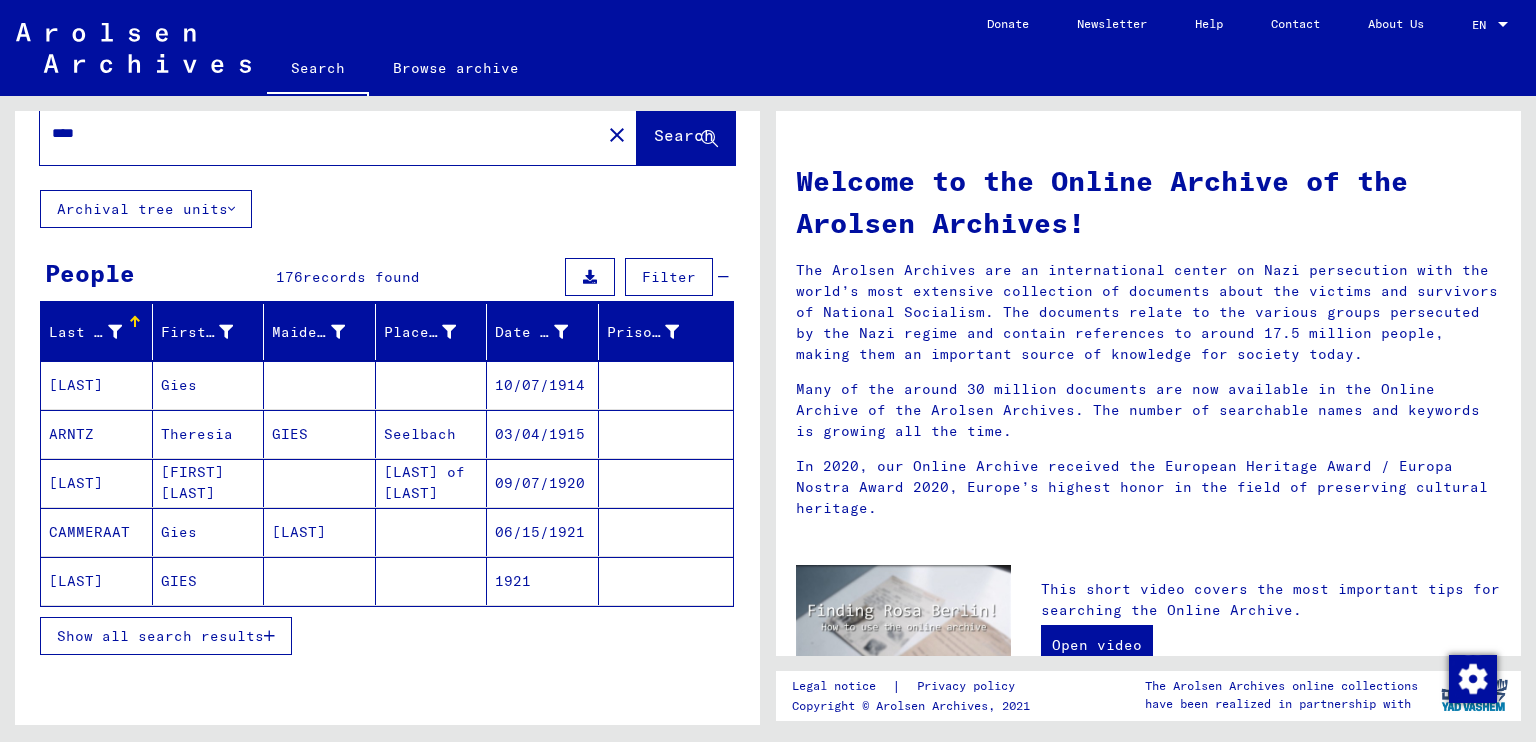 scroll, scrollTop: 94, scrollLeft: 0, axis: vertical 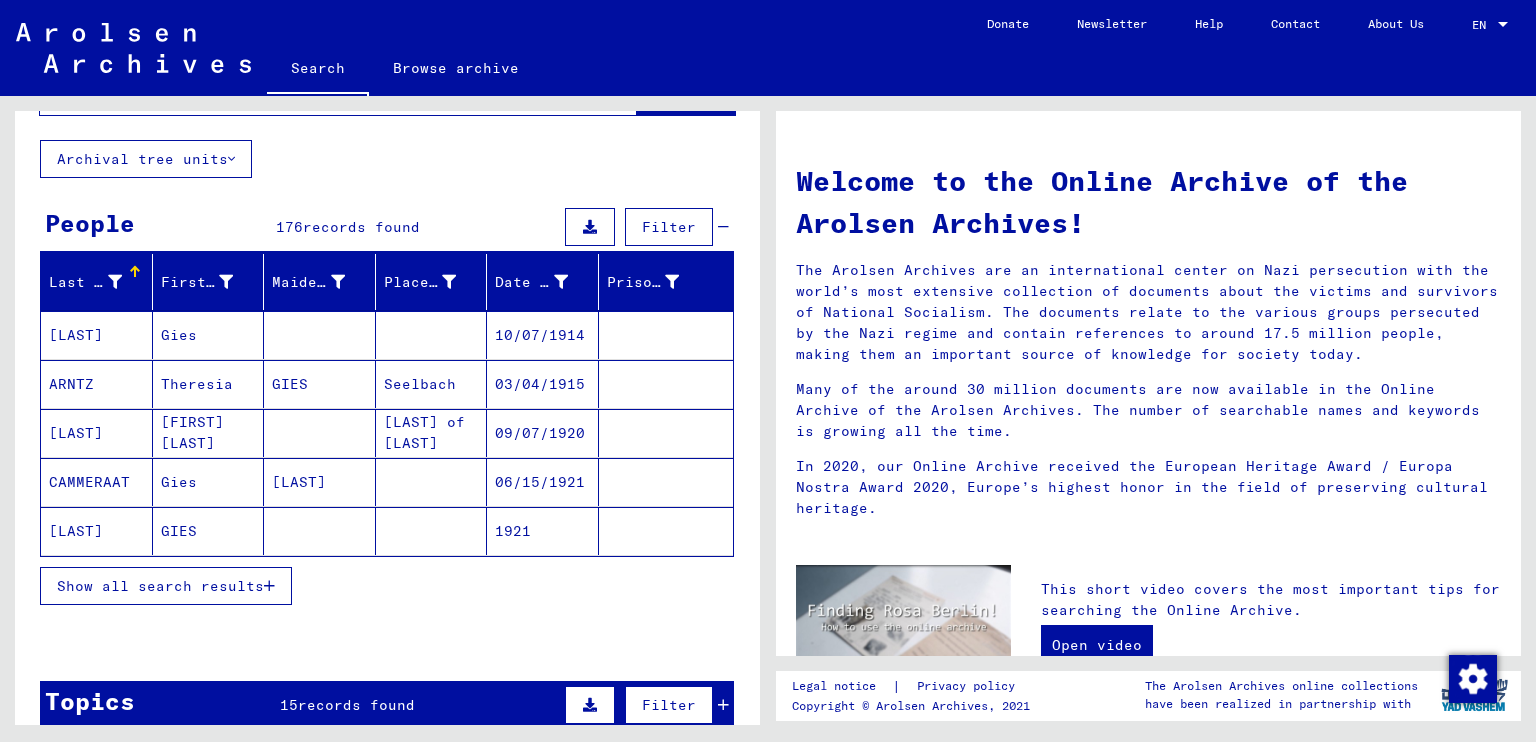 click on "Show all search results" at bounding box center (160, 586) 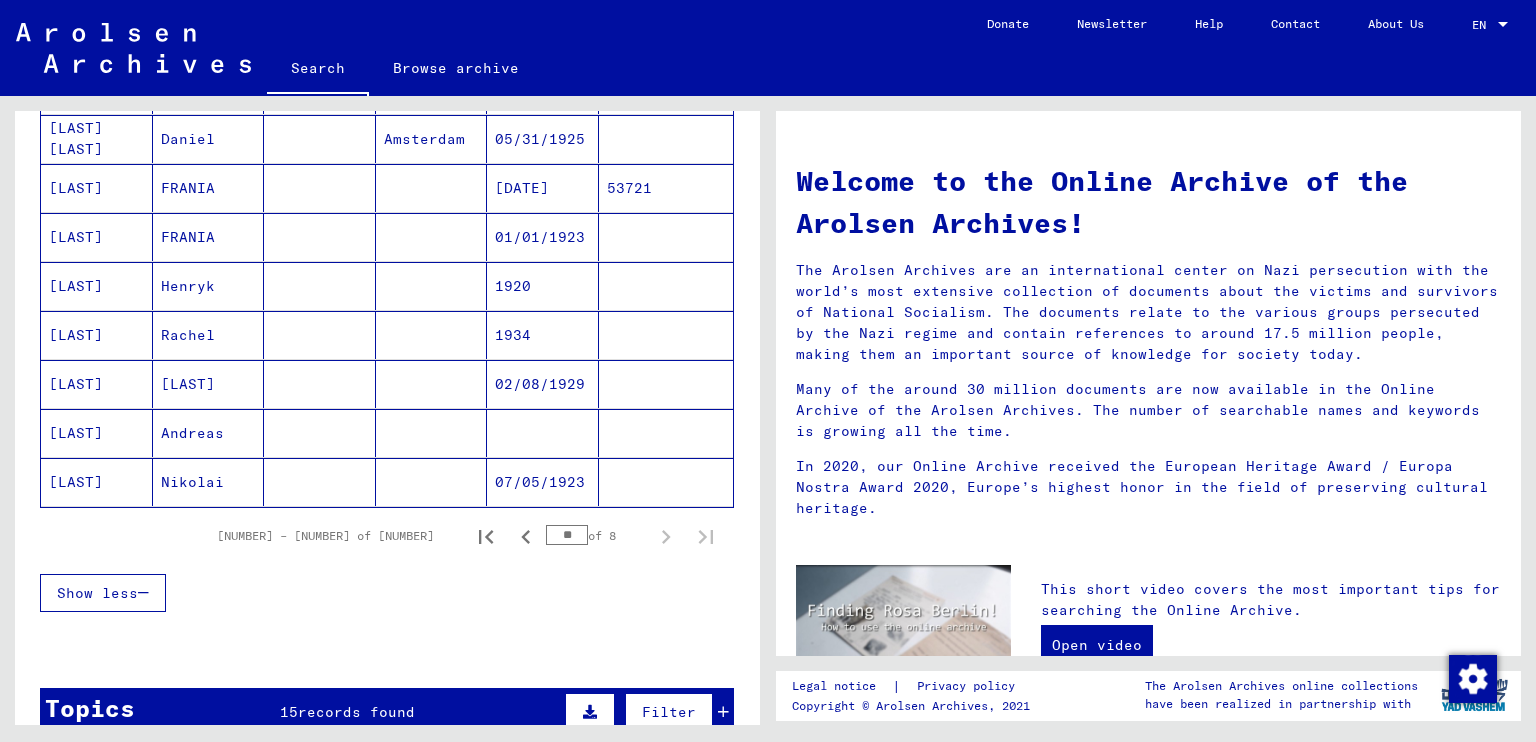 scroll, scrollTop: 1130, scrollLeft: 0, axis: vertical 